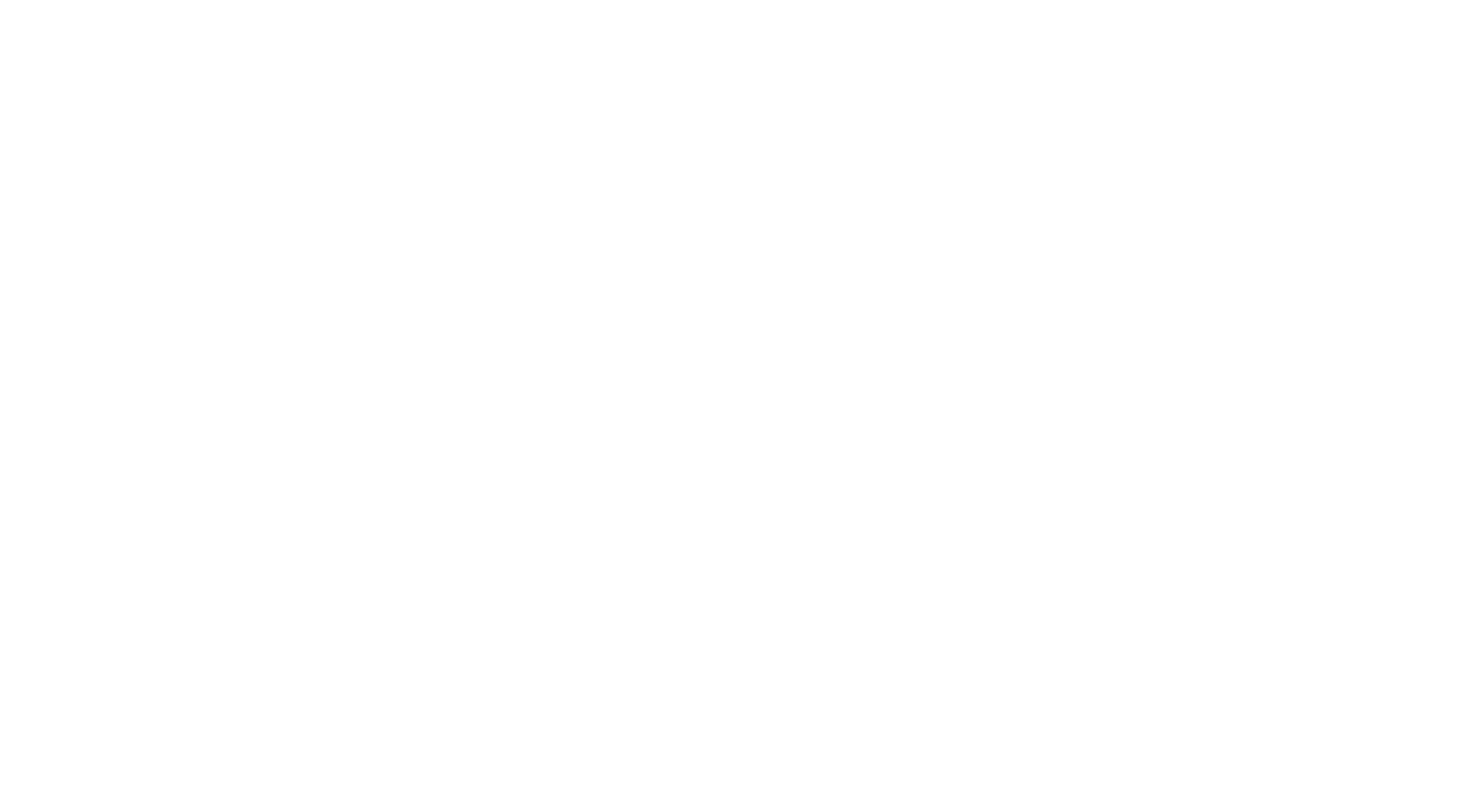 scroll, scrollTop: 0, scrollLeft: 0, axis: both 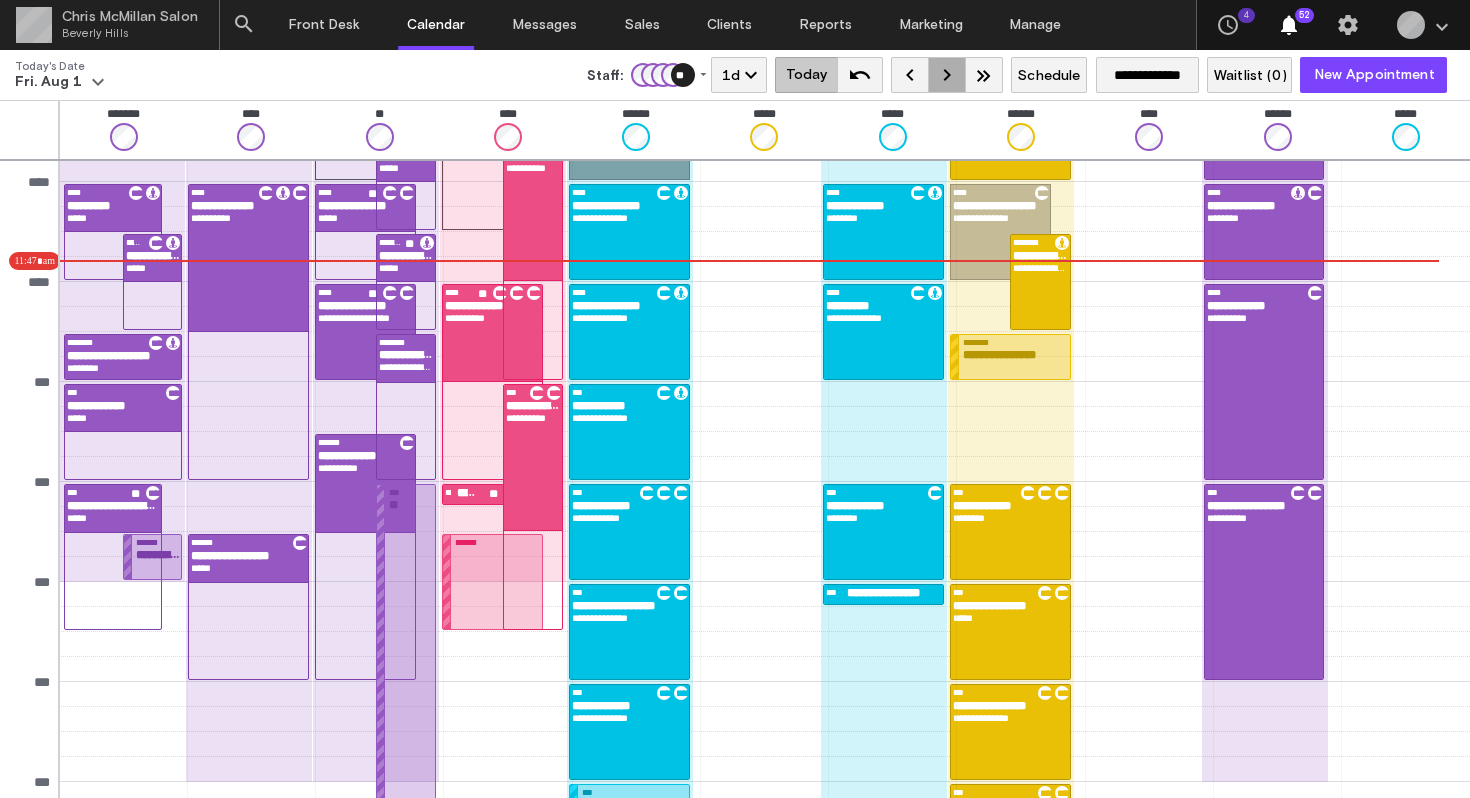 click on "keyboard_arrow_right" at bounding box center [947, 75] 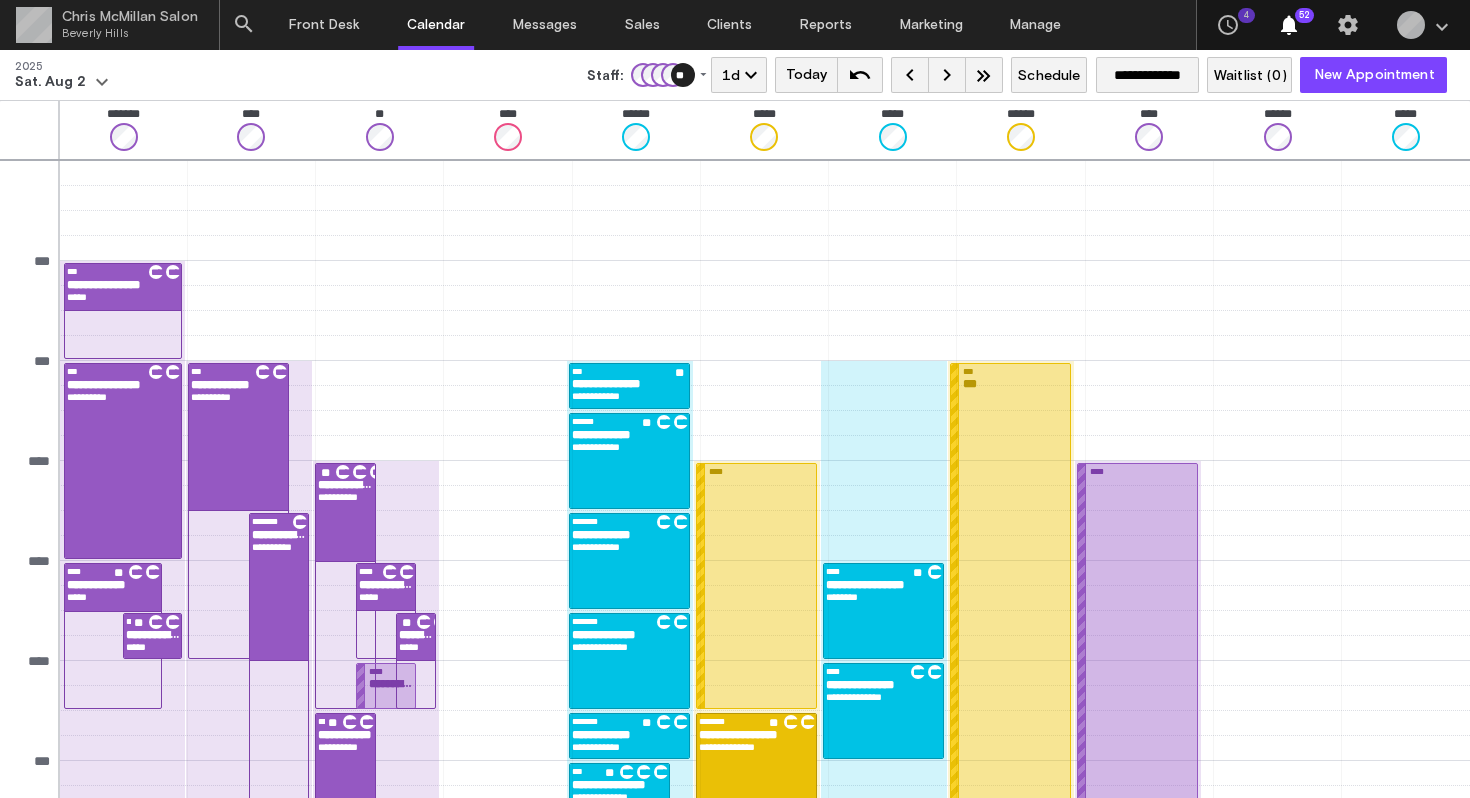 click on "Staff:" at bounding box center (605, 76) 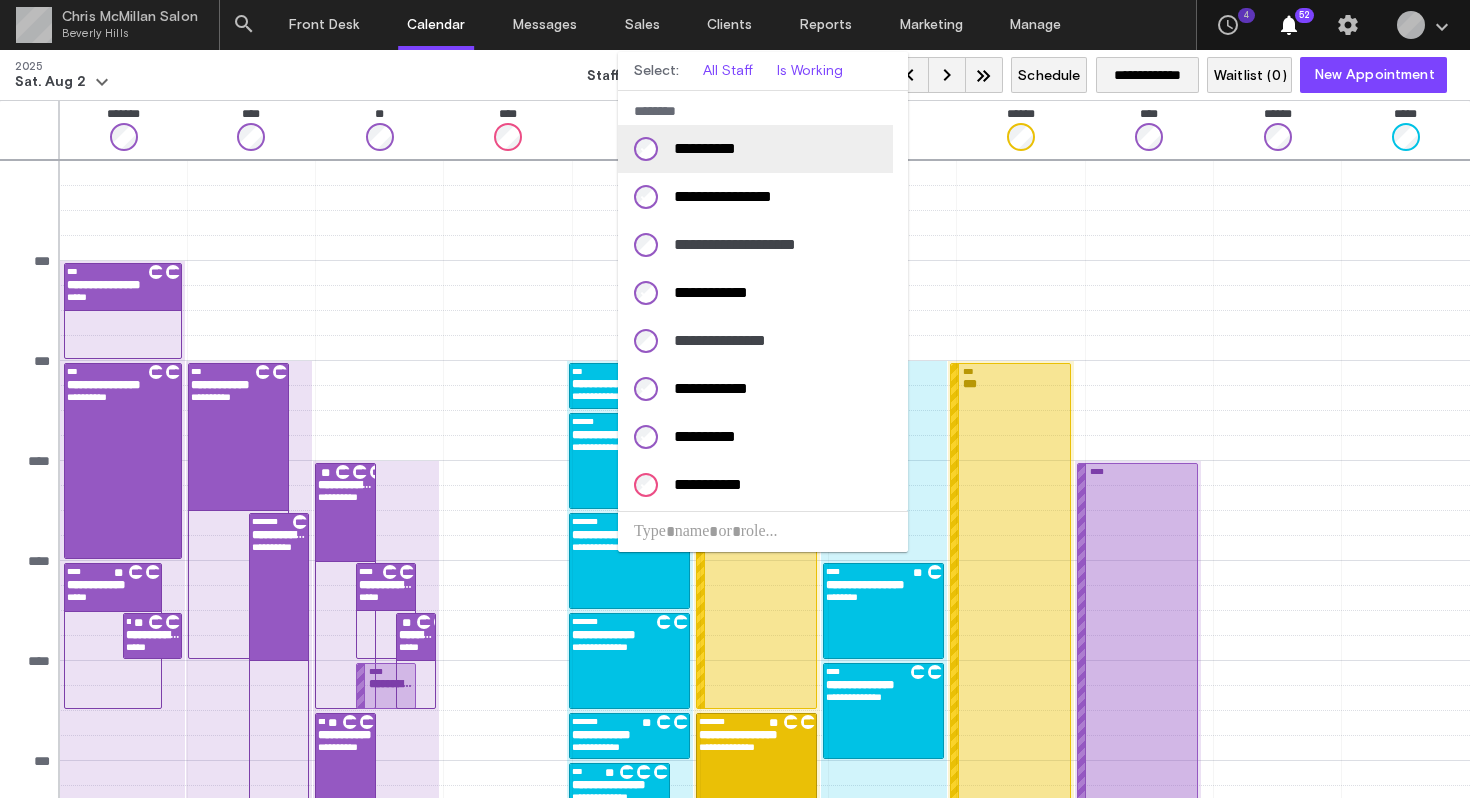 scroll, scrollTop: 34, scrollLeft: 0, axis: vertical 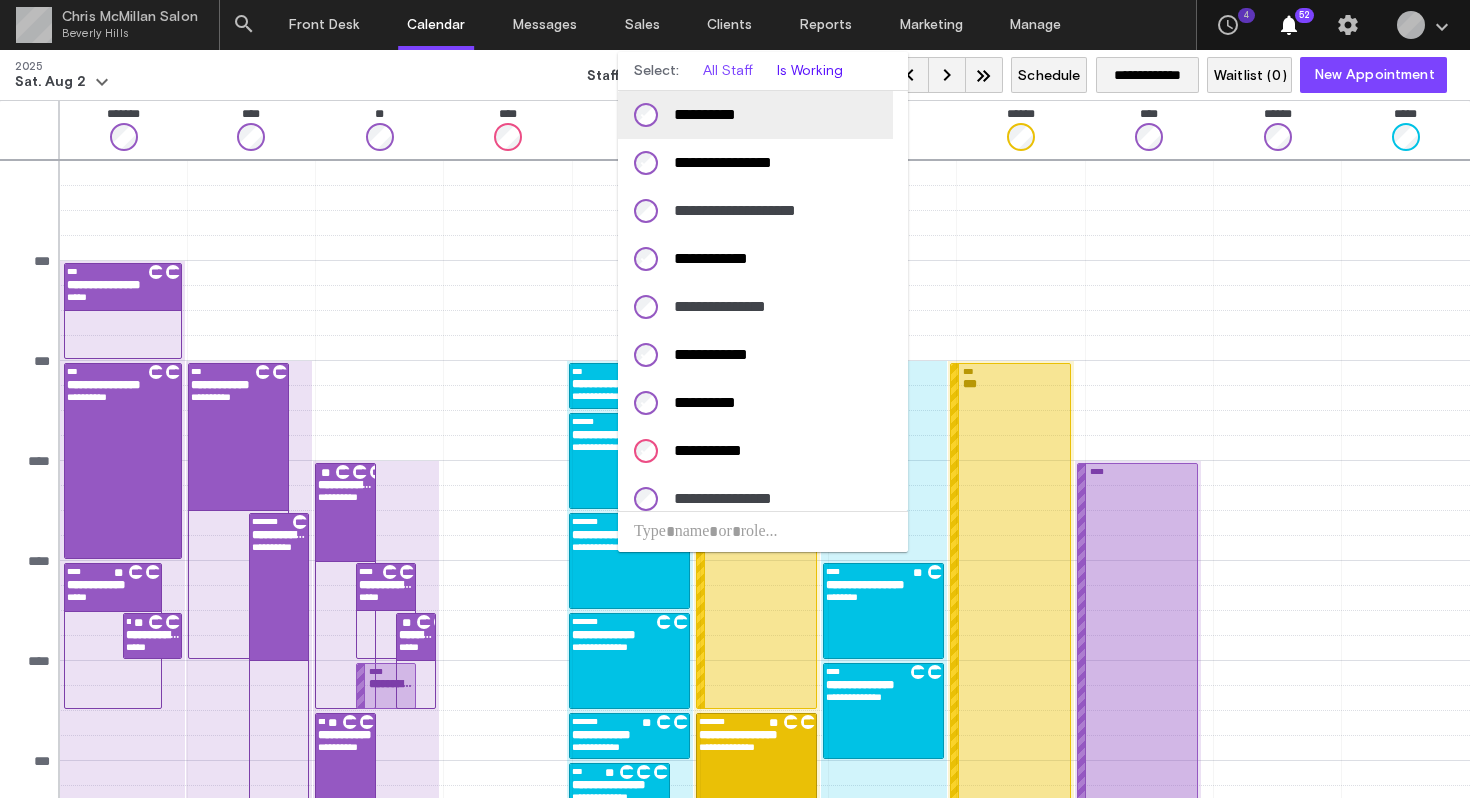 click on "Is Working" at bounding box center [810, 71] 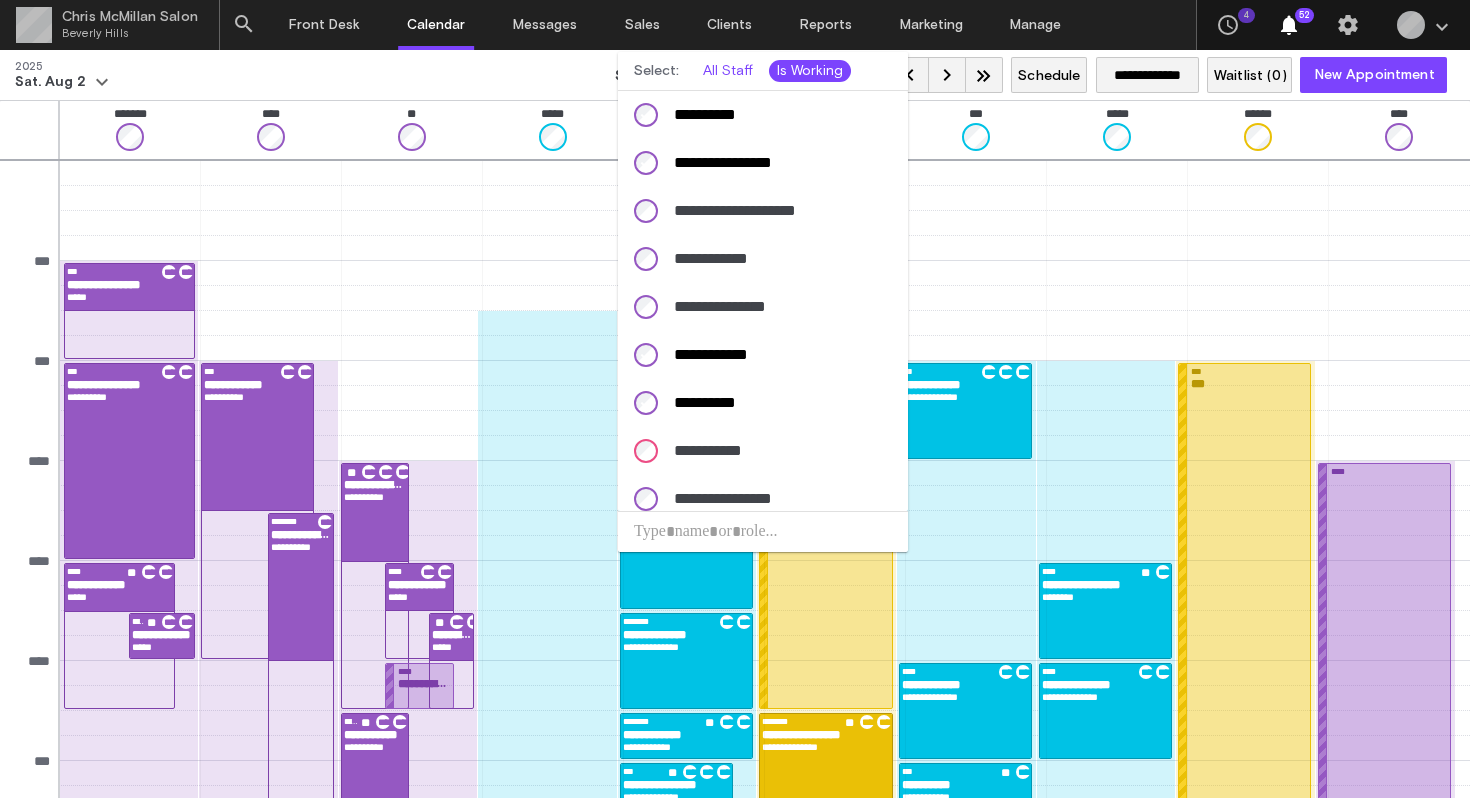 click at bounding box center (735, 399) 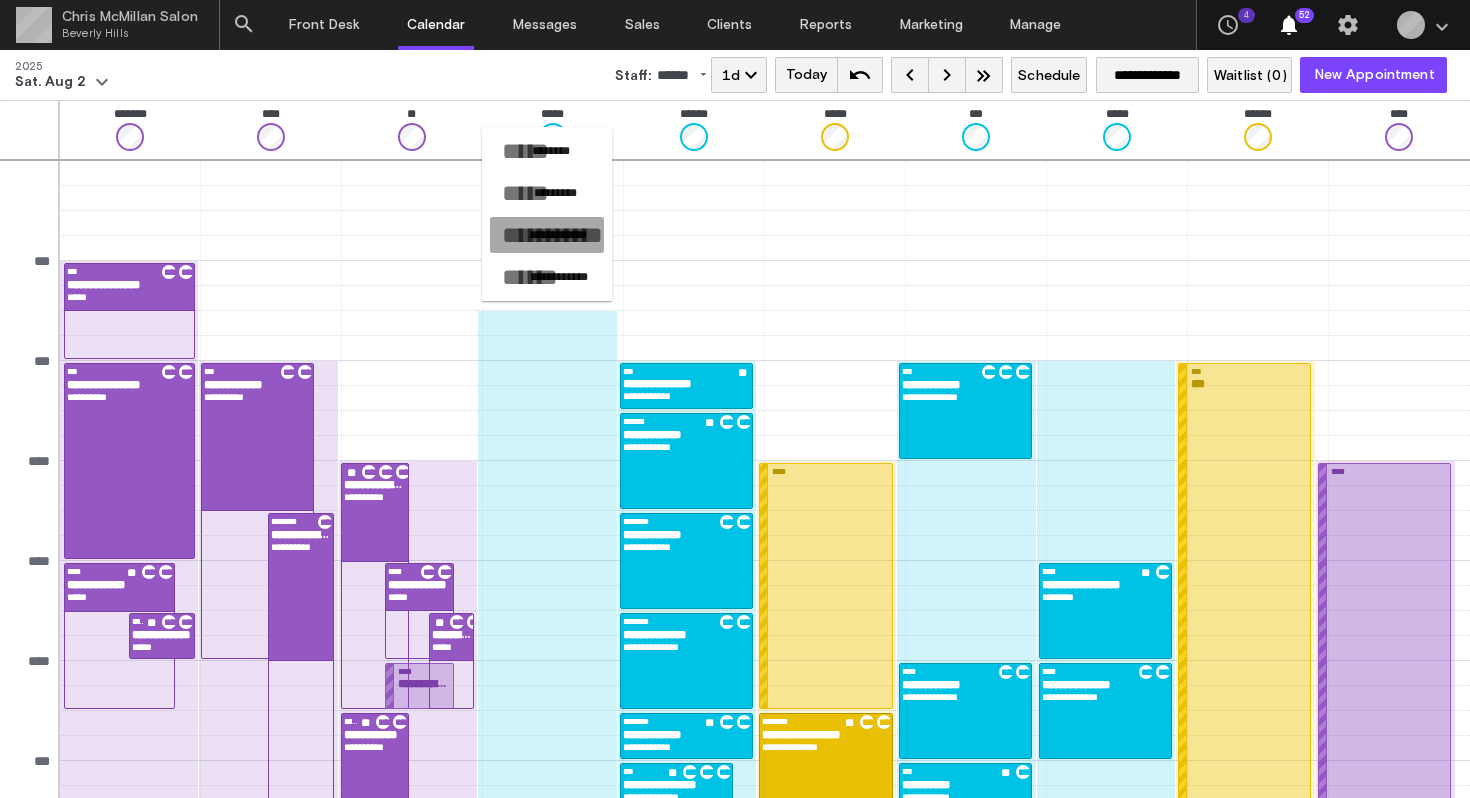 click on "**********" at bounding box center [558, 235] 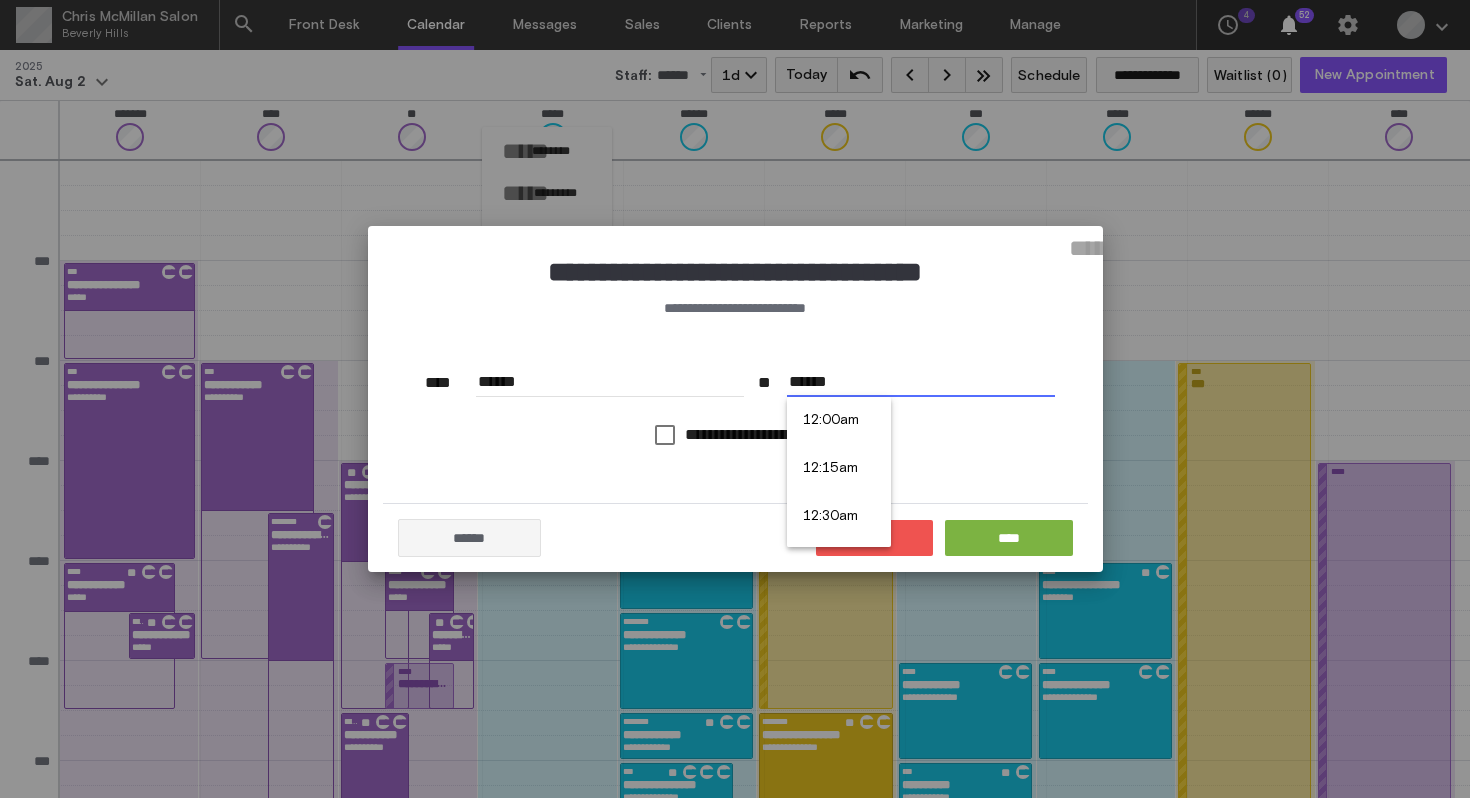 click on "******" at bounding box center [921, 382] 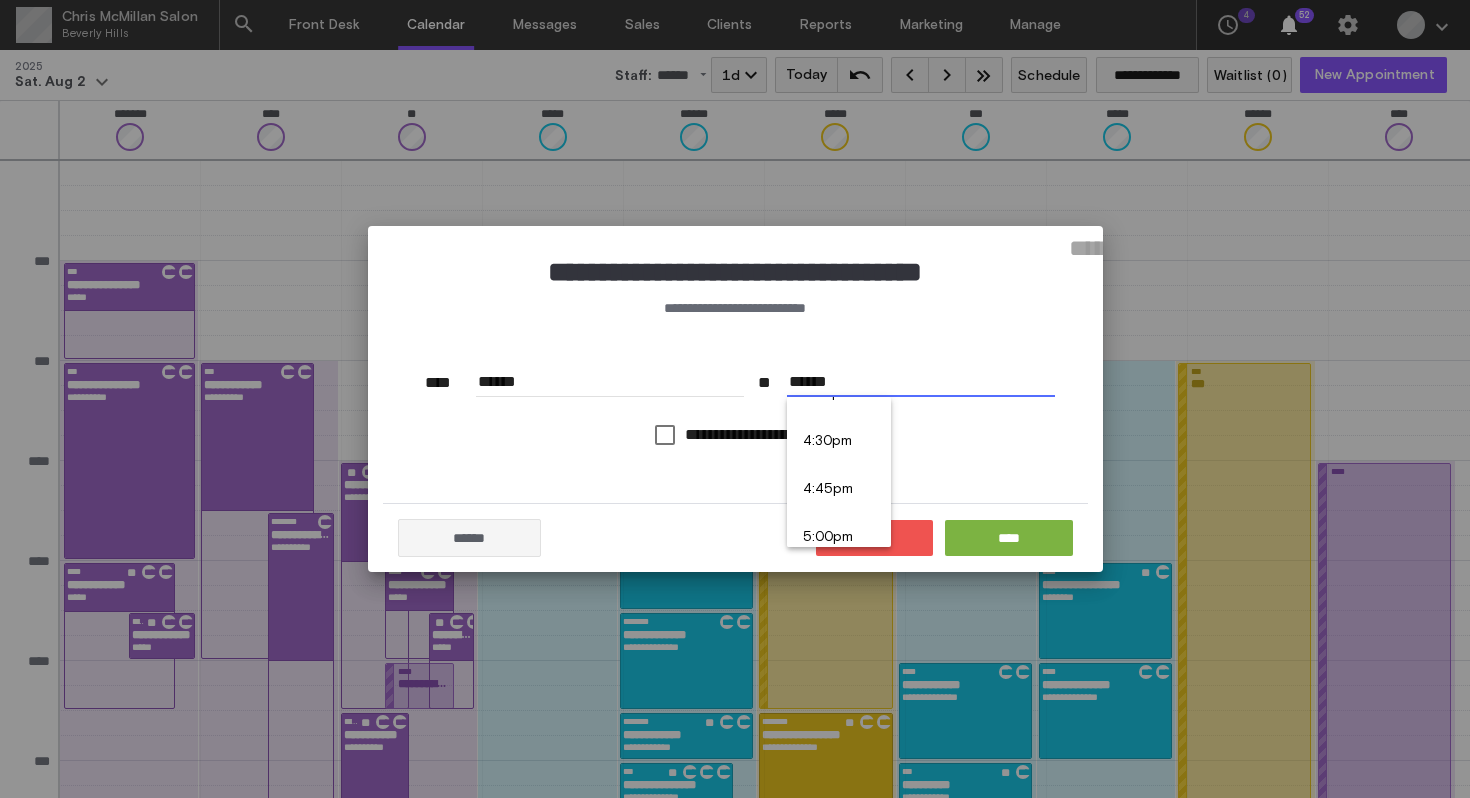 scroll, scrollTop: 3185, scrollLeft: 0, axis: vertical 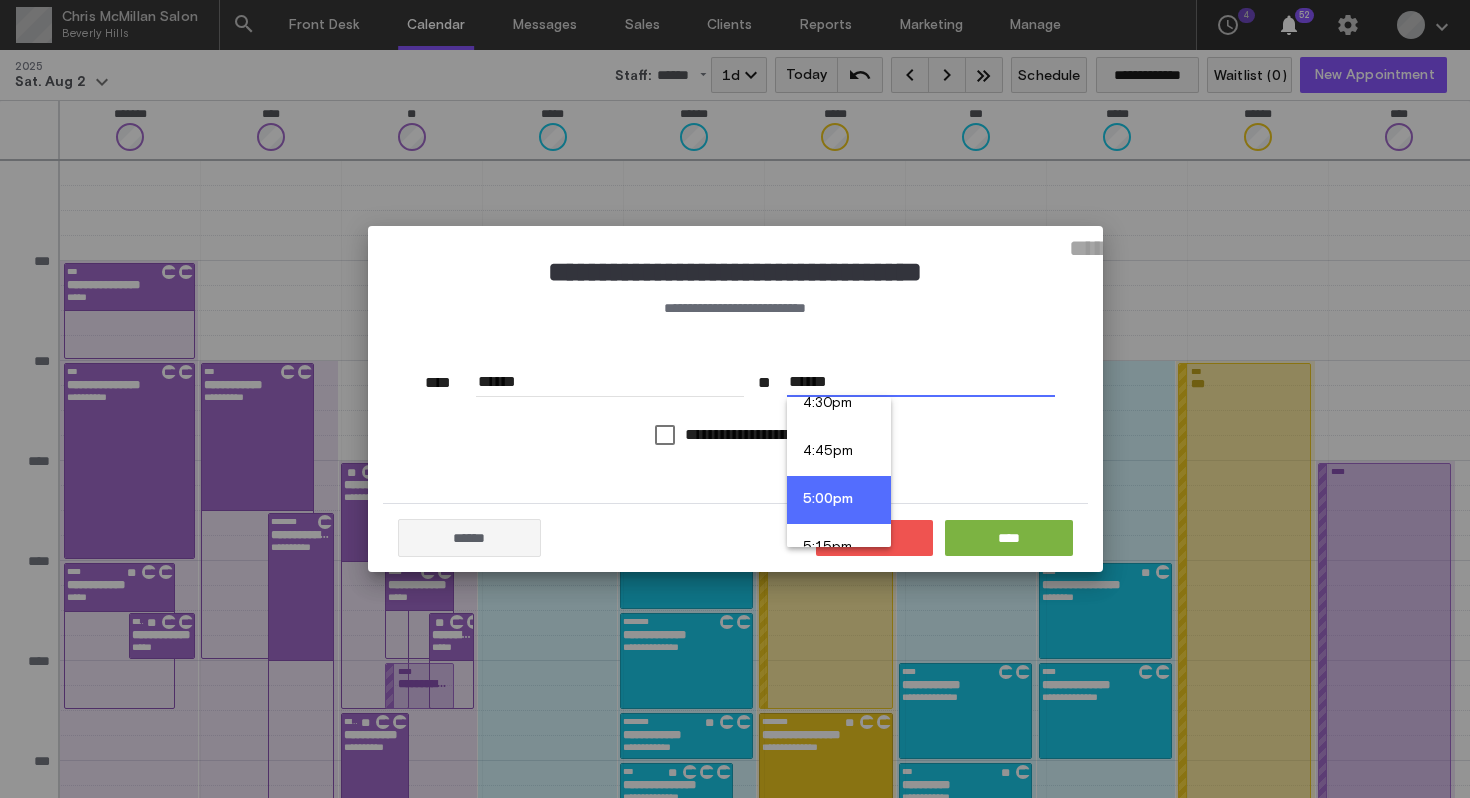 type on "******" 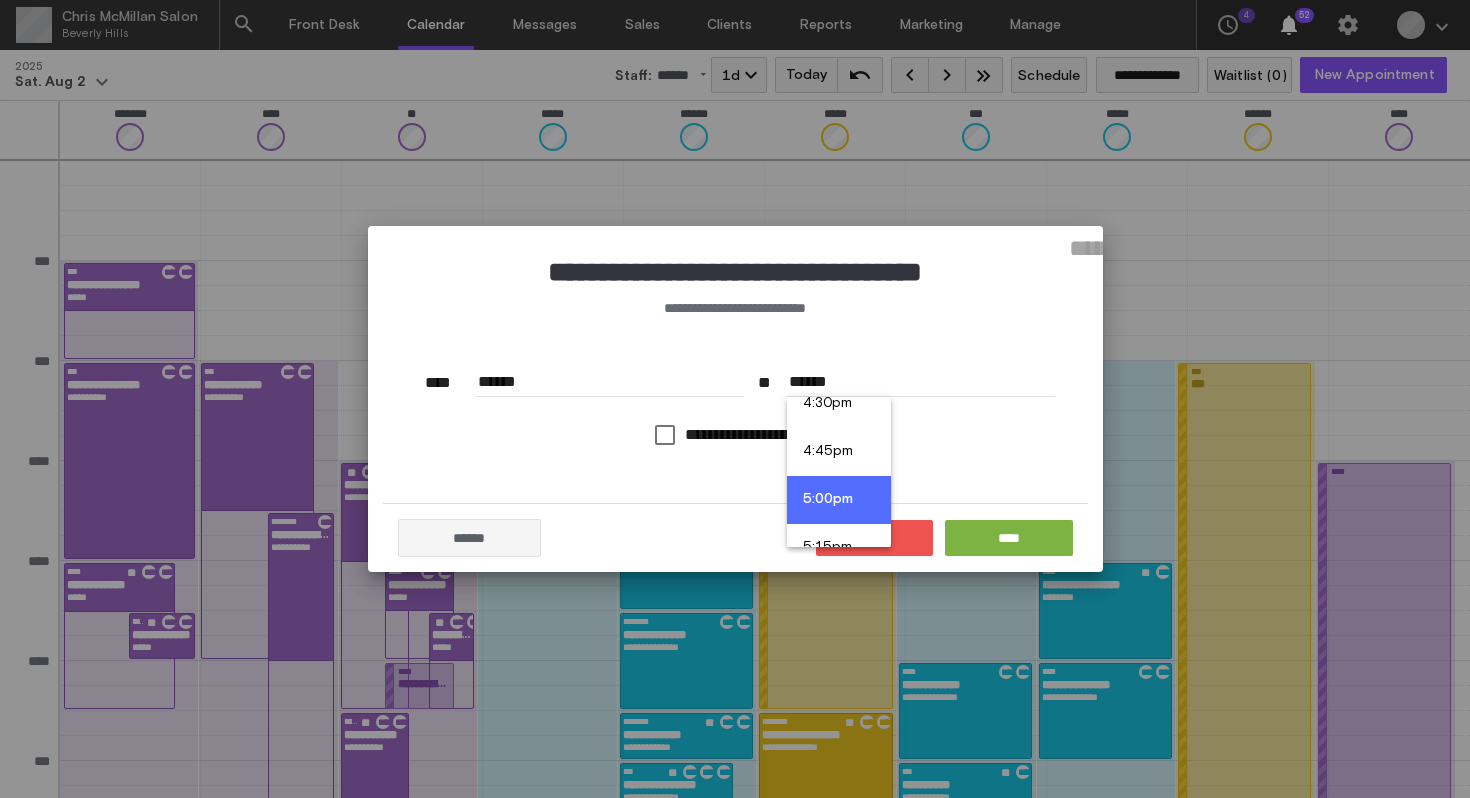 click on "5:00pm" at bounding box center [839, 500] 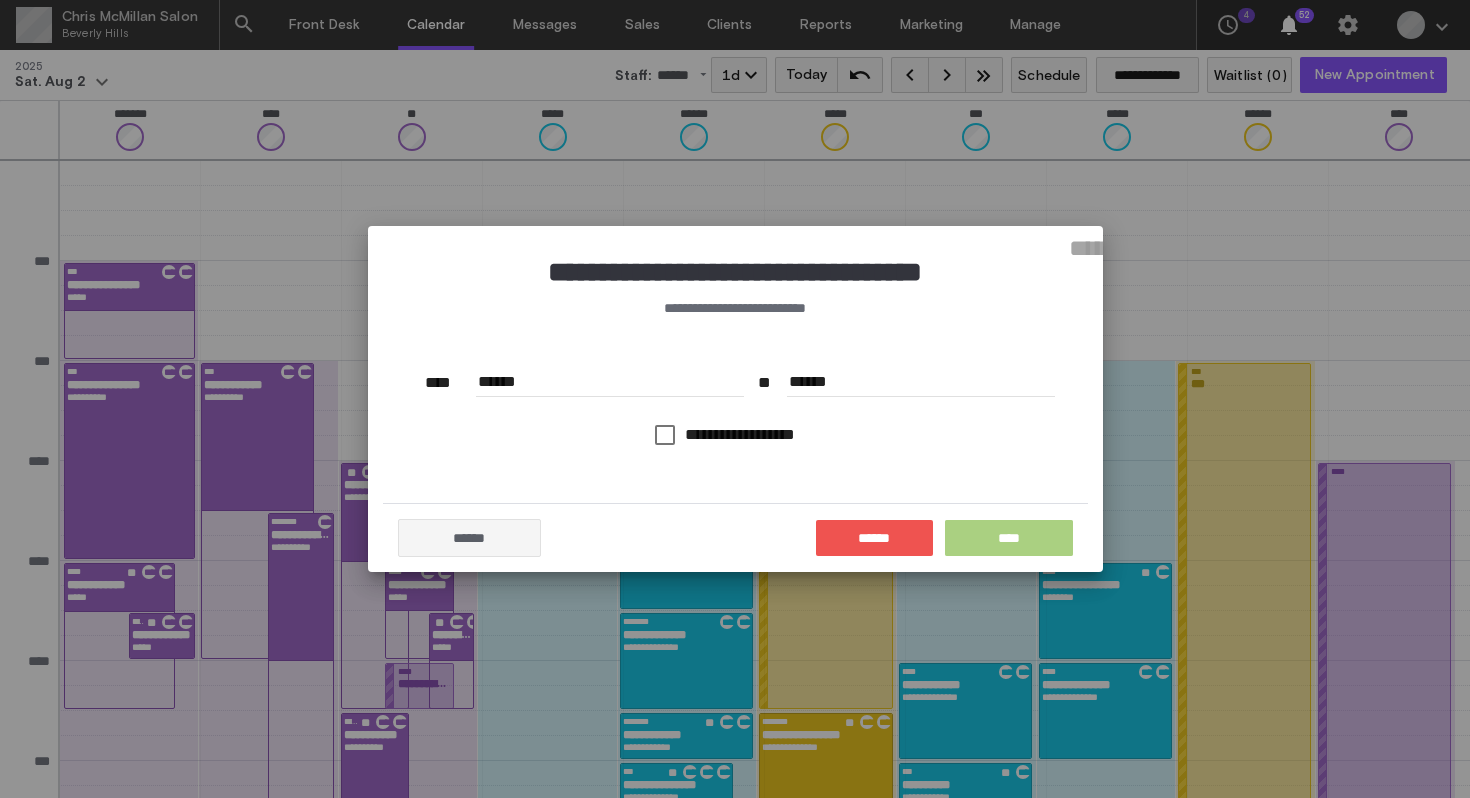 click on "****" at bounding box center (1009, 538) 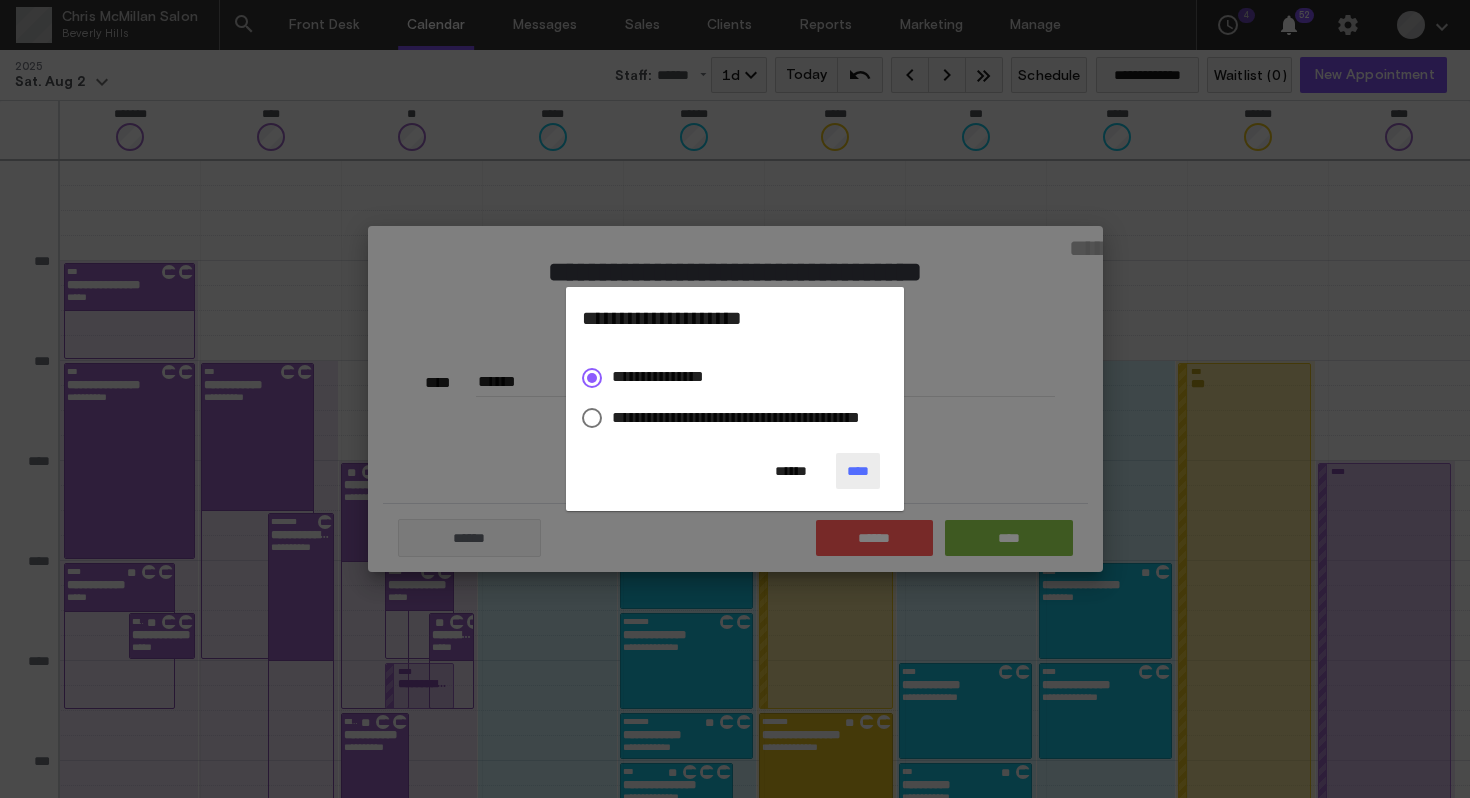 click on "****" 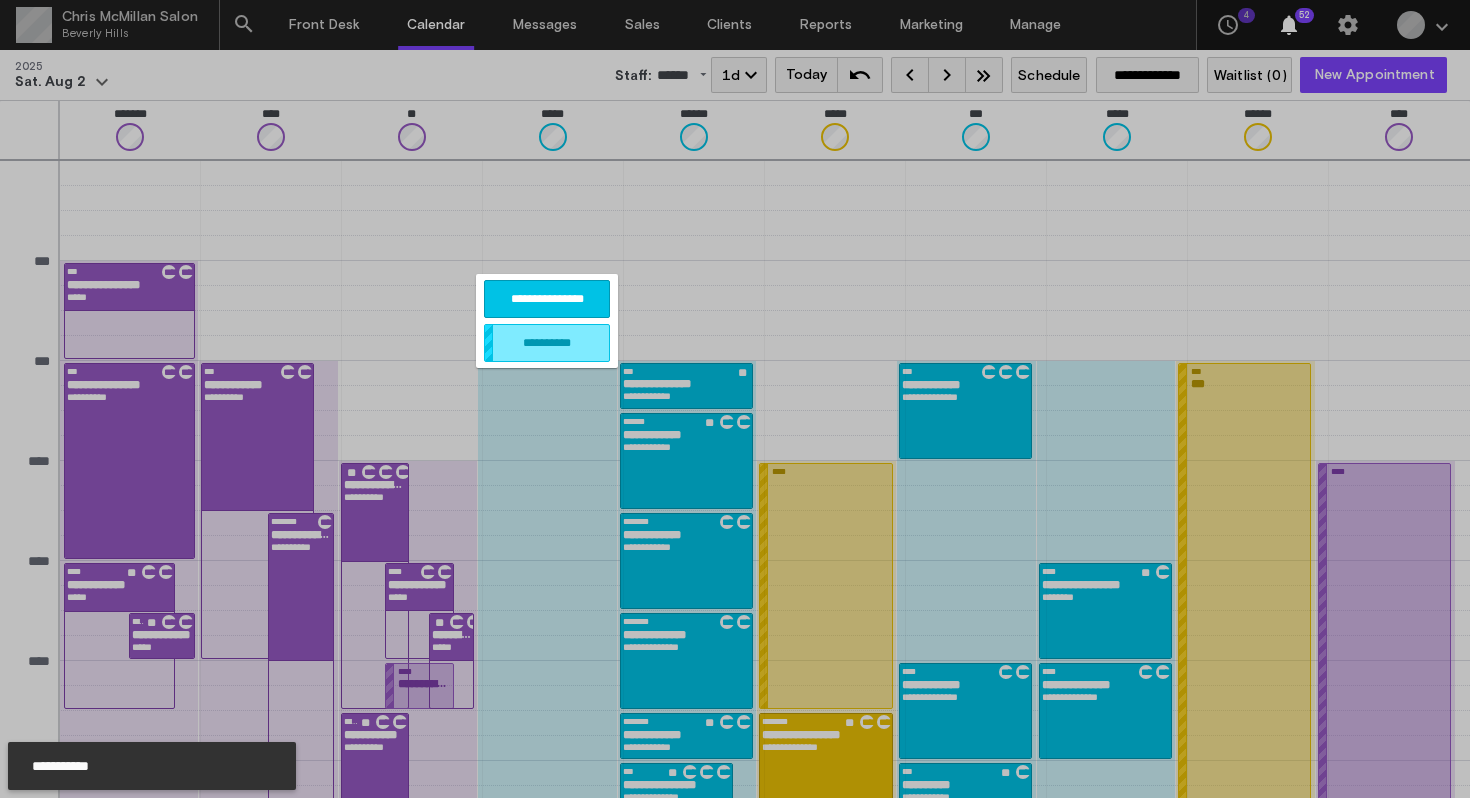 click on "**********" at bounding box center (547, 299) 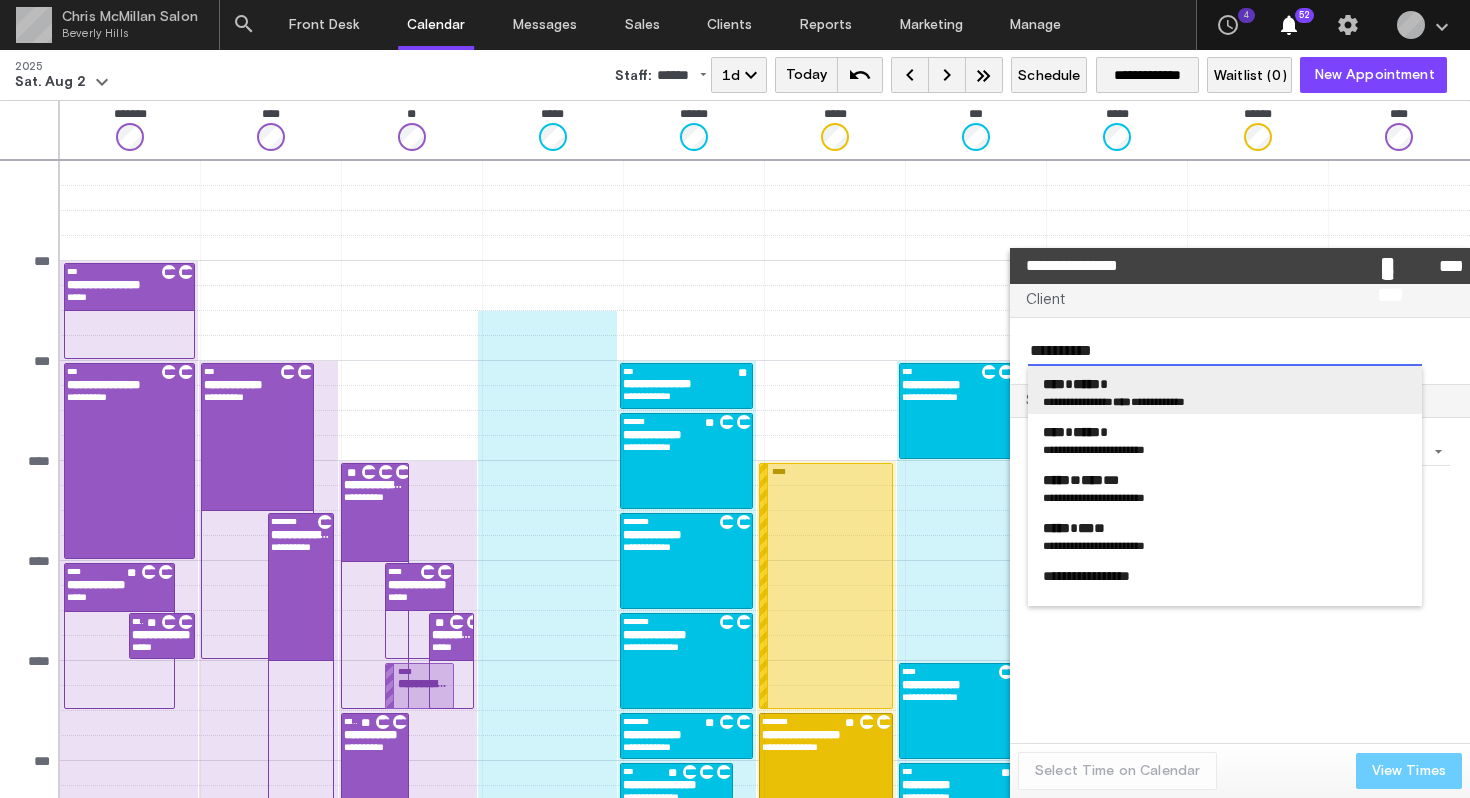 click on "****   ***** *" at bounding box center (1225, 384) 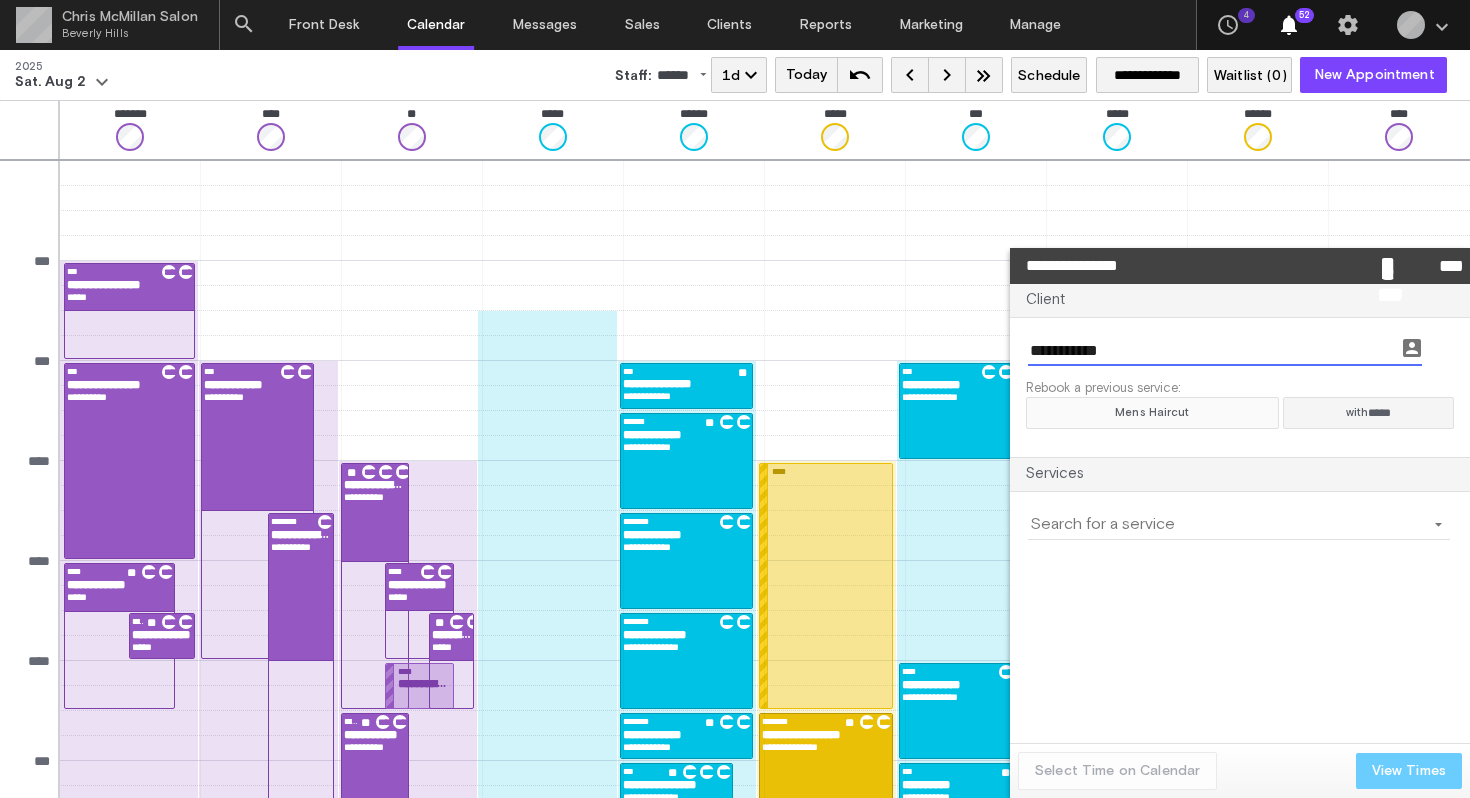 click on "Mens Haircut" 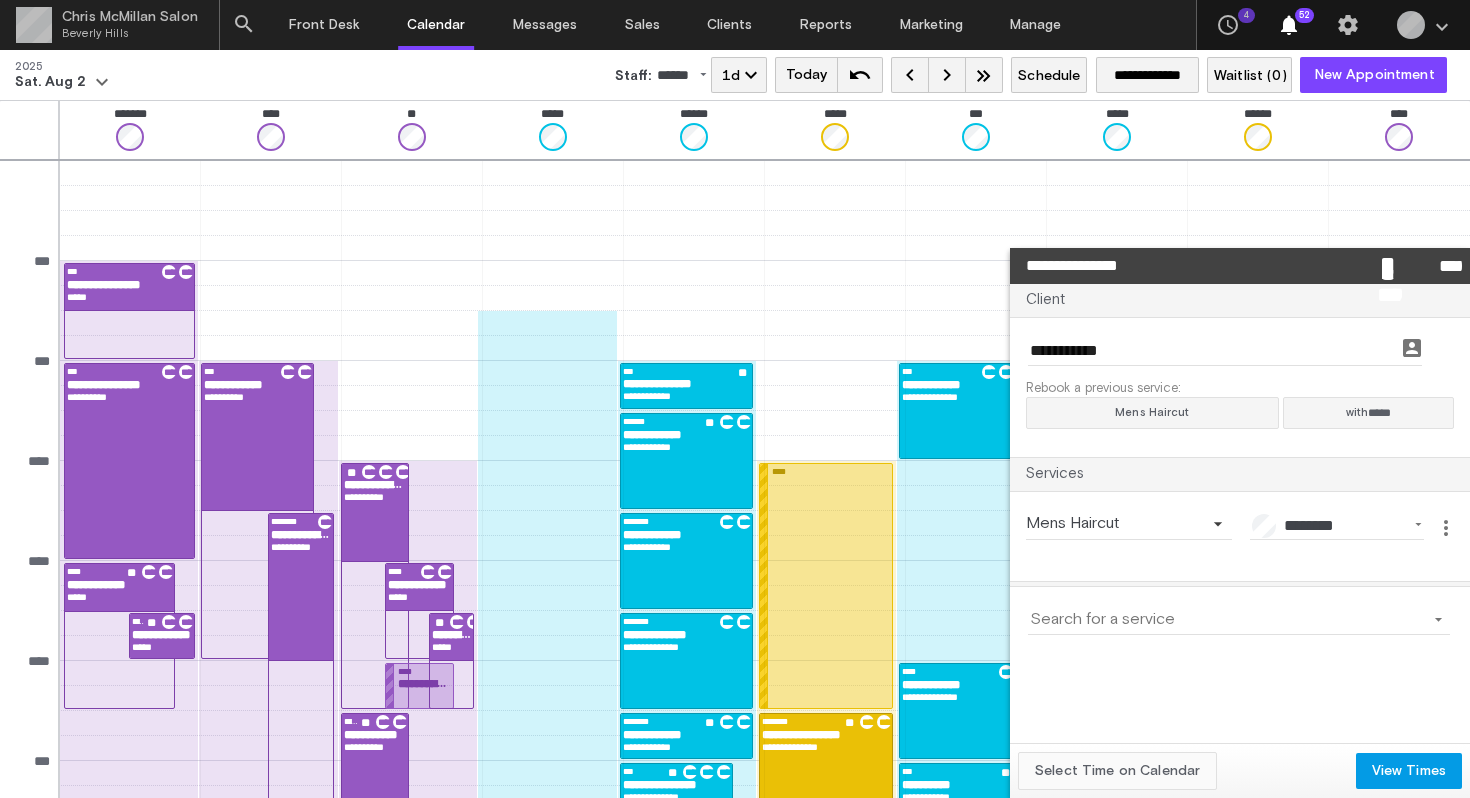 click on "Select Time on Calendar" 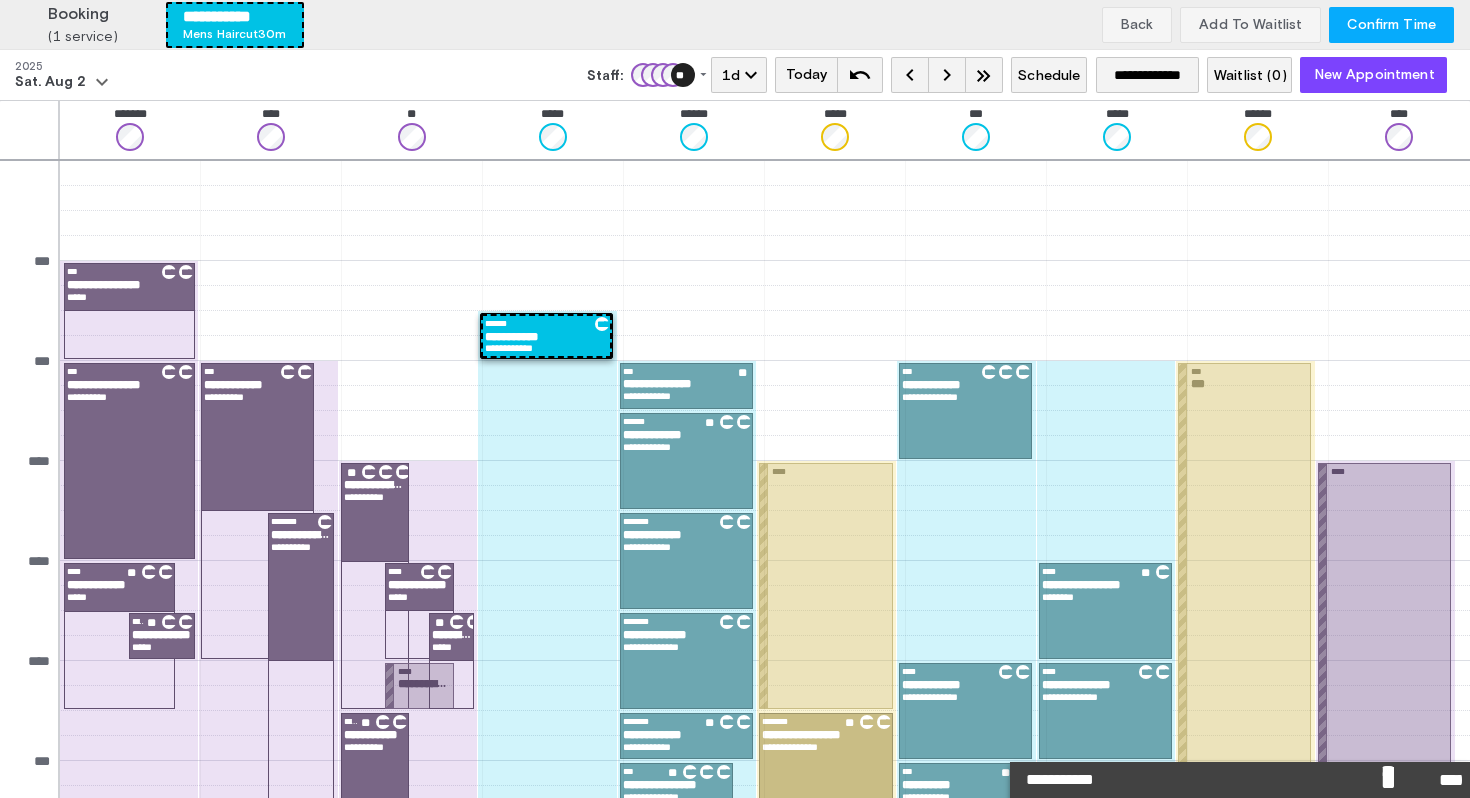 click on "Confirm Time" at bounding box center (1391, 25) 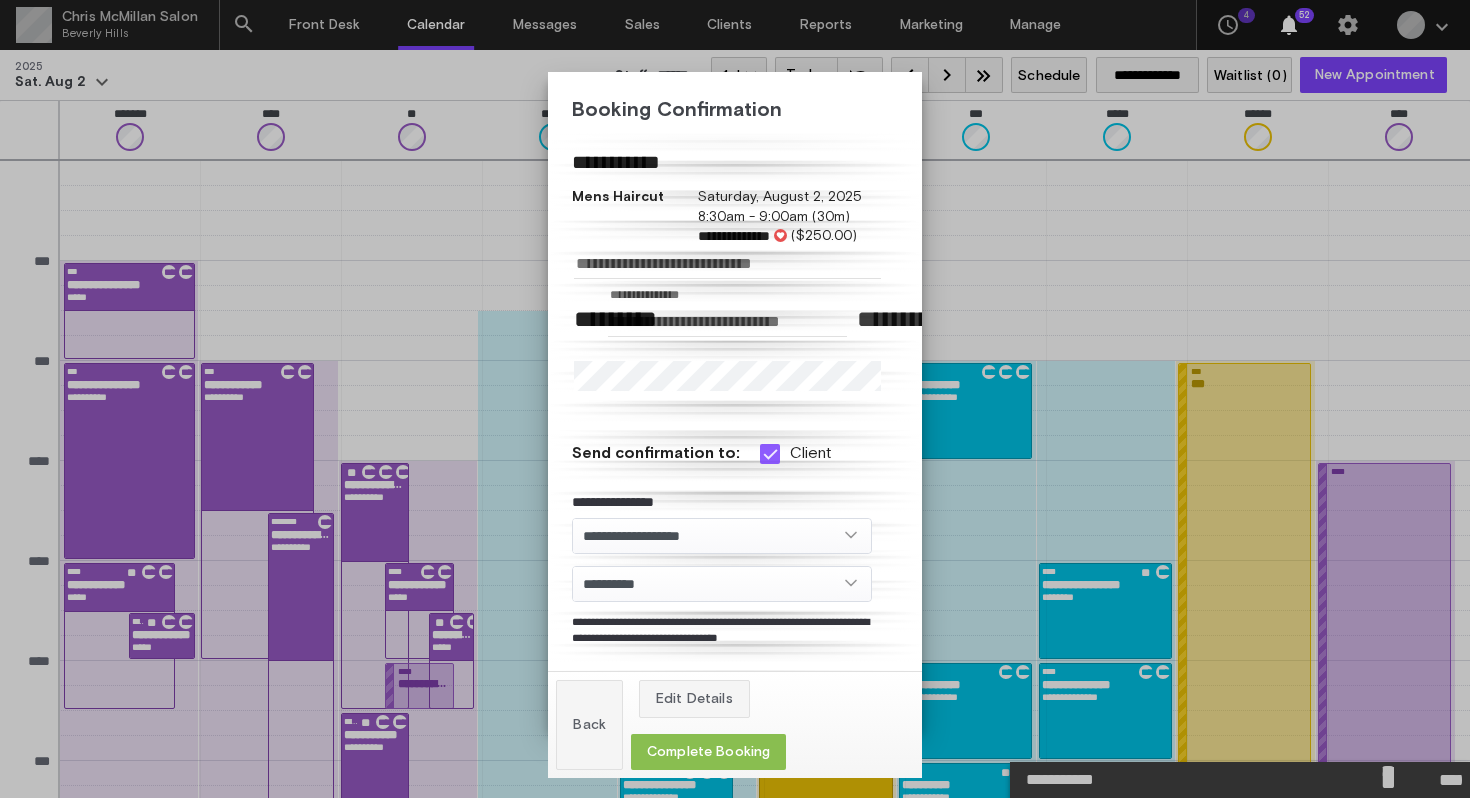 click on "Complete Booking" 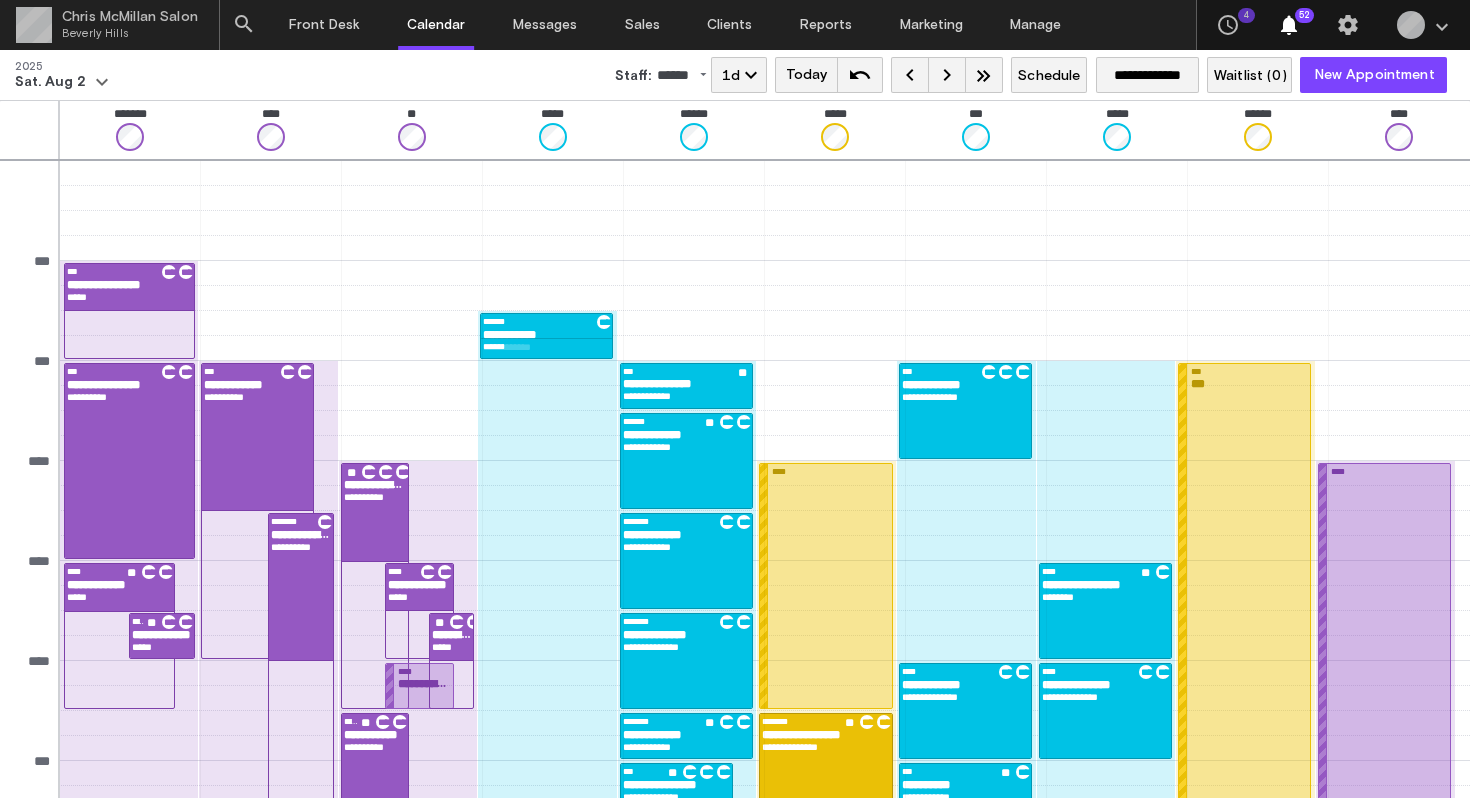 click at bounding box center [547, 736] 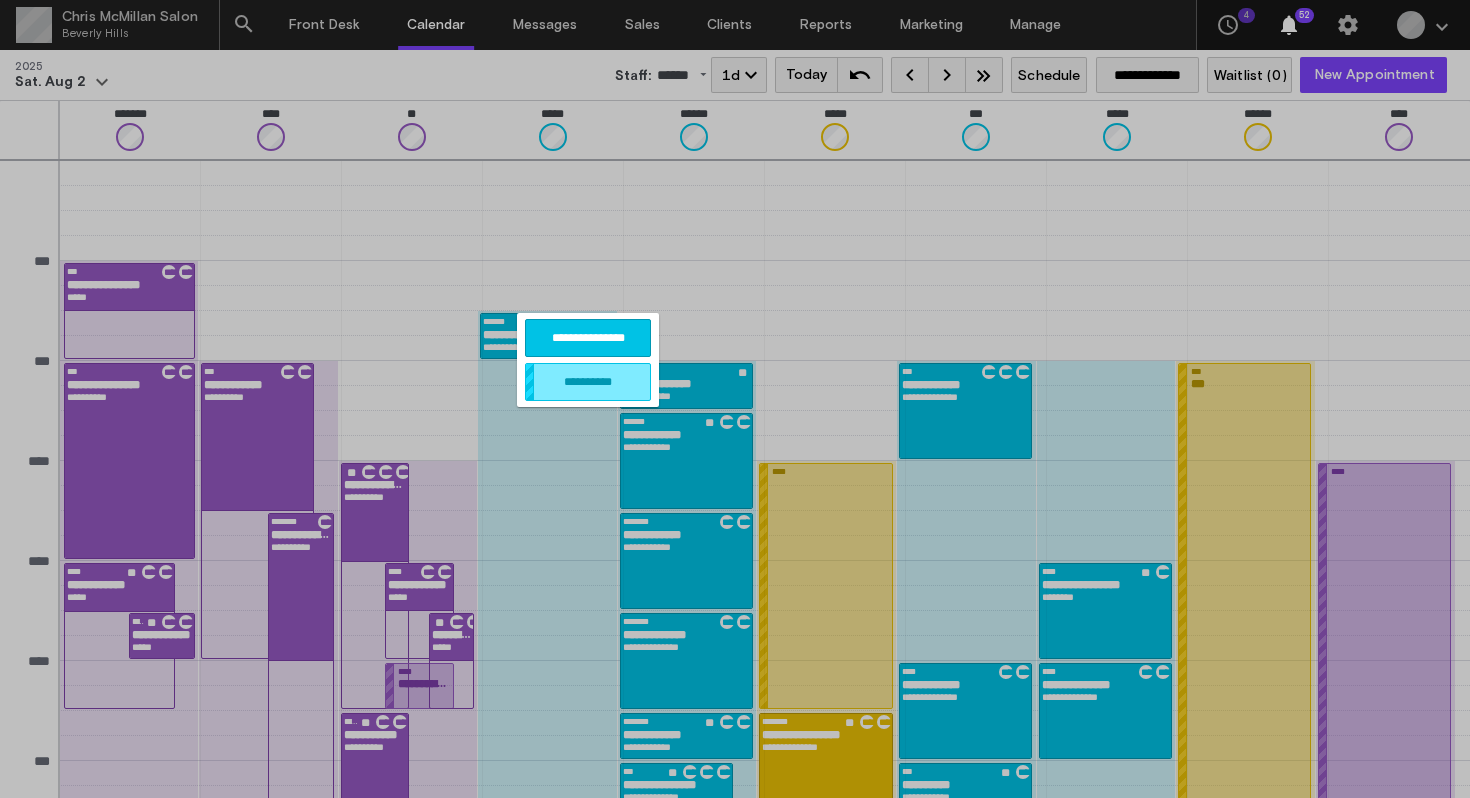 click at bounding box center [735, 399] 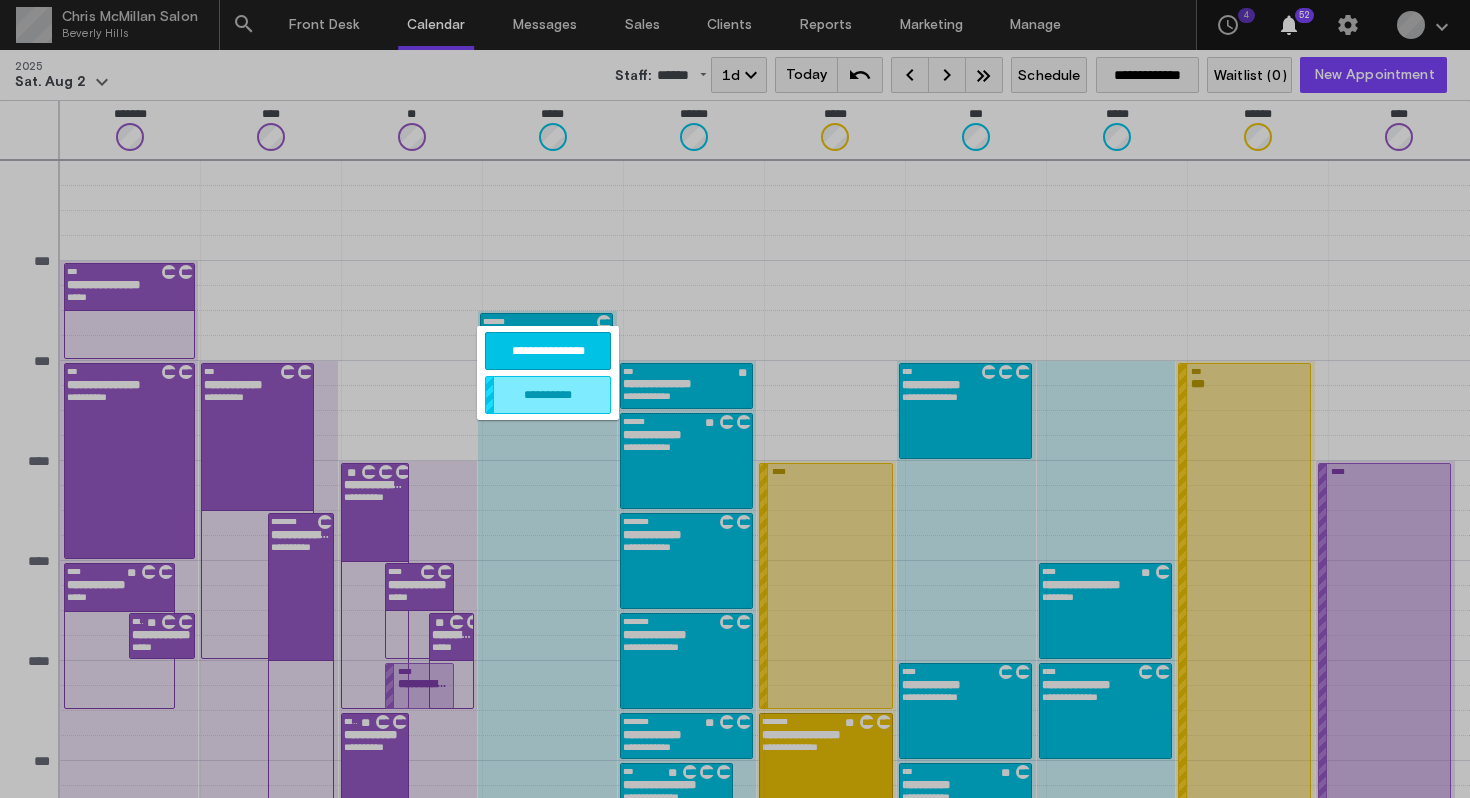 click on "**********" at bounding box center [548, 351] 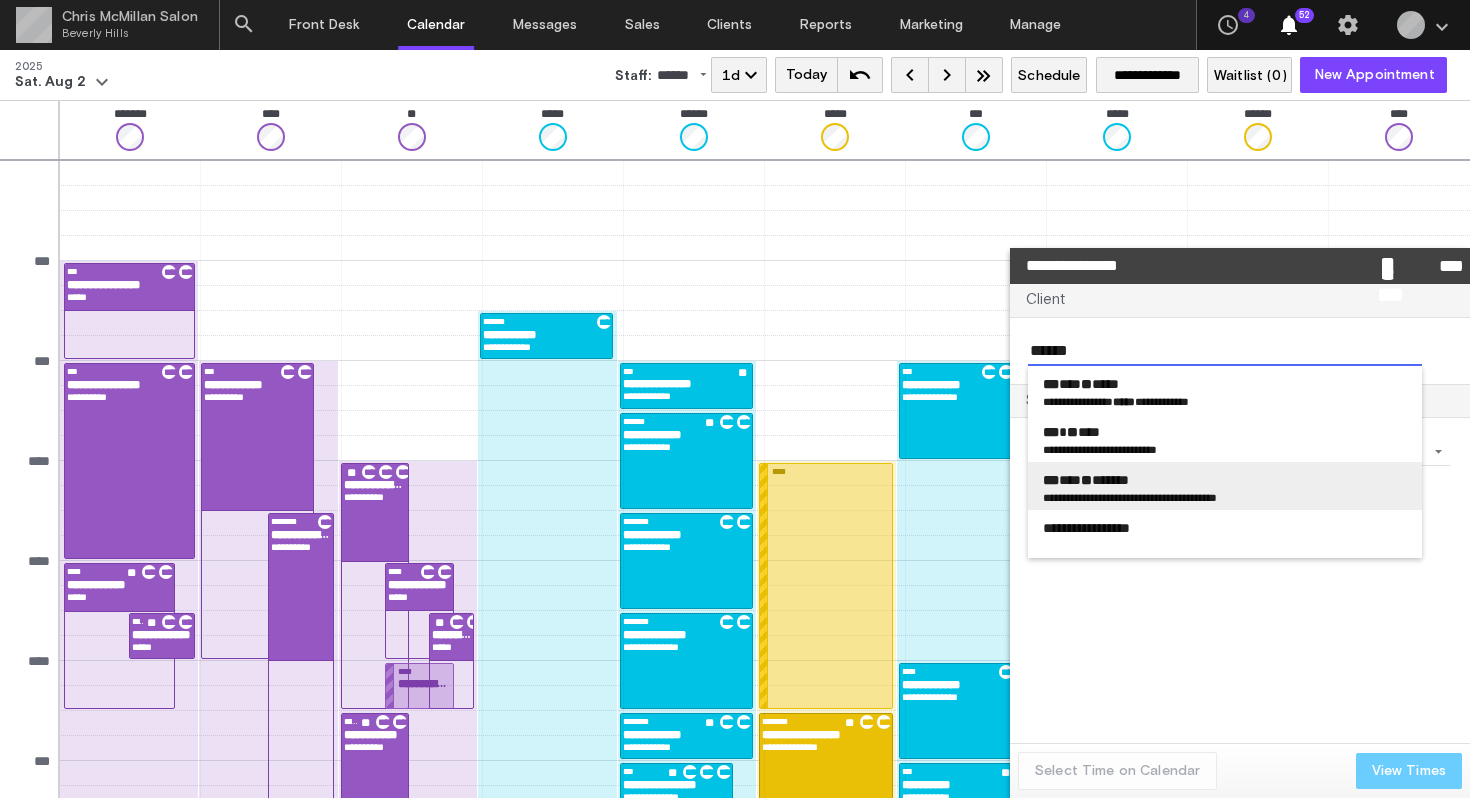 click on "**********" at bounding box center (1071, 497) 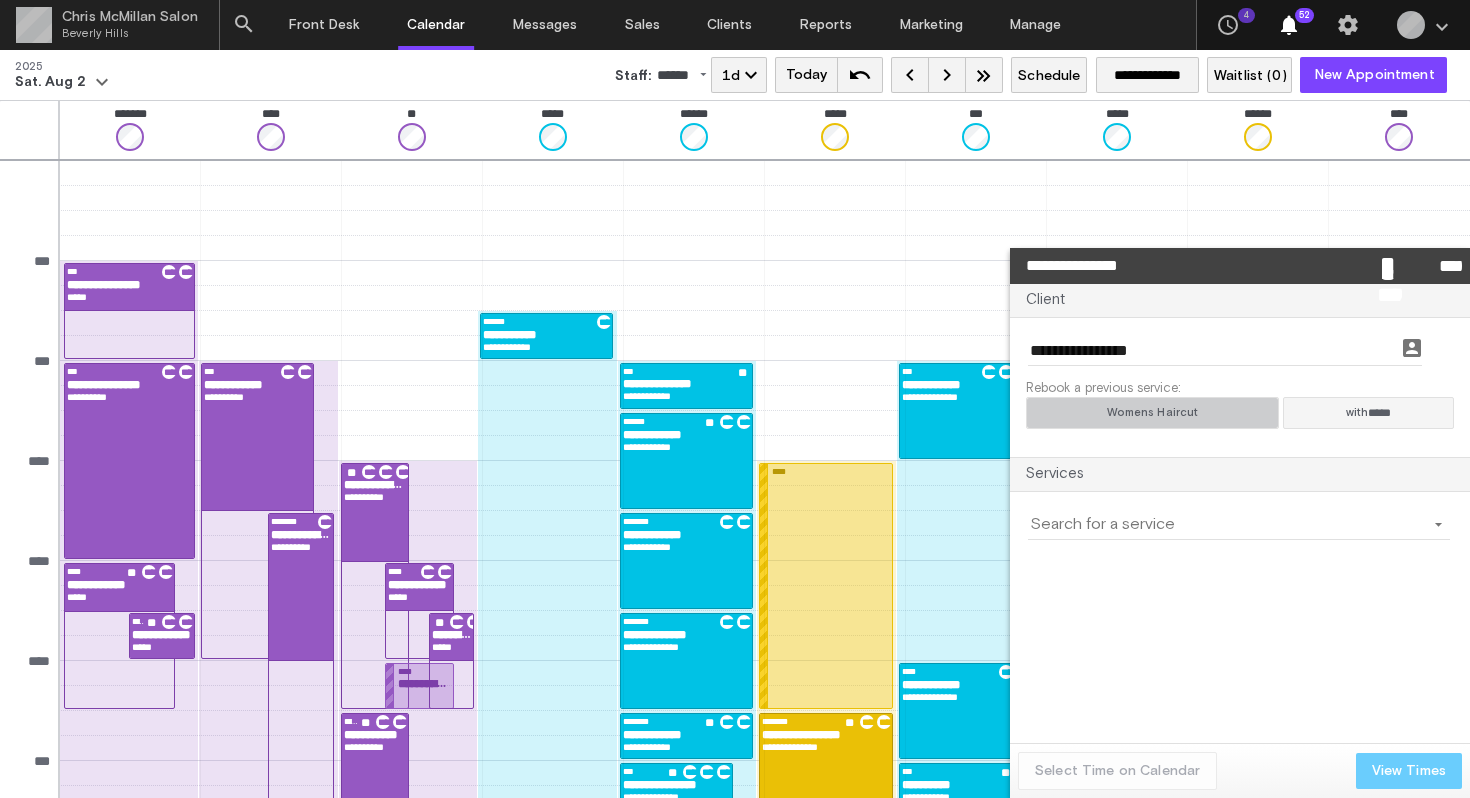click on "Womens Haircut" 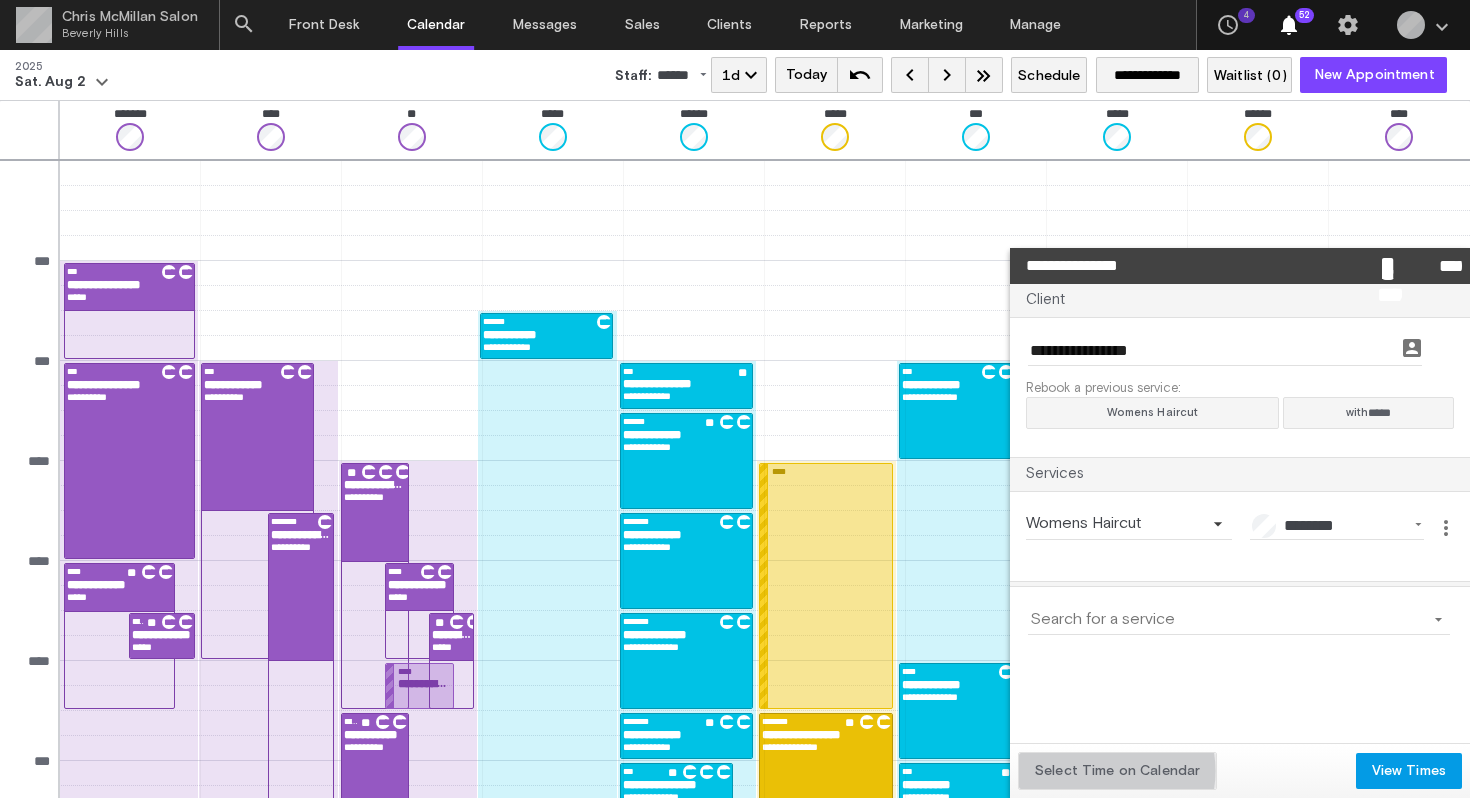click on "Select Time on Calendar" 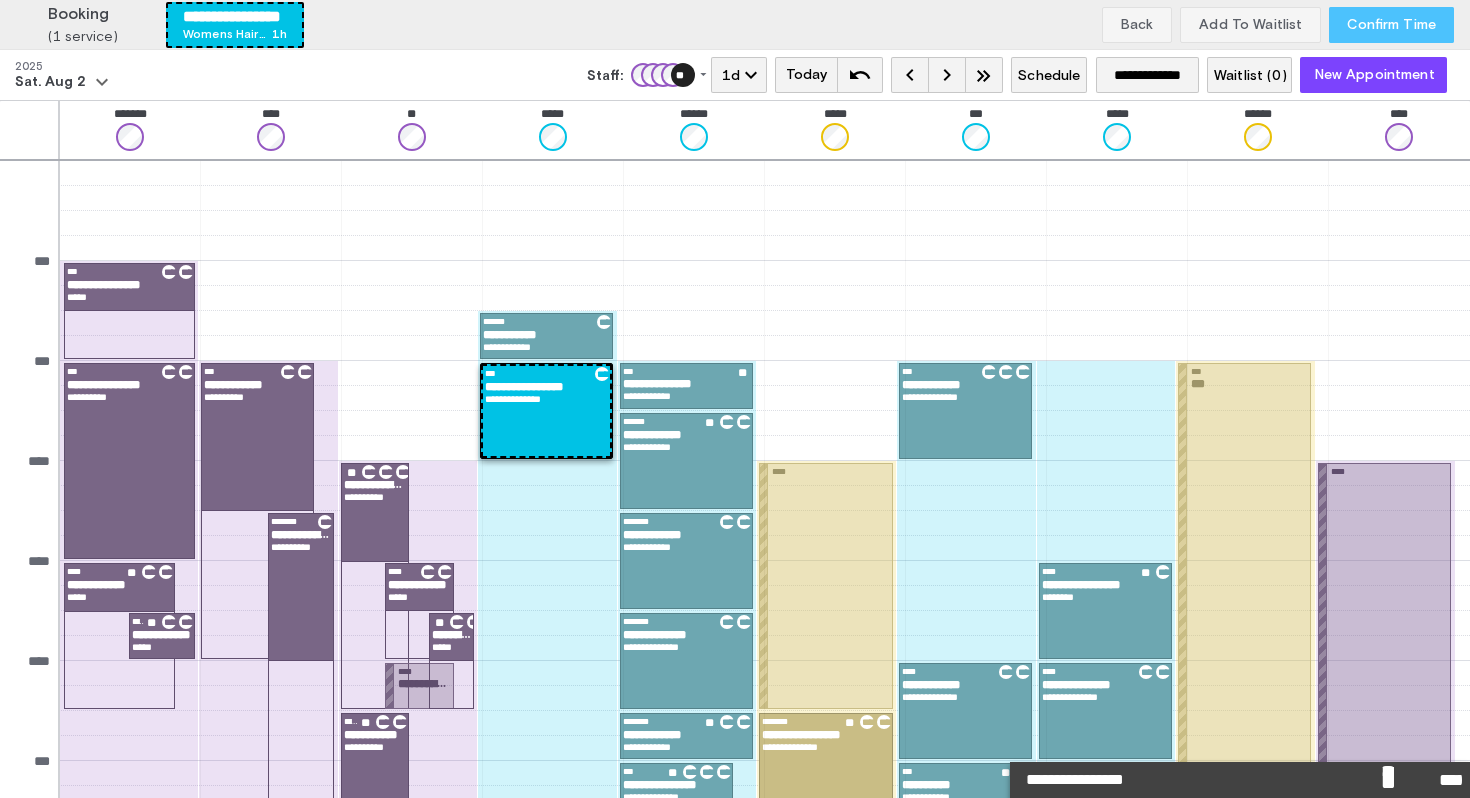 click on "Confirm Time" at bounding box center (1391, 25) 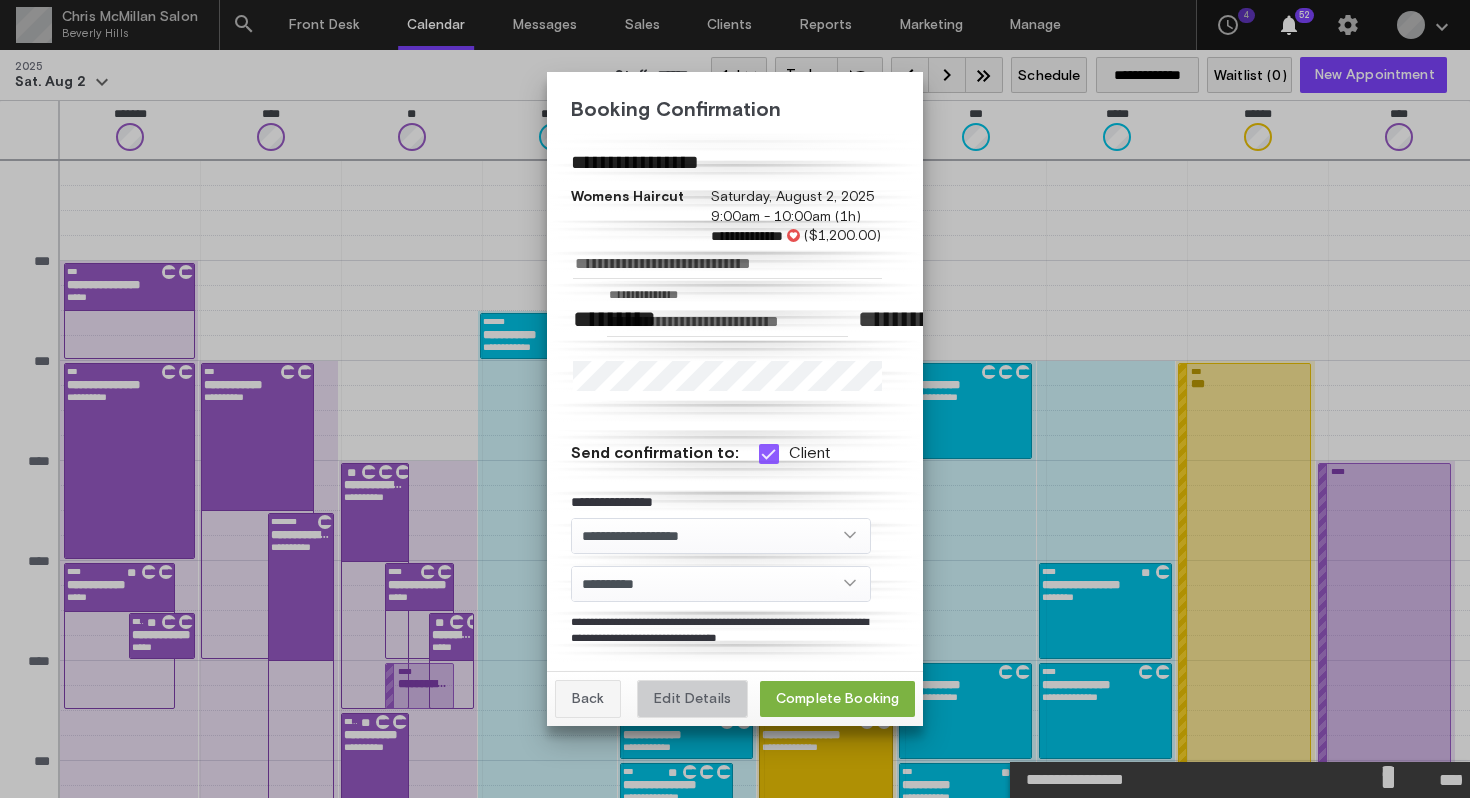 click on "Edit Details" 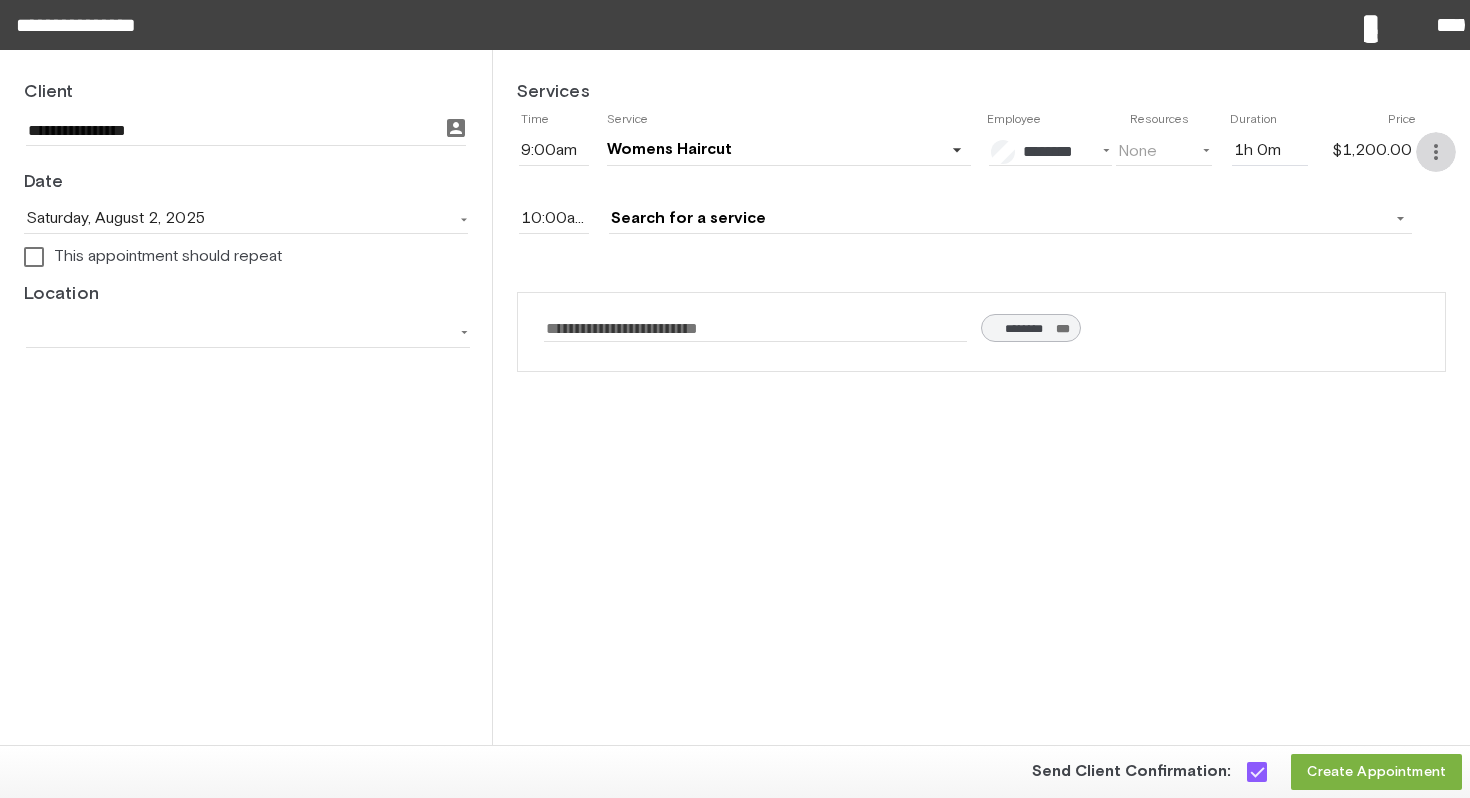 click on "more_vert" 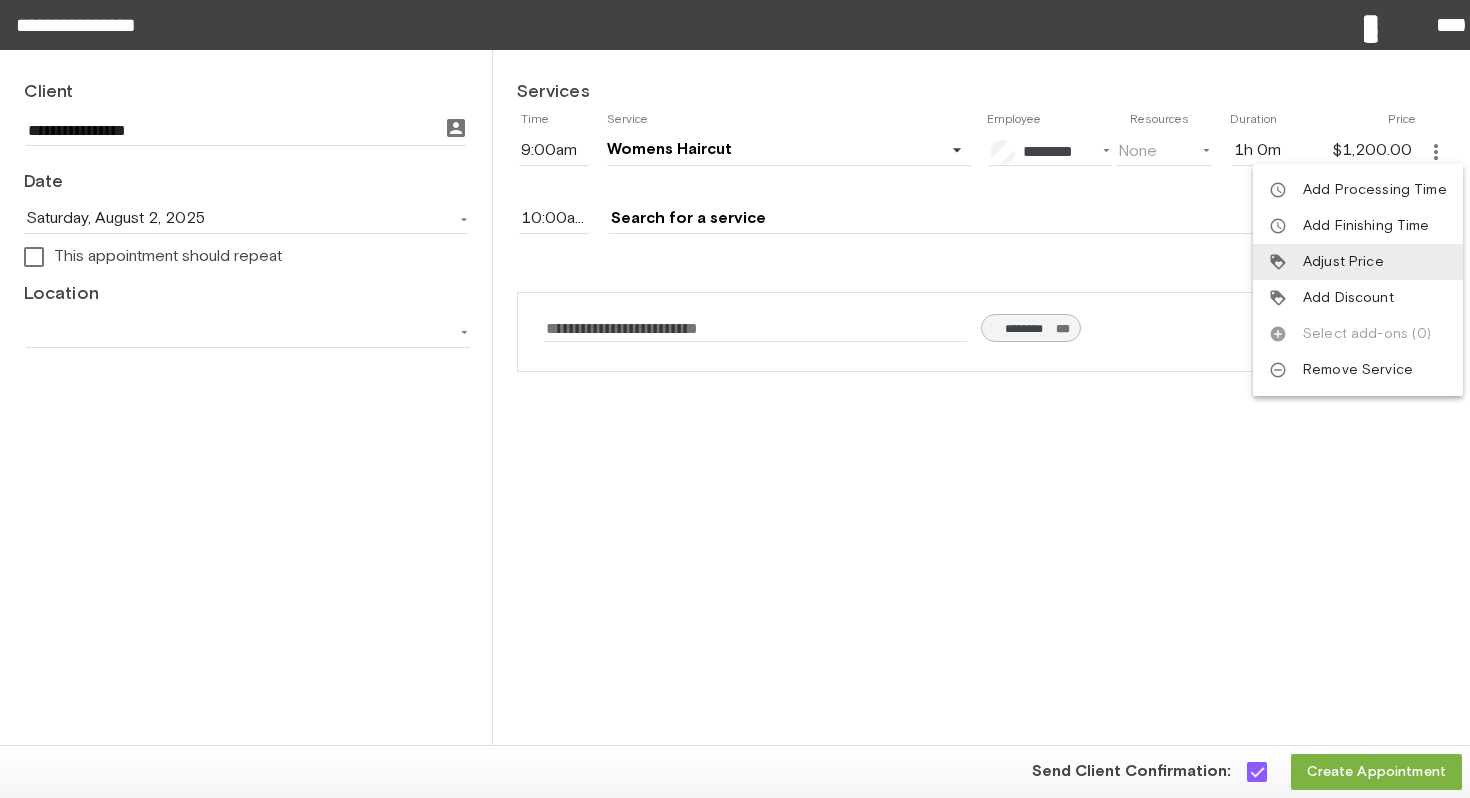 drag, startPoint x: 1388, startPoint y: 280, endPoint x: 1388, endPoint y: 254, distance: 26 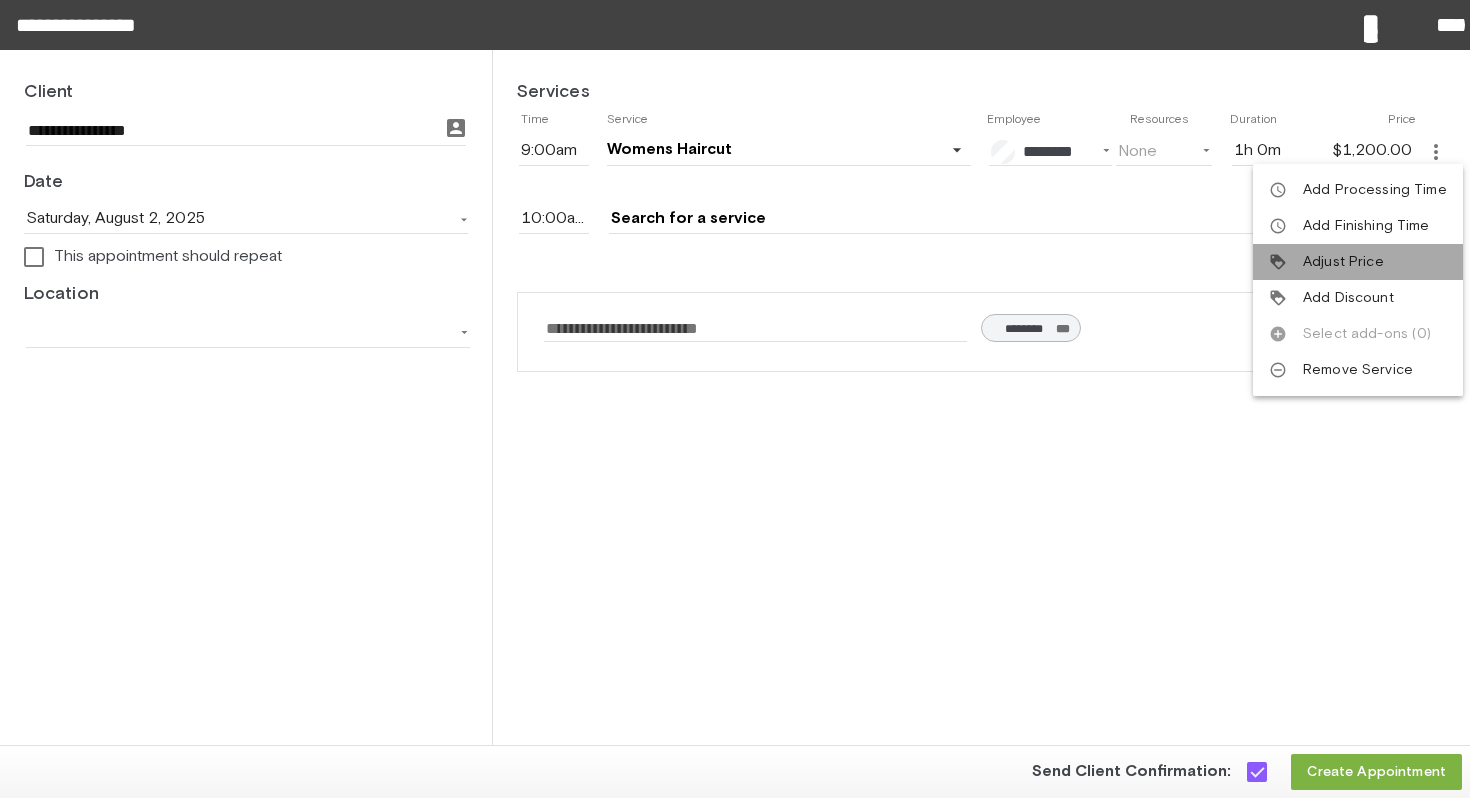click on "loyalty   Adjust Price" at bounding box center (1358, 262) 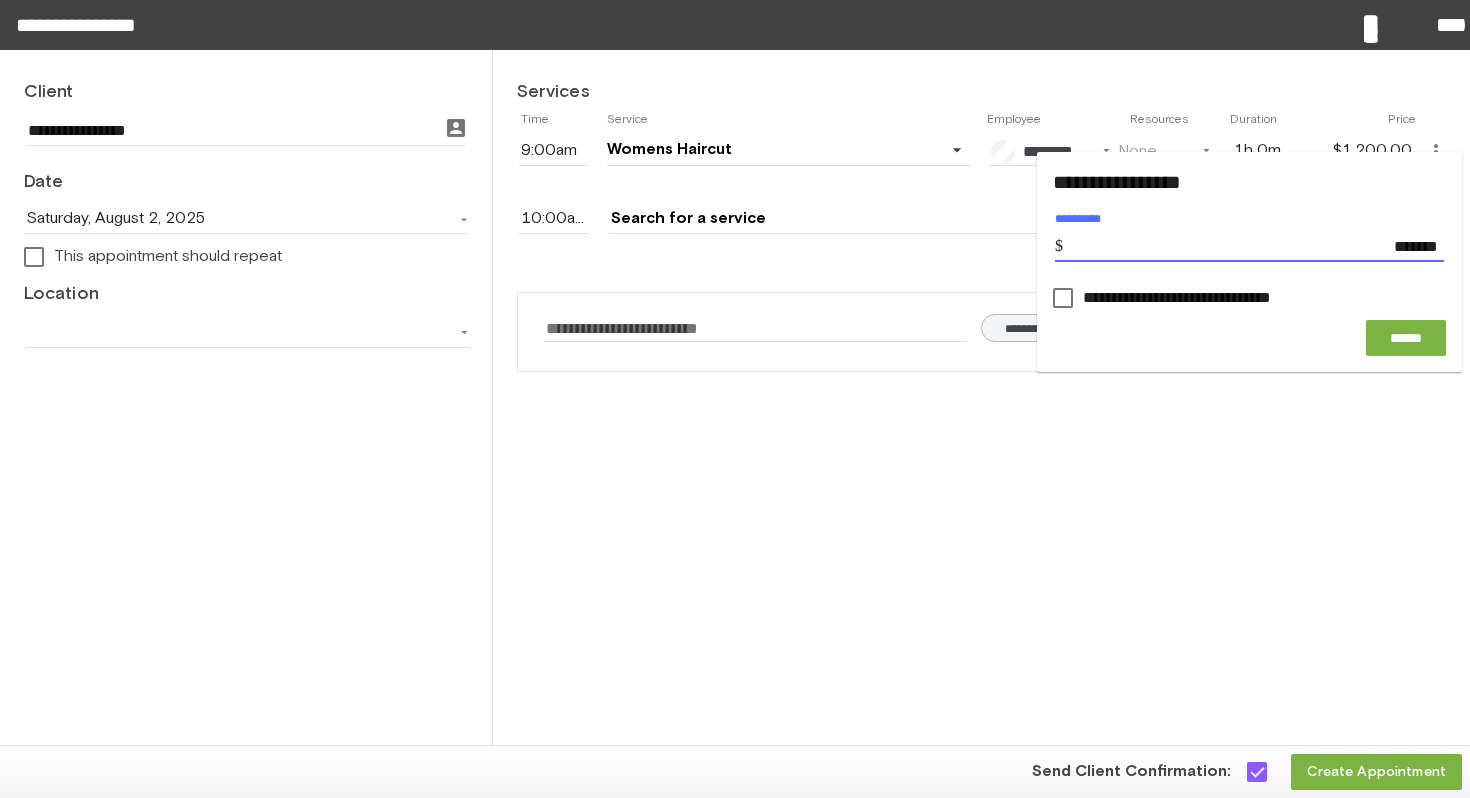 type on "********" 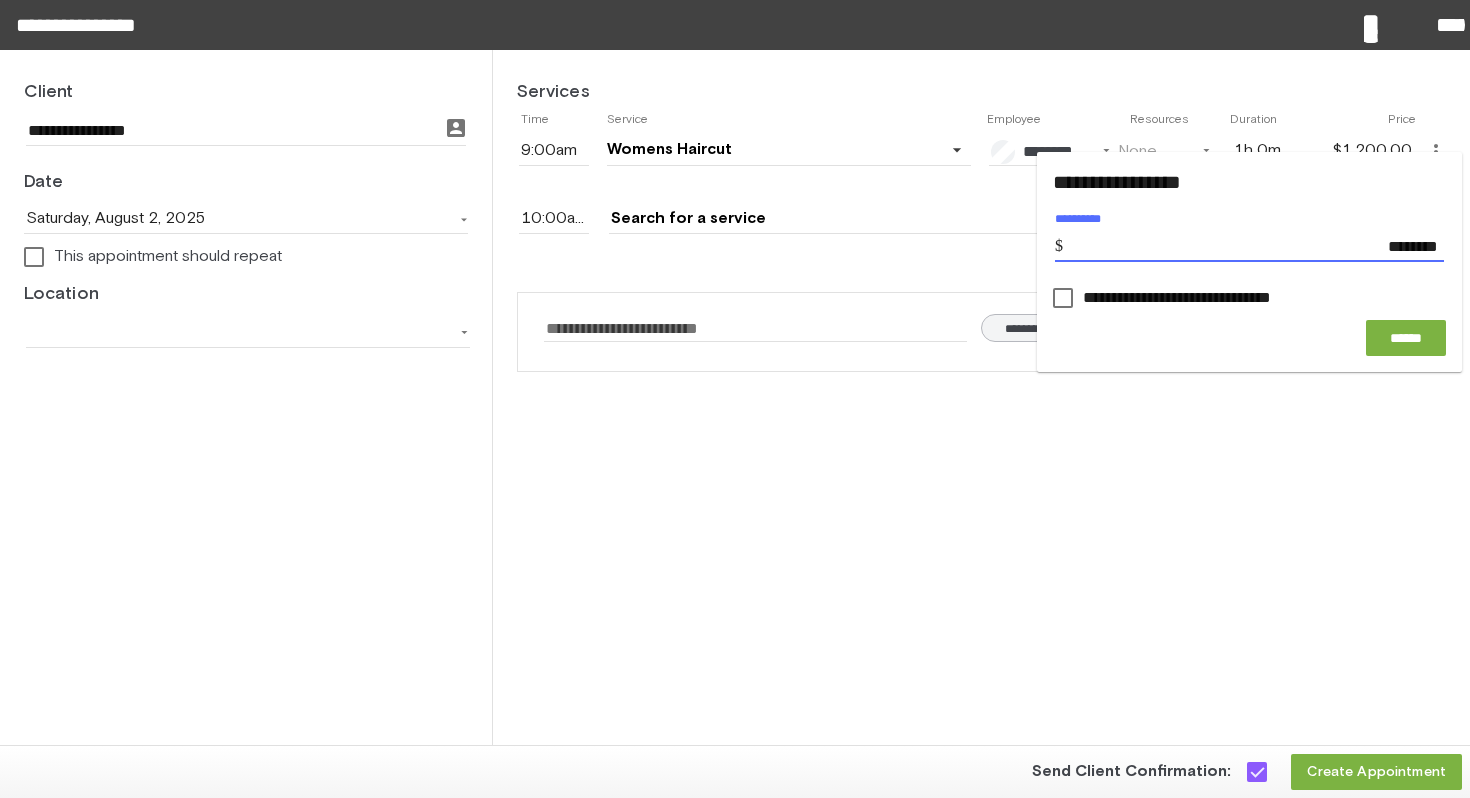 click 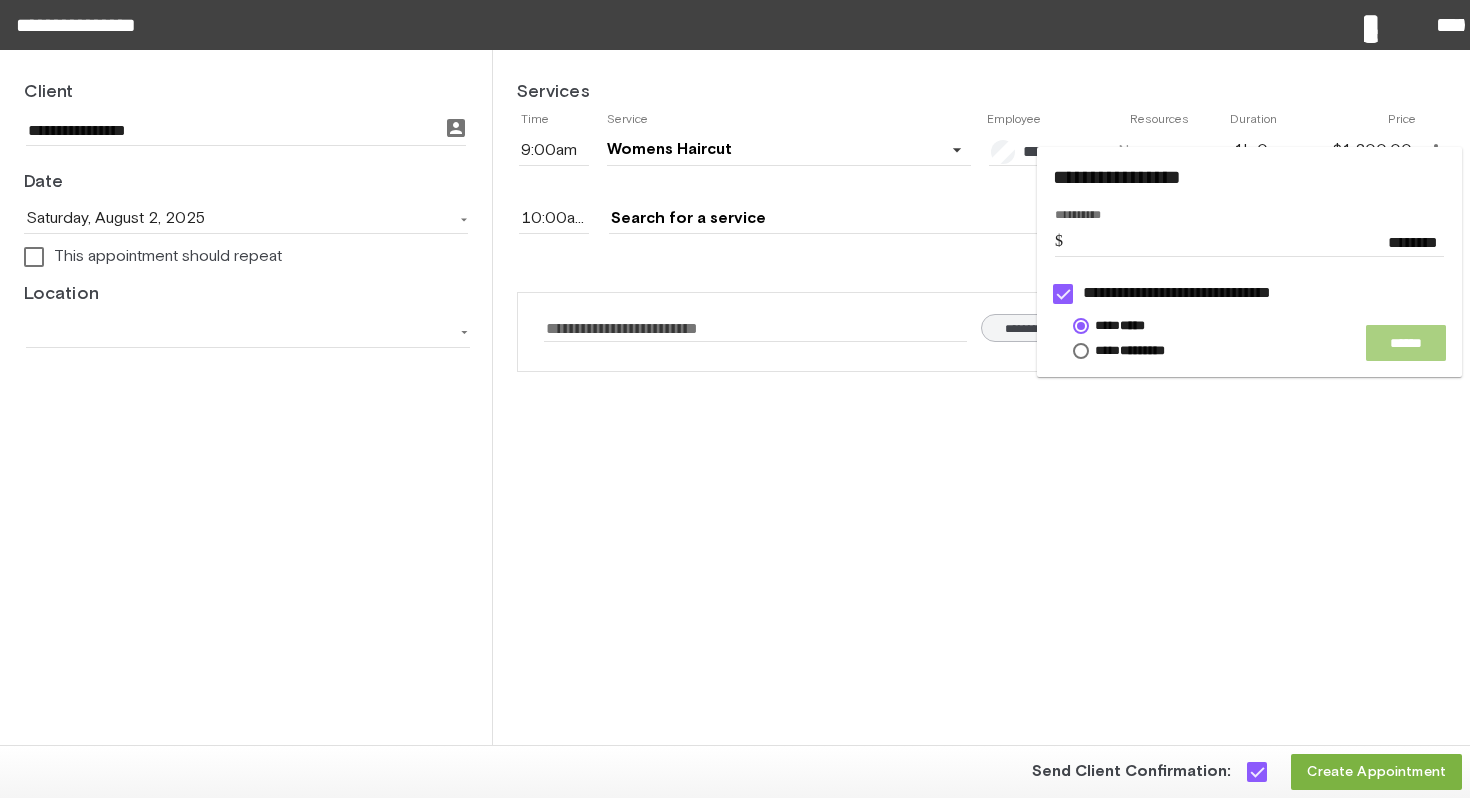 click on "******" 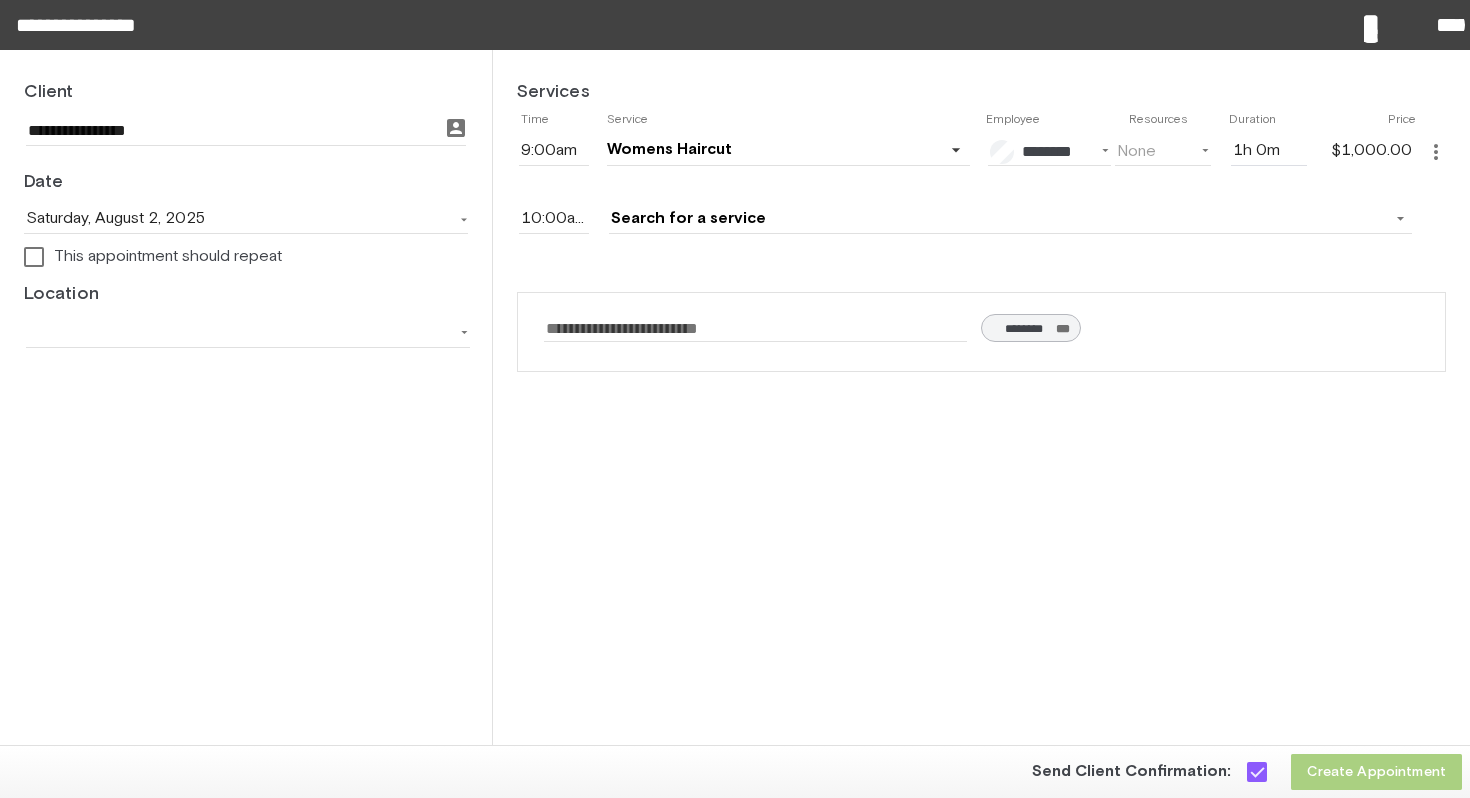 click on "Create Appointment" 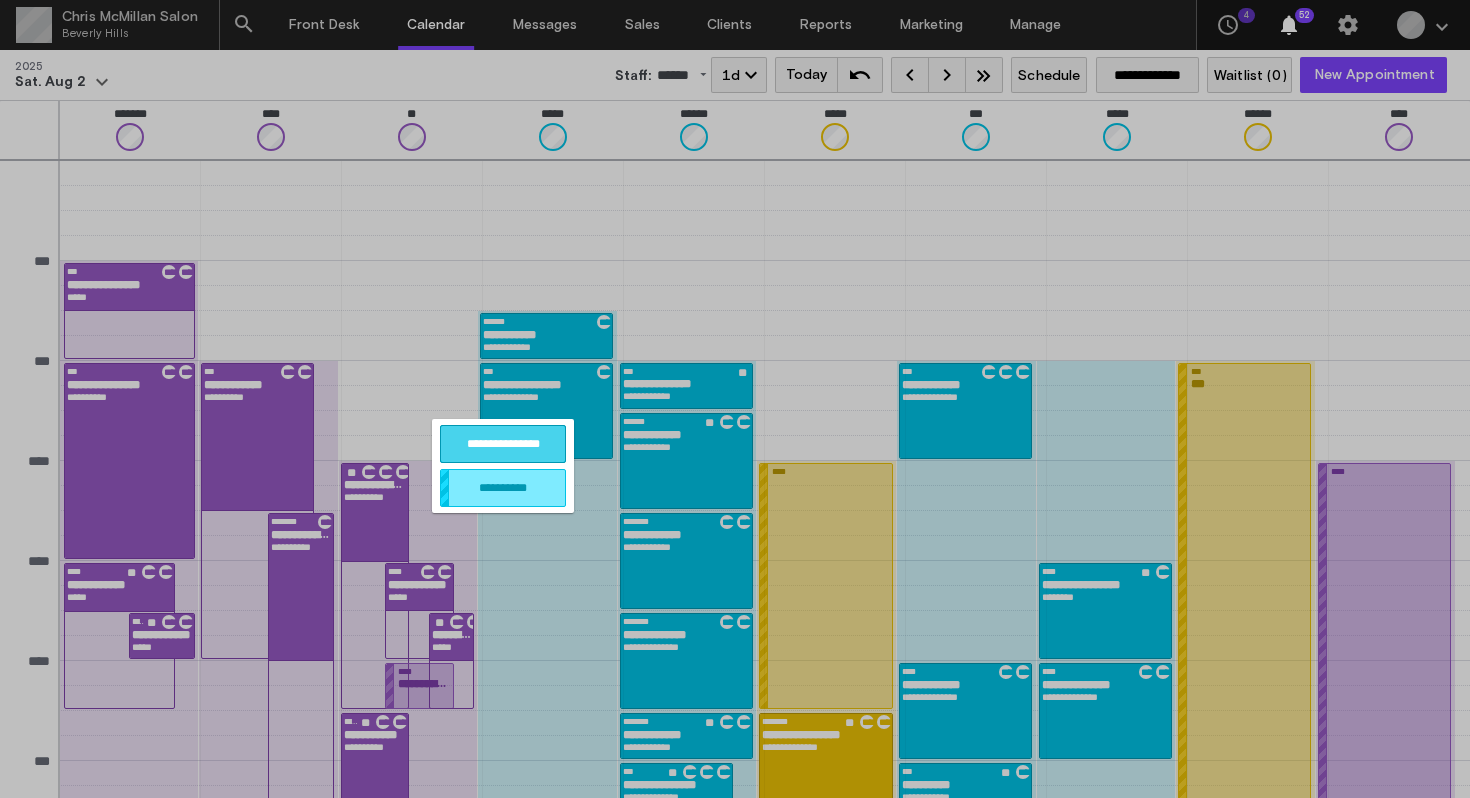 click on "**********" at bounding box center (503, 444) 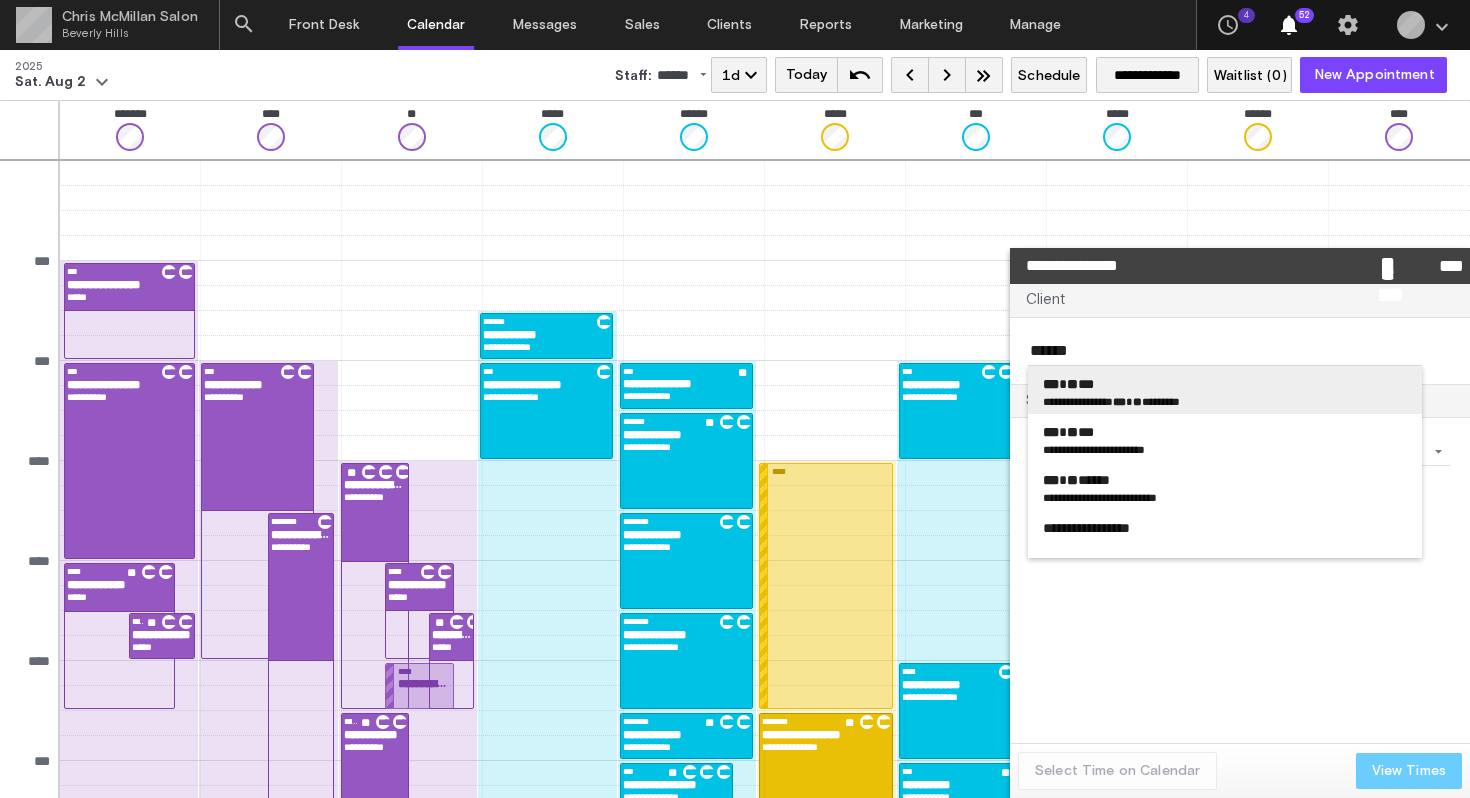 click on "**********" at bounding box center (1071, 401) 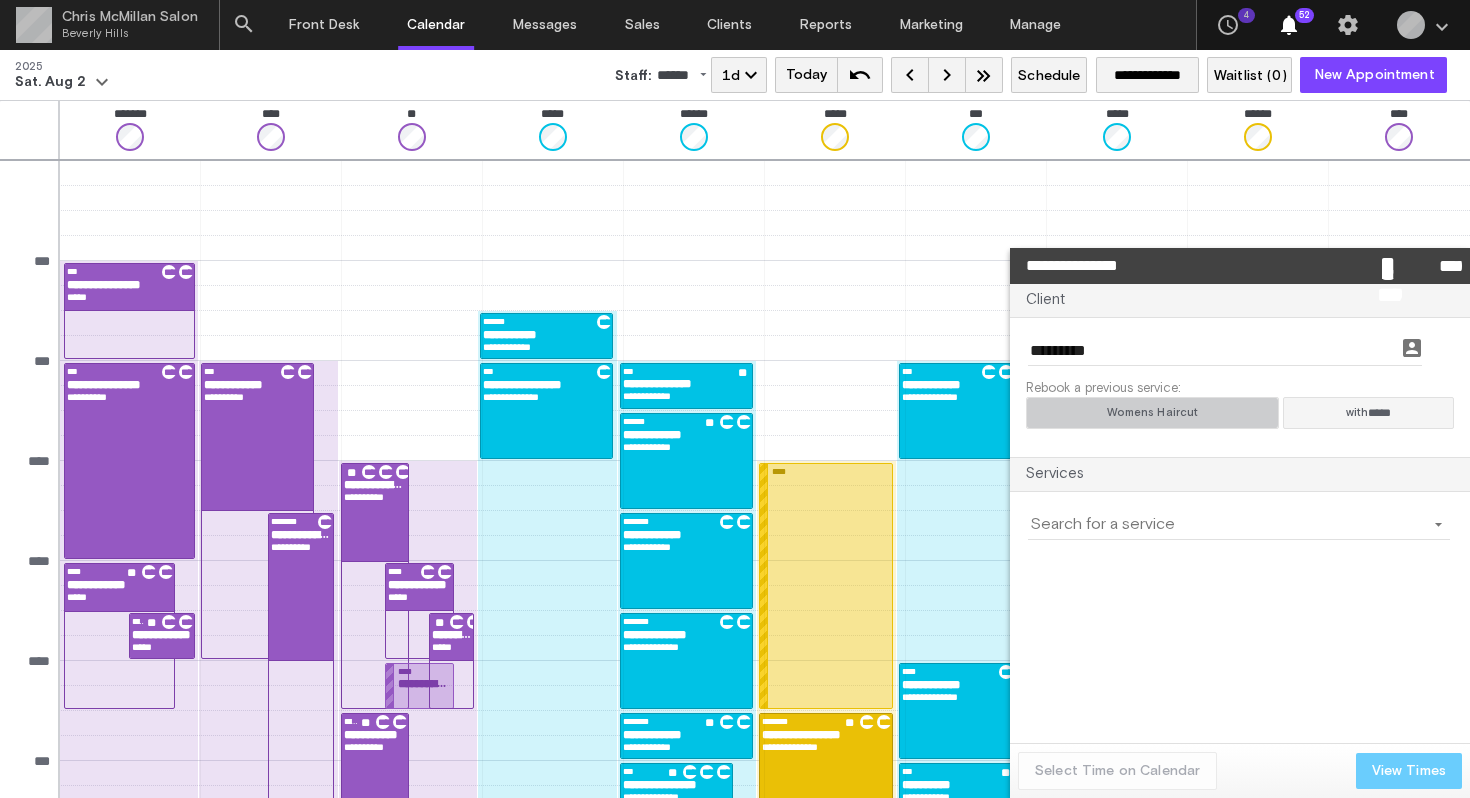 click on "Womens Haircut" 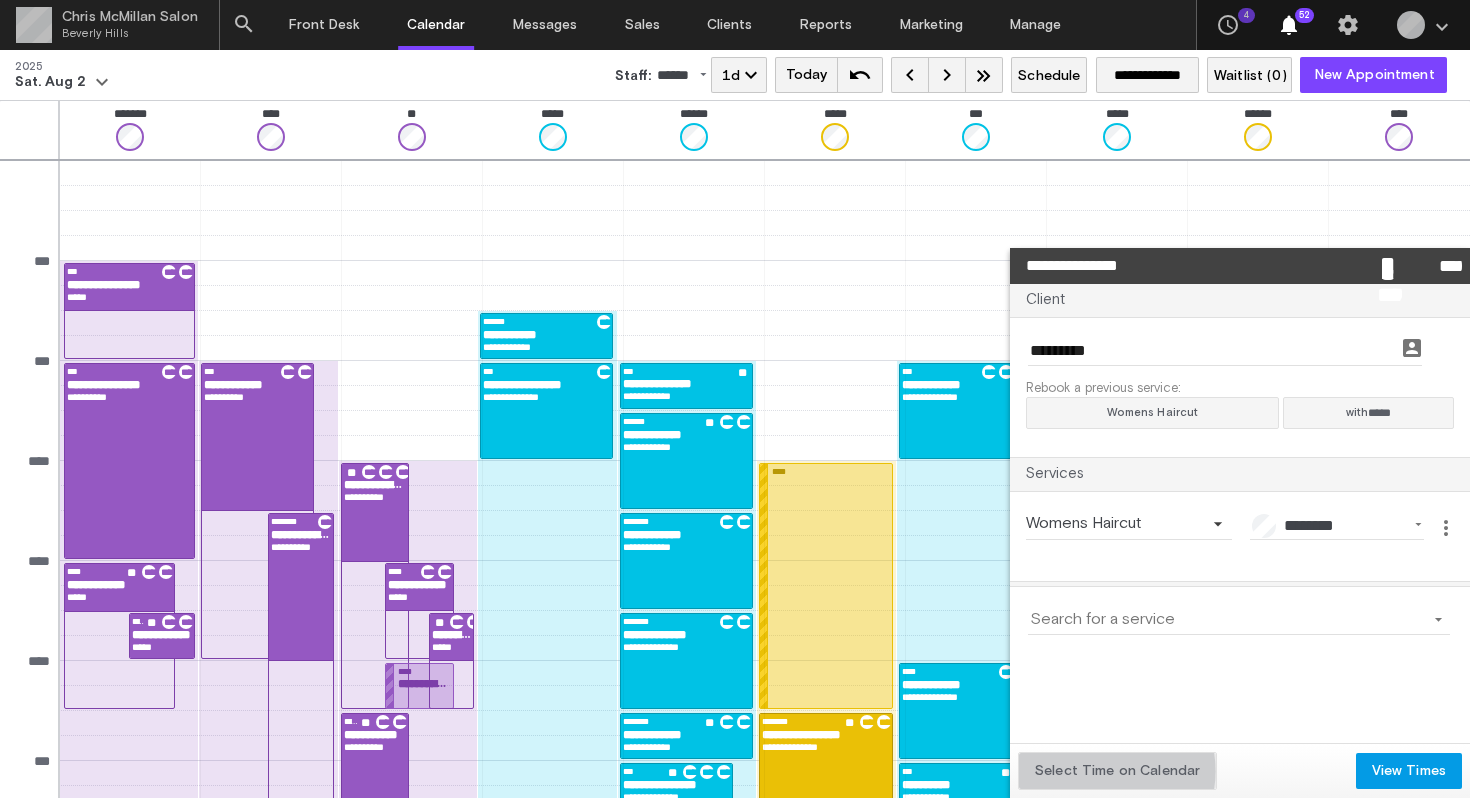 click on "Select Time on Calendar" 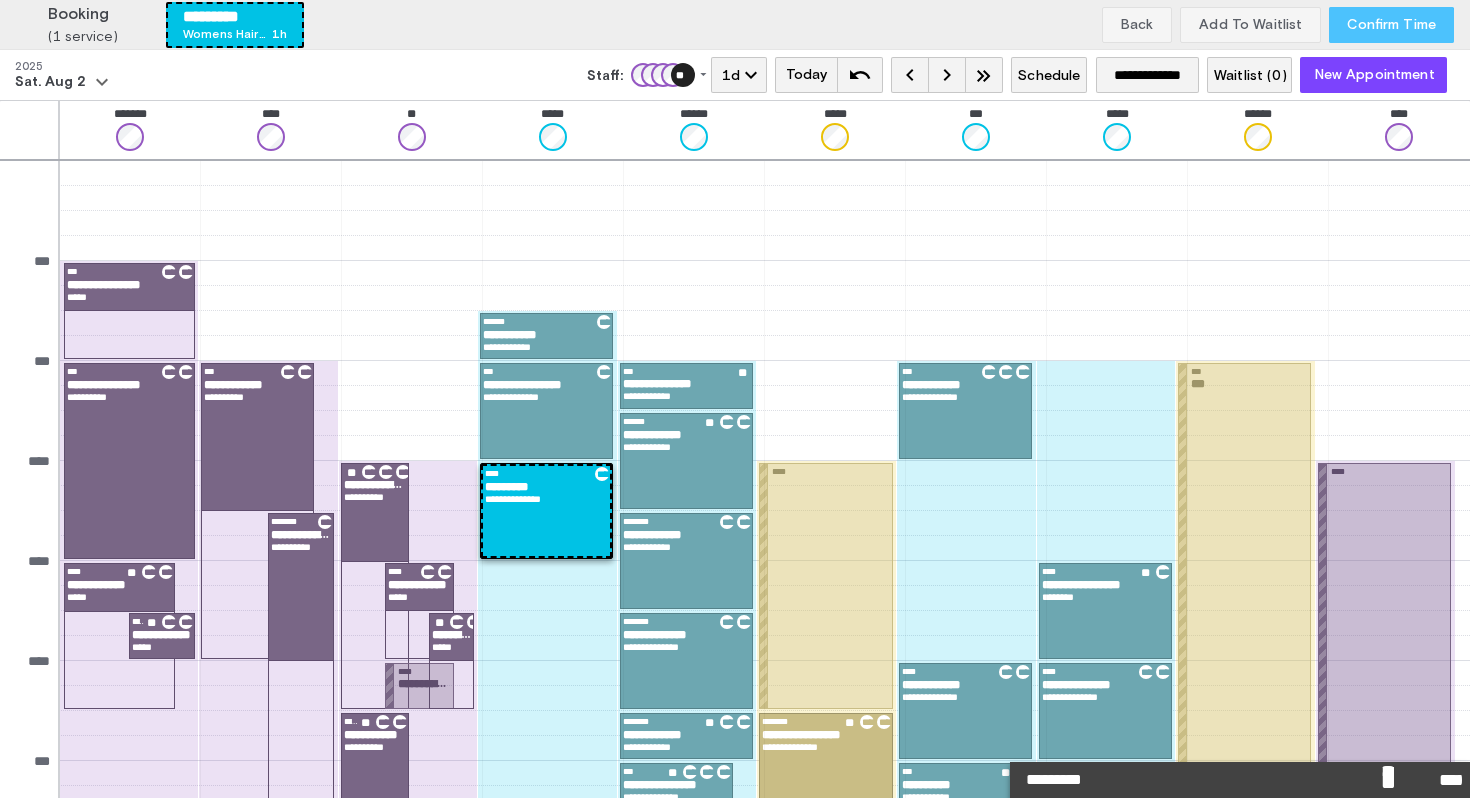 click on "Confirm Time" at bounding box center (1391, 25) 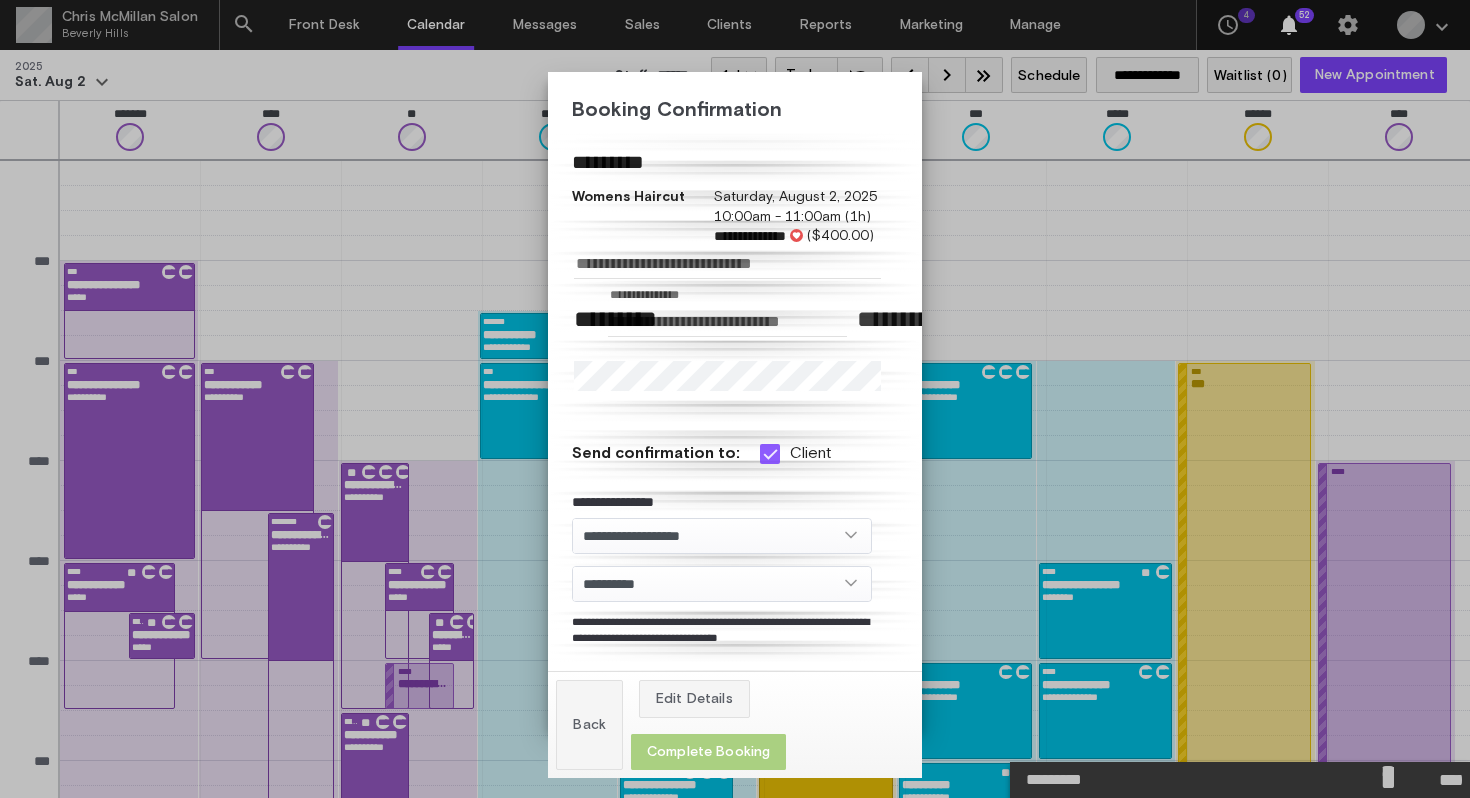 click on "Complete Booking" 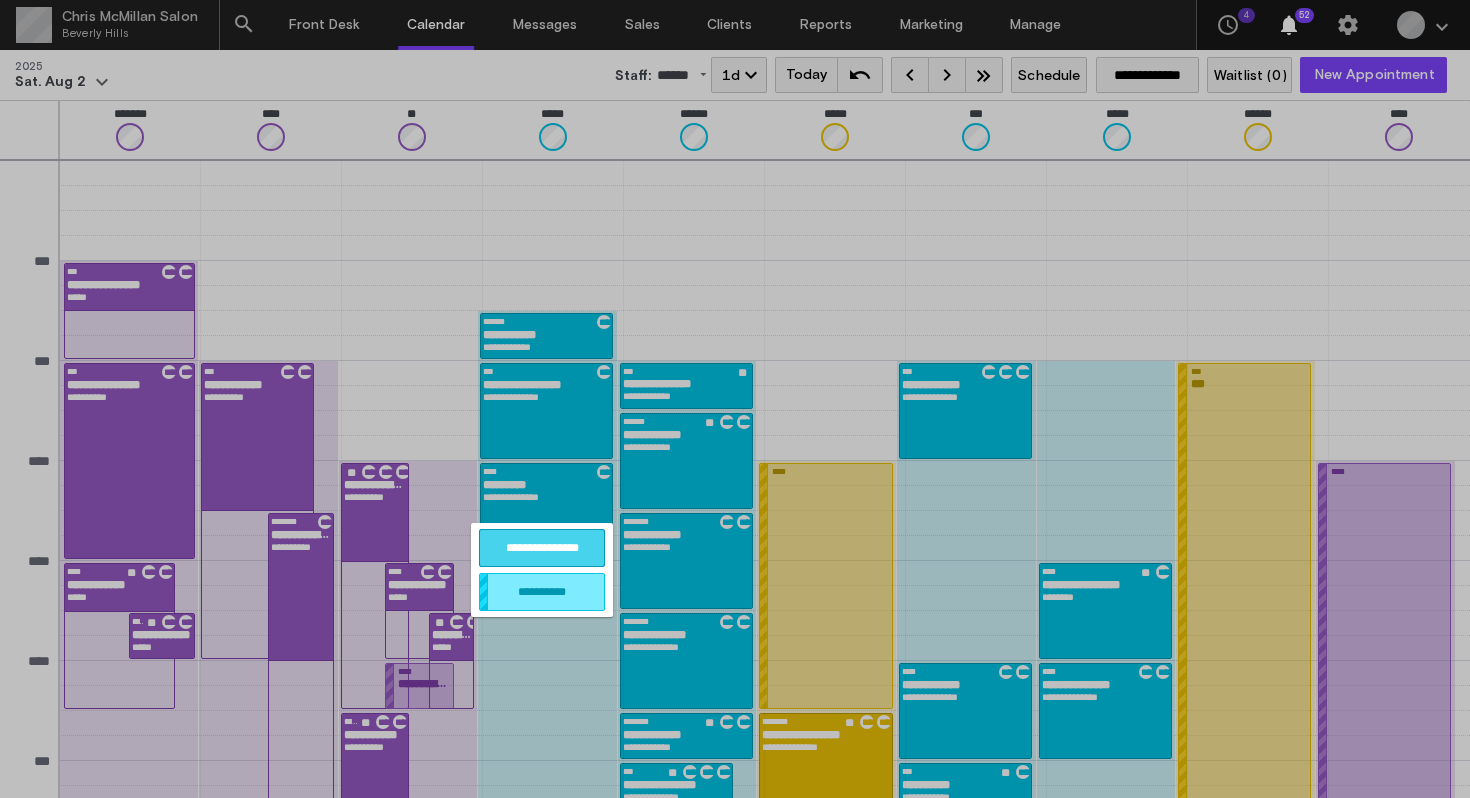 click on "**********" at bounding box center (542, 548) 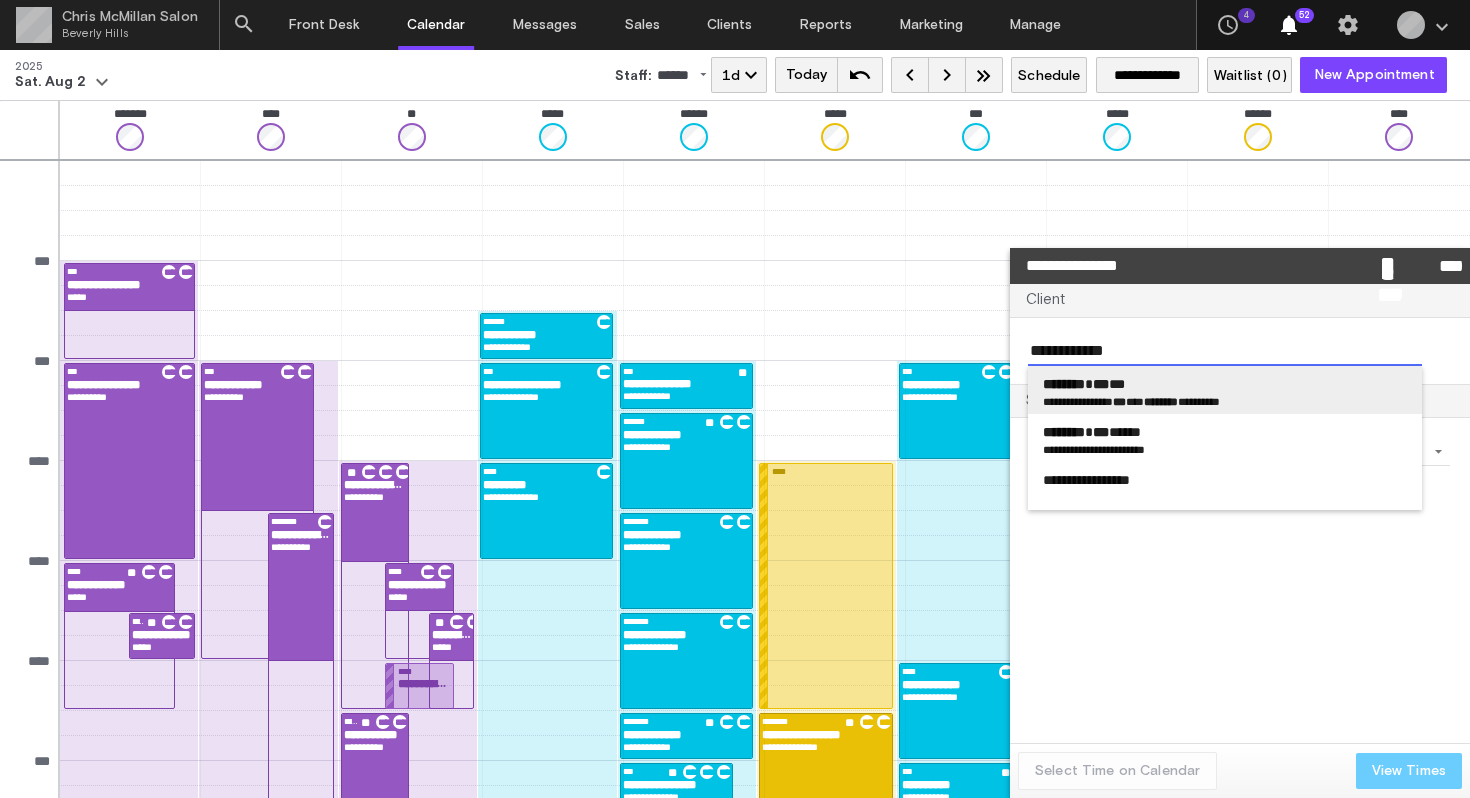 click on "********   *** ***" at bounding box center (1225, 384) 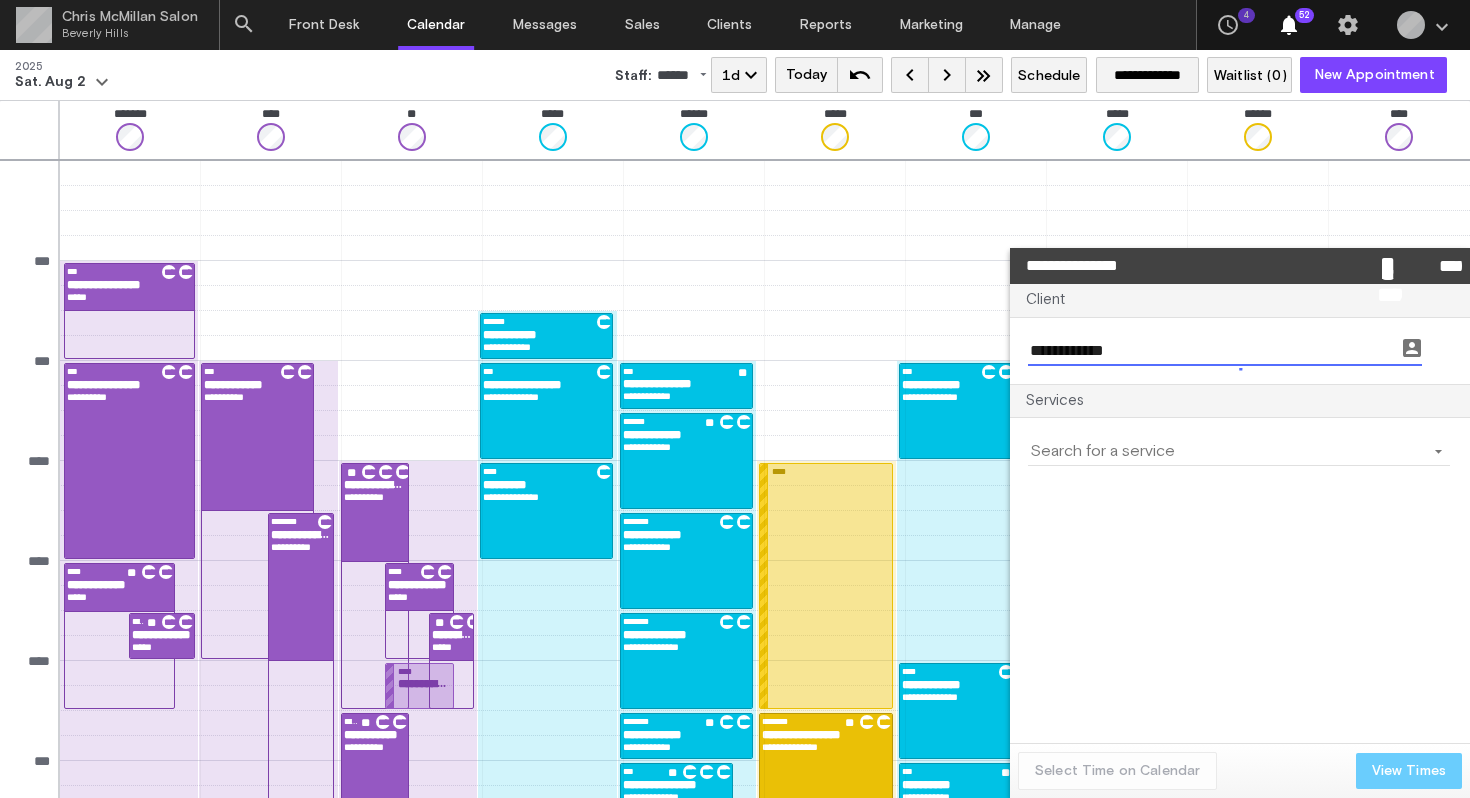 type on "**********" 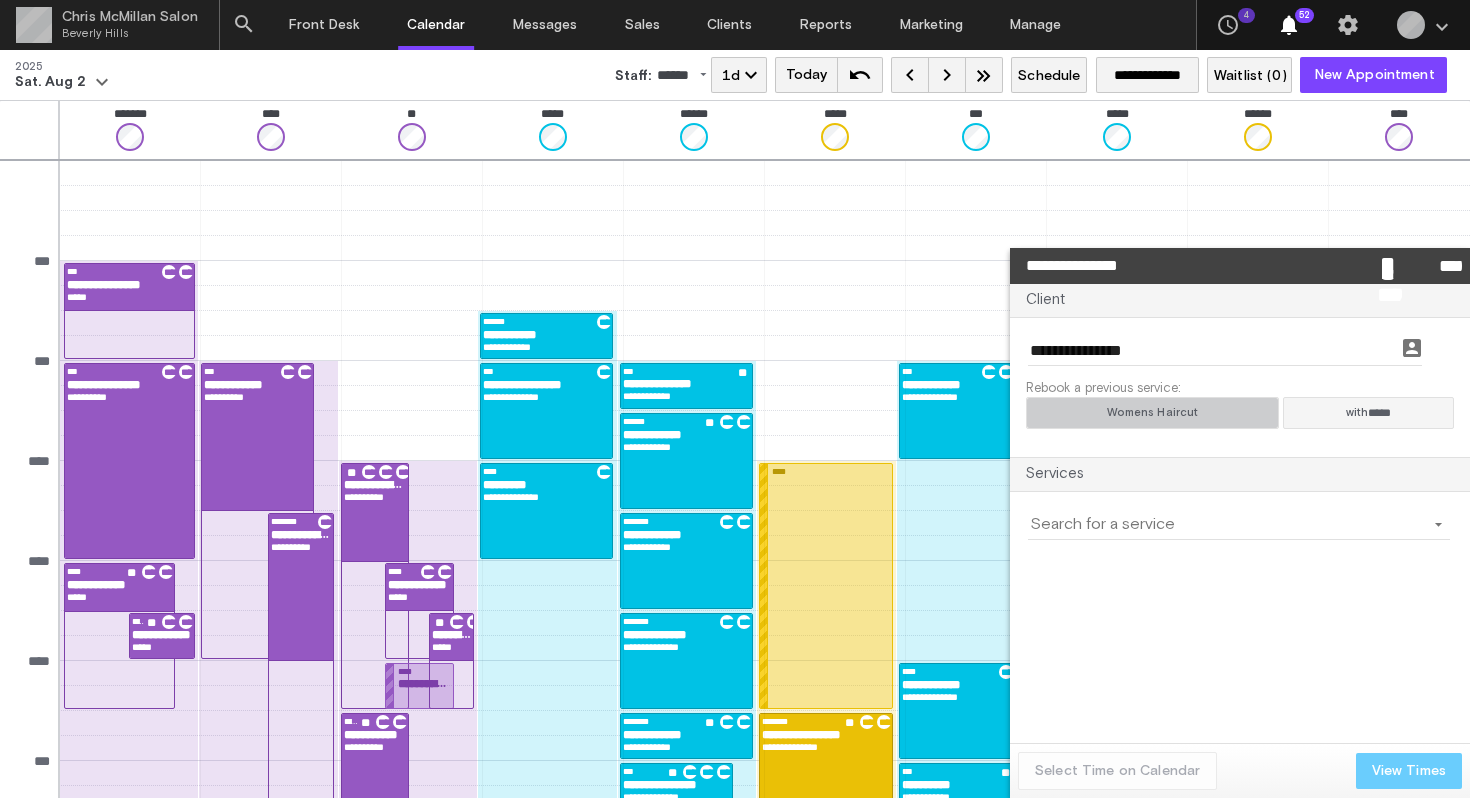click on "Womens Haircut" 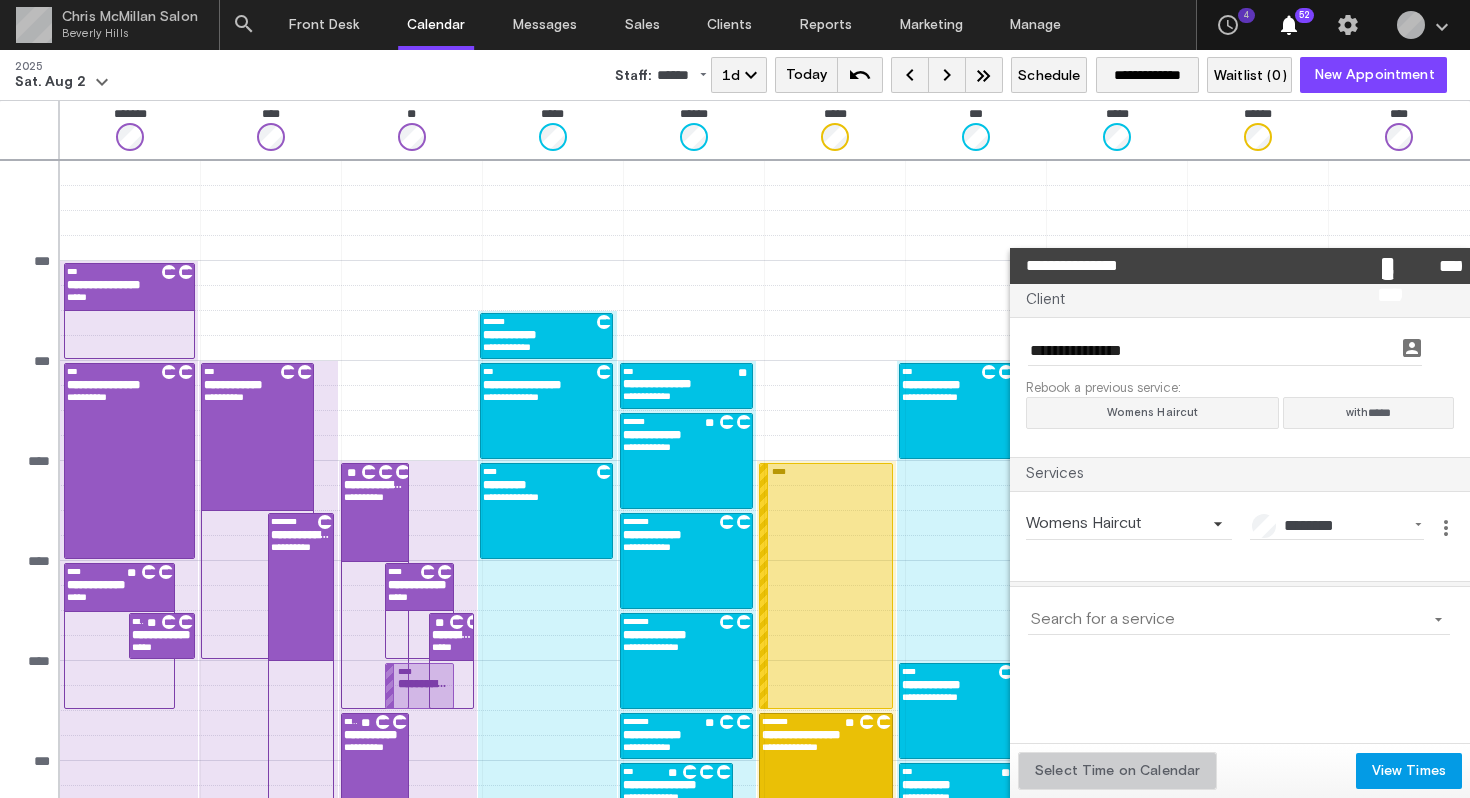 click on "Select Time on Calendar" 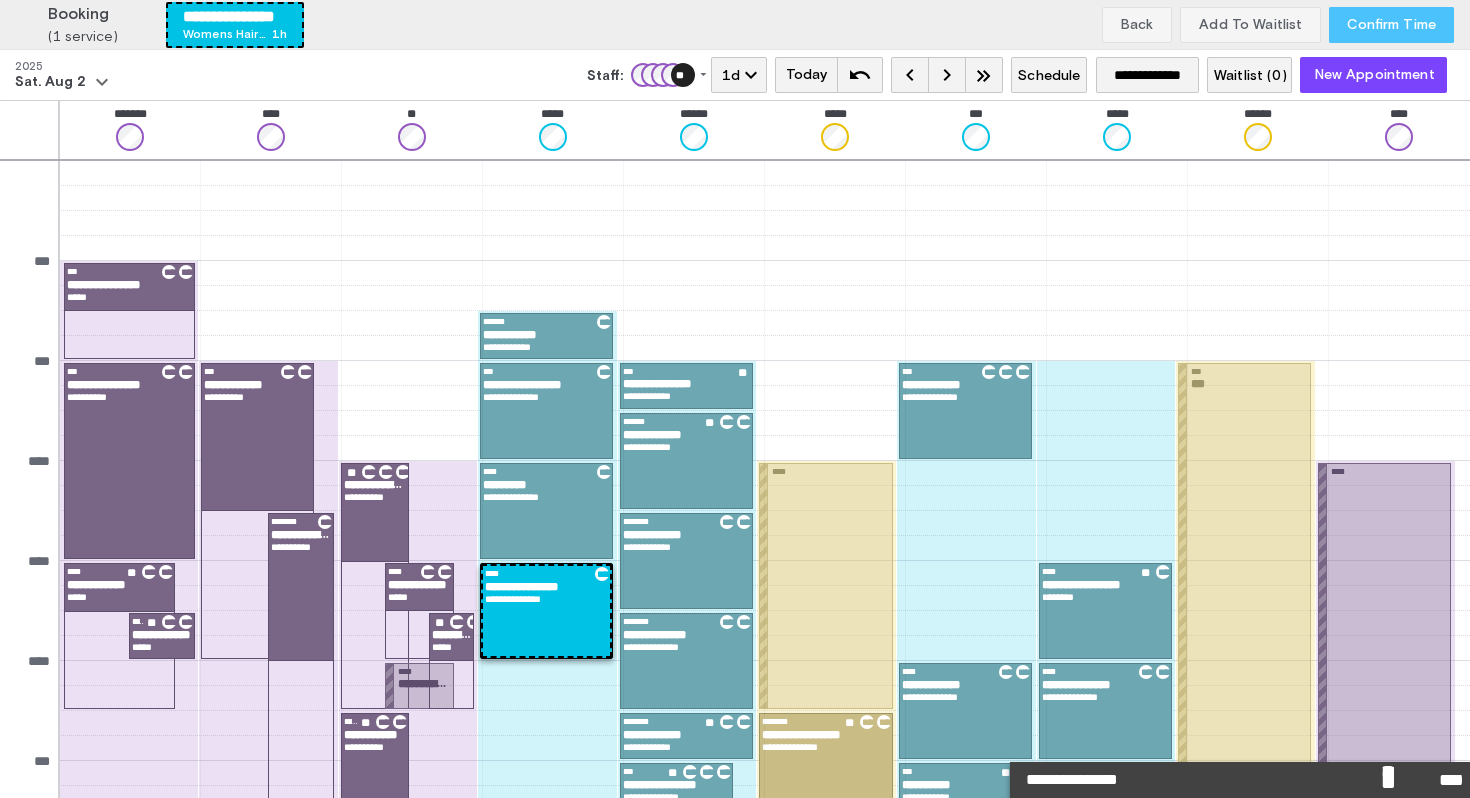 click on "Confirm Time" at bounding box center (1391, 25) 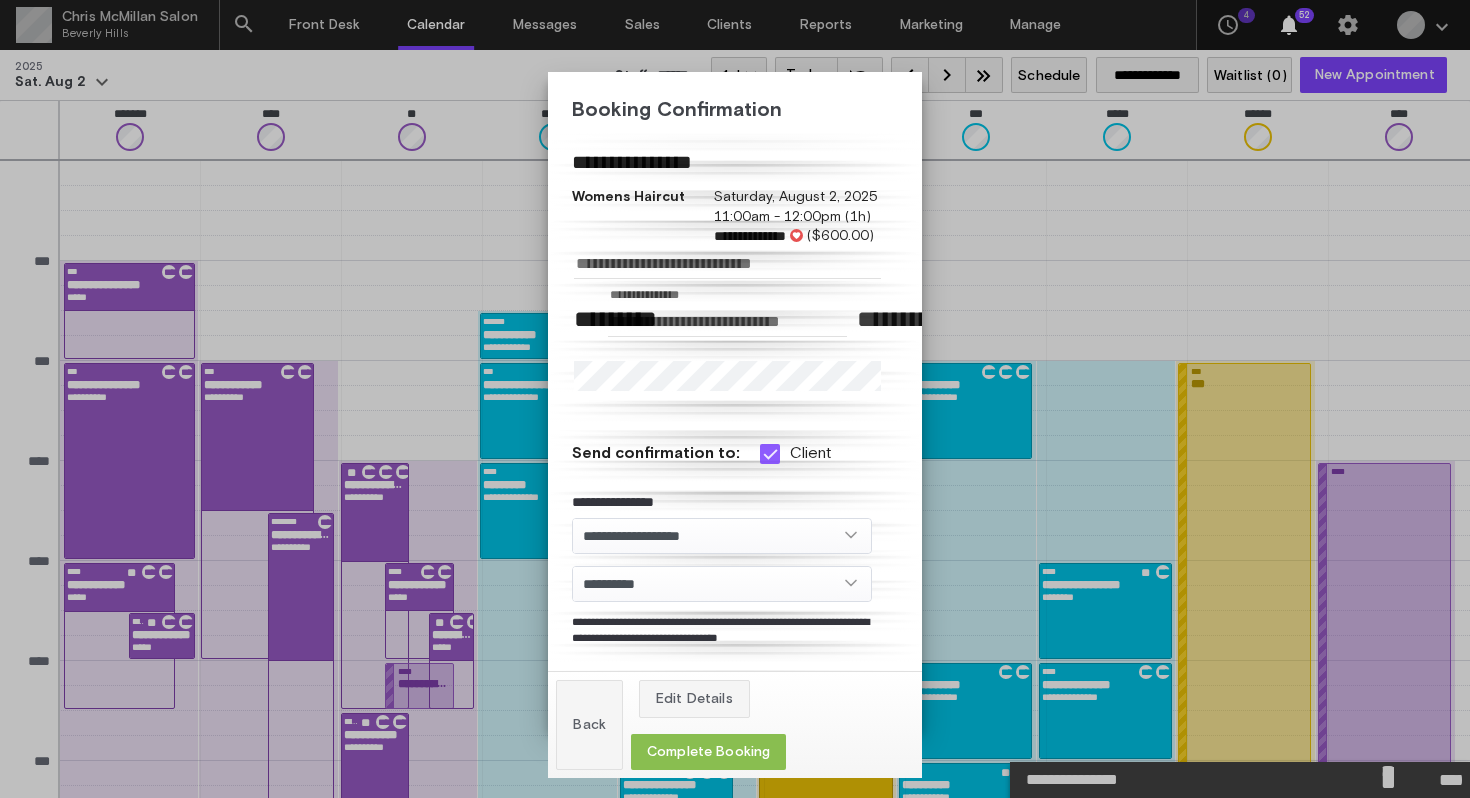 click on "Complete Booking" 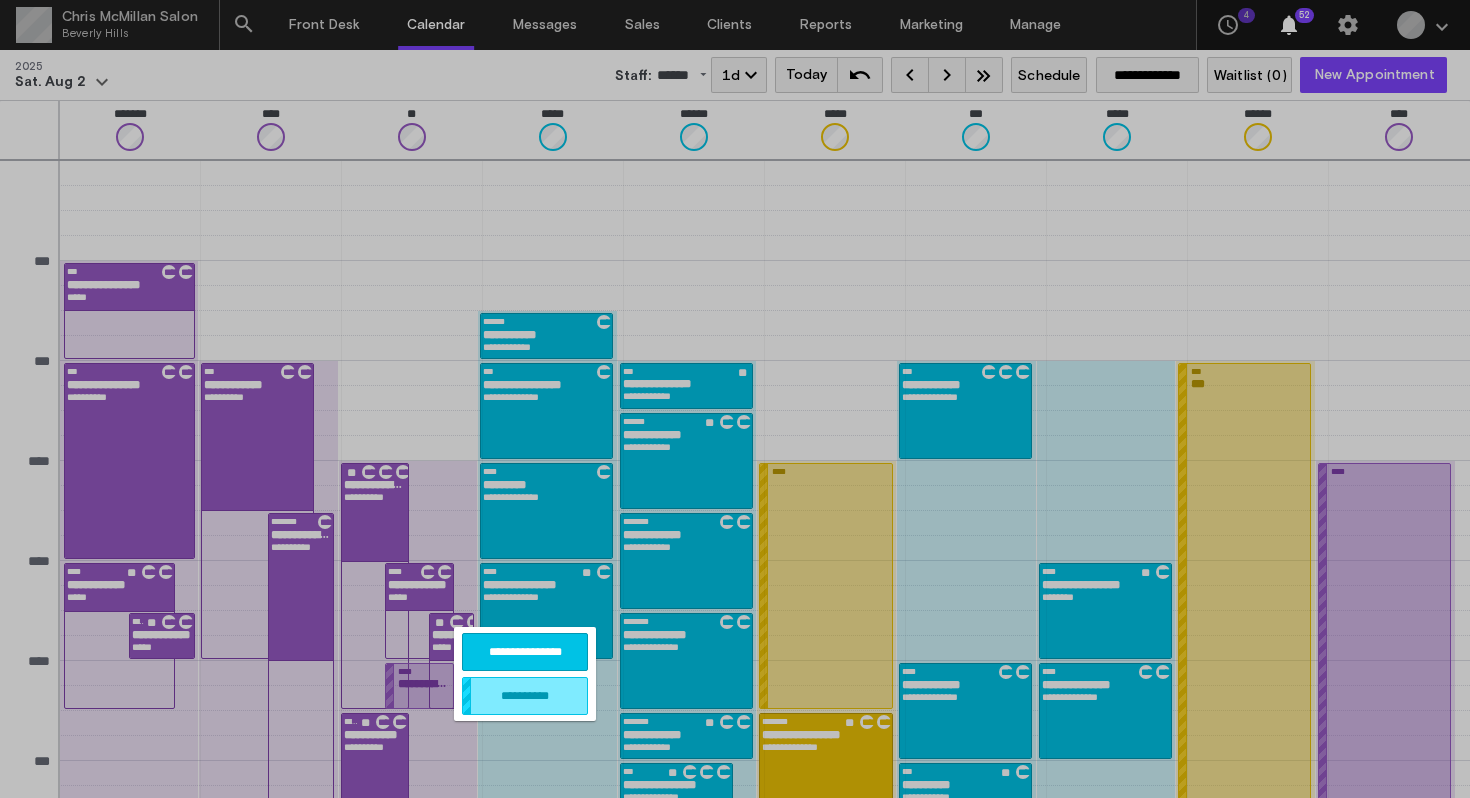 click on "**********" at bounding box center (525, 652) 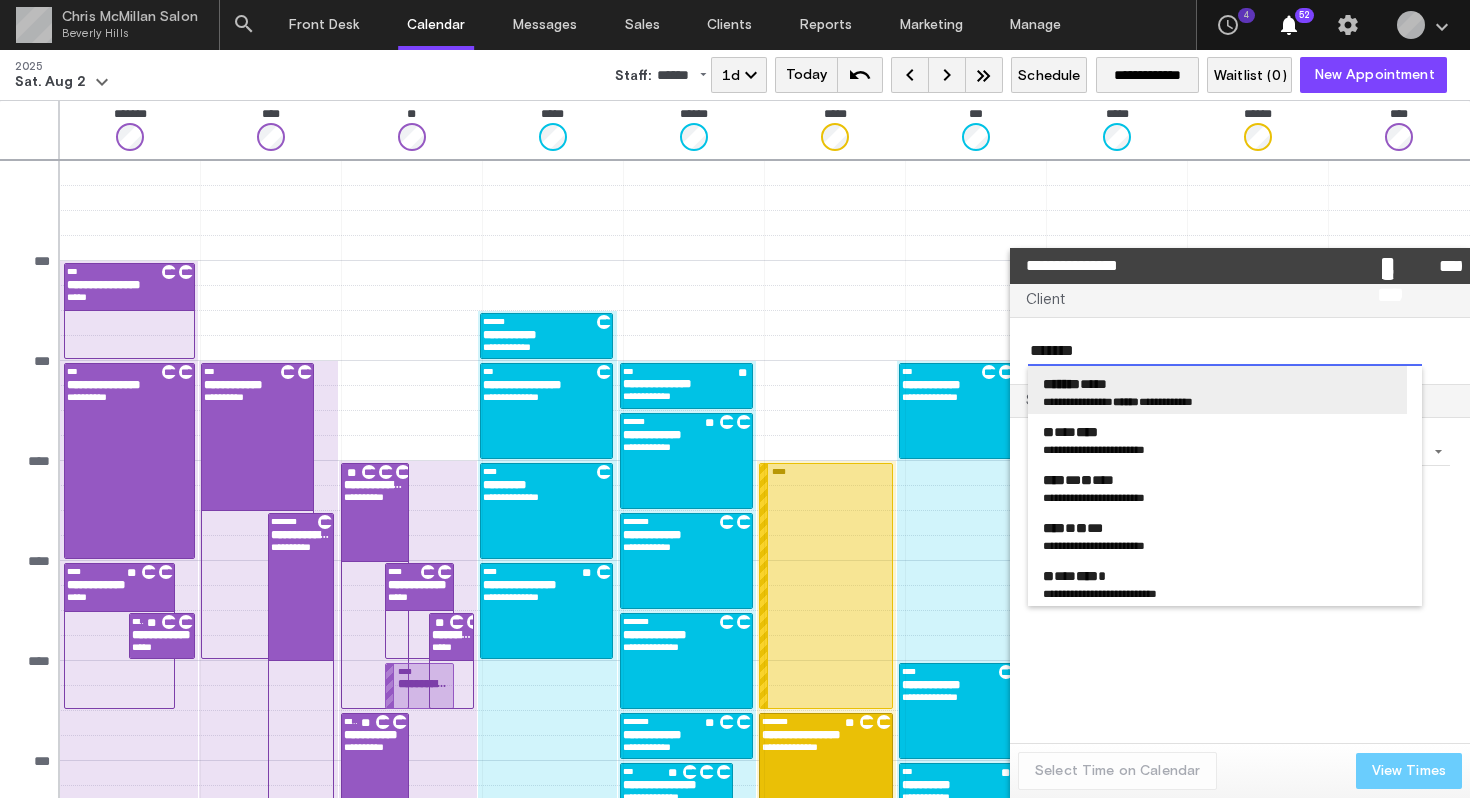 click on "**********" at bounding box center [1071, 401] 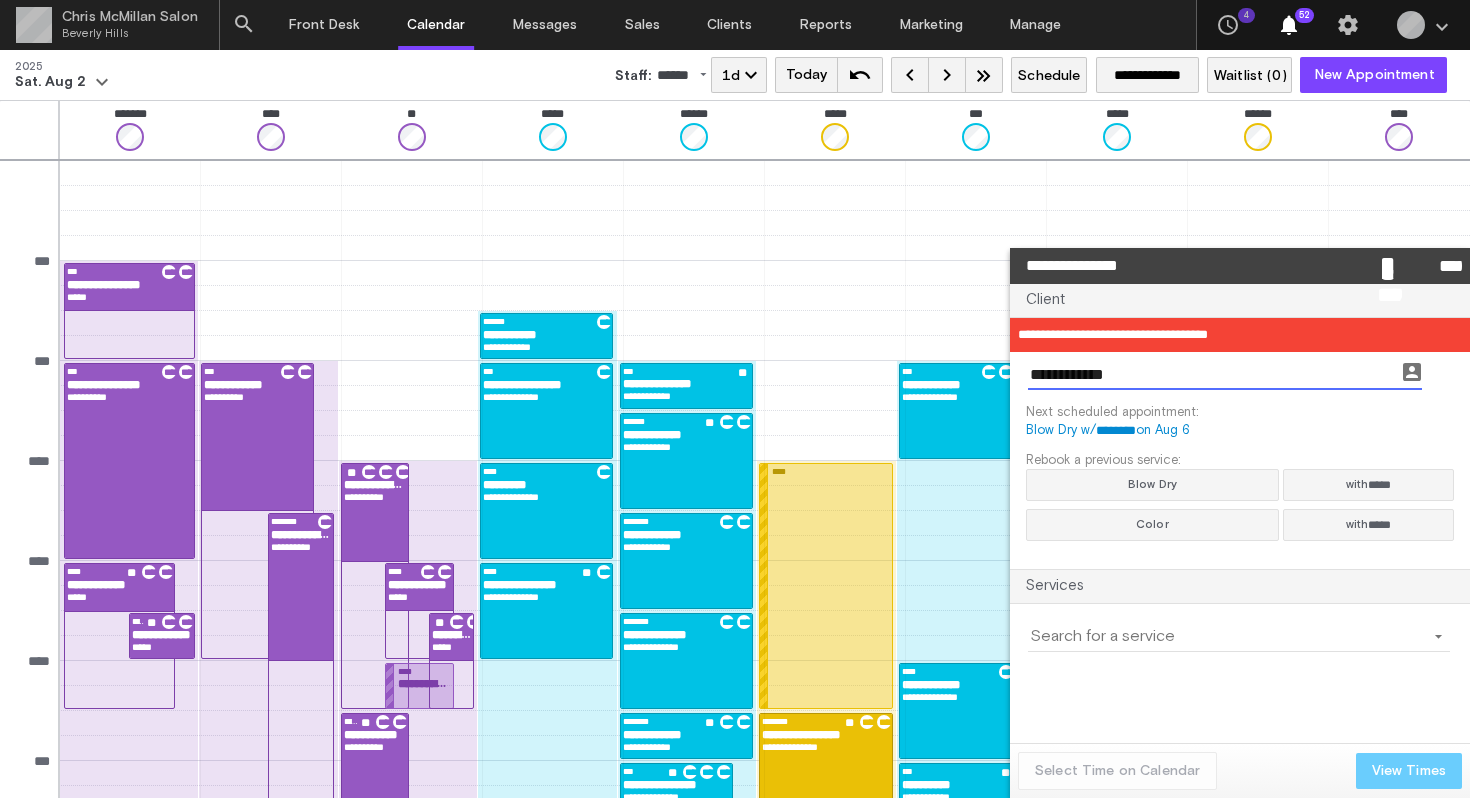 click at bounding box center [1227, 637] 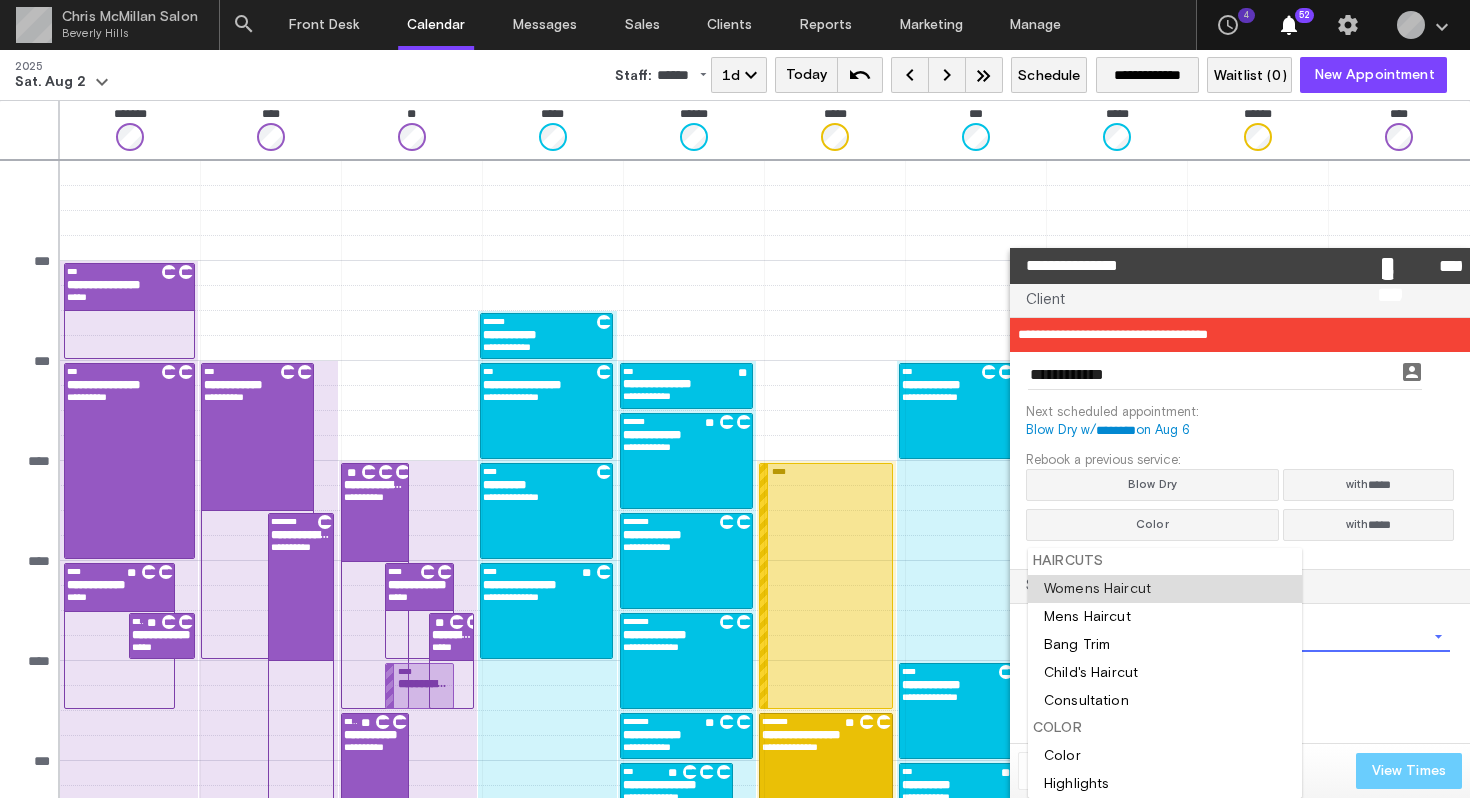 click at bounding box center [1165, 589] 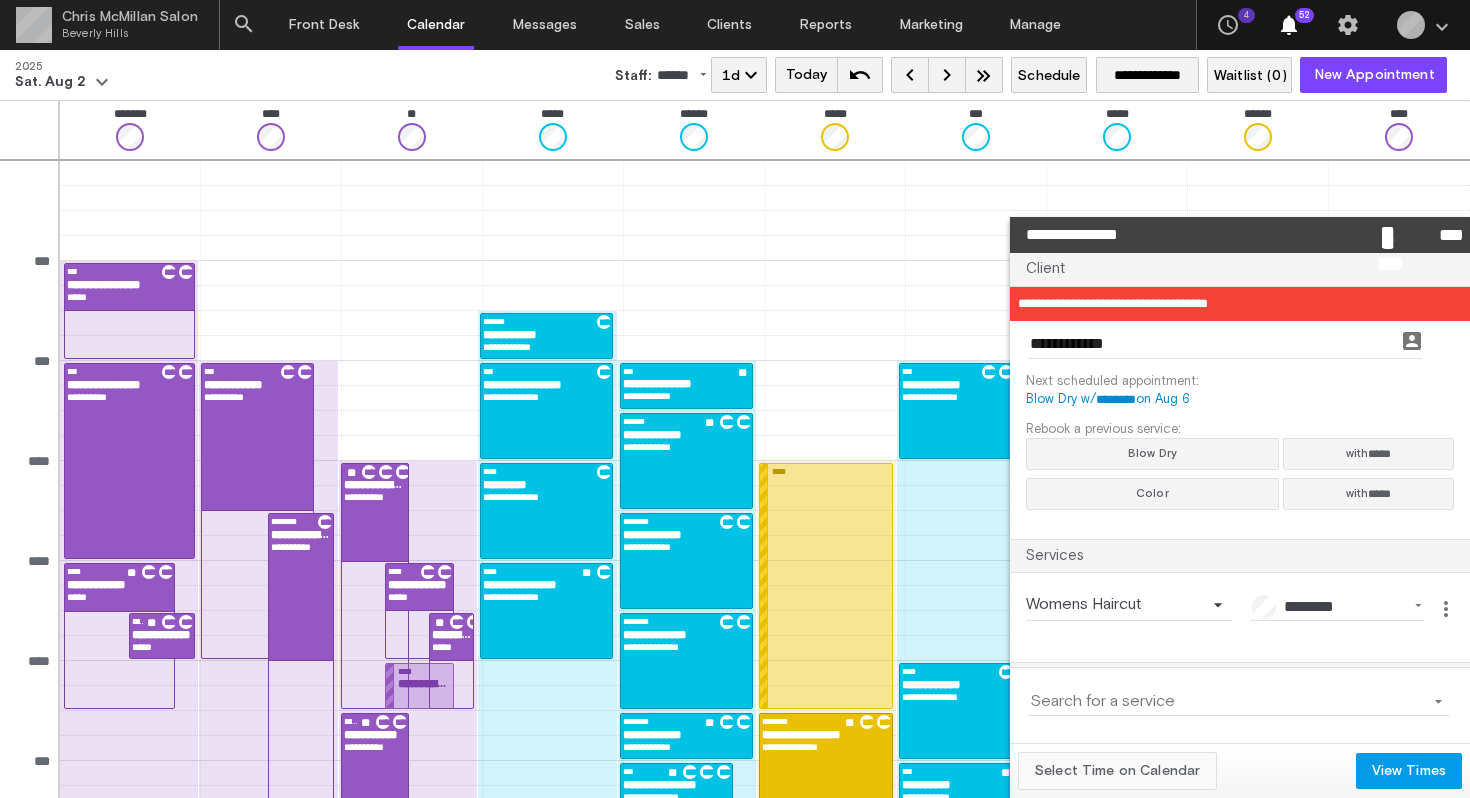 click on "Select Time on Calendar" 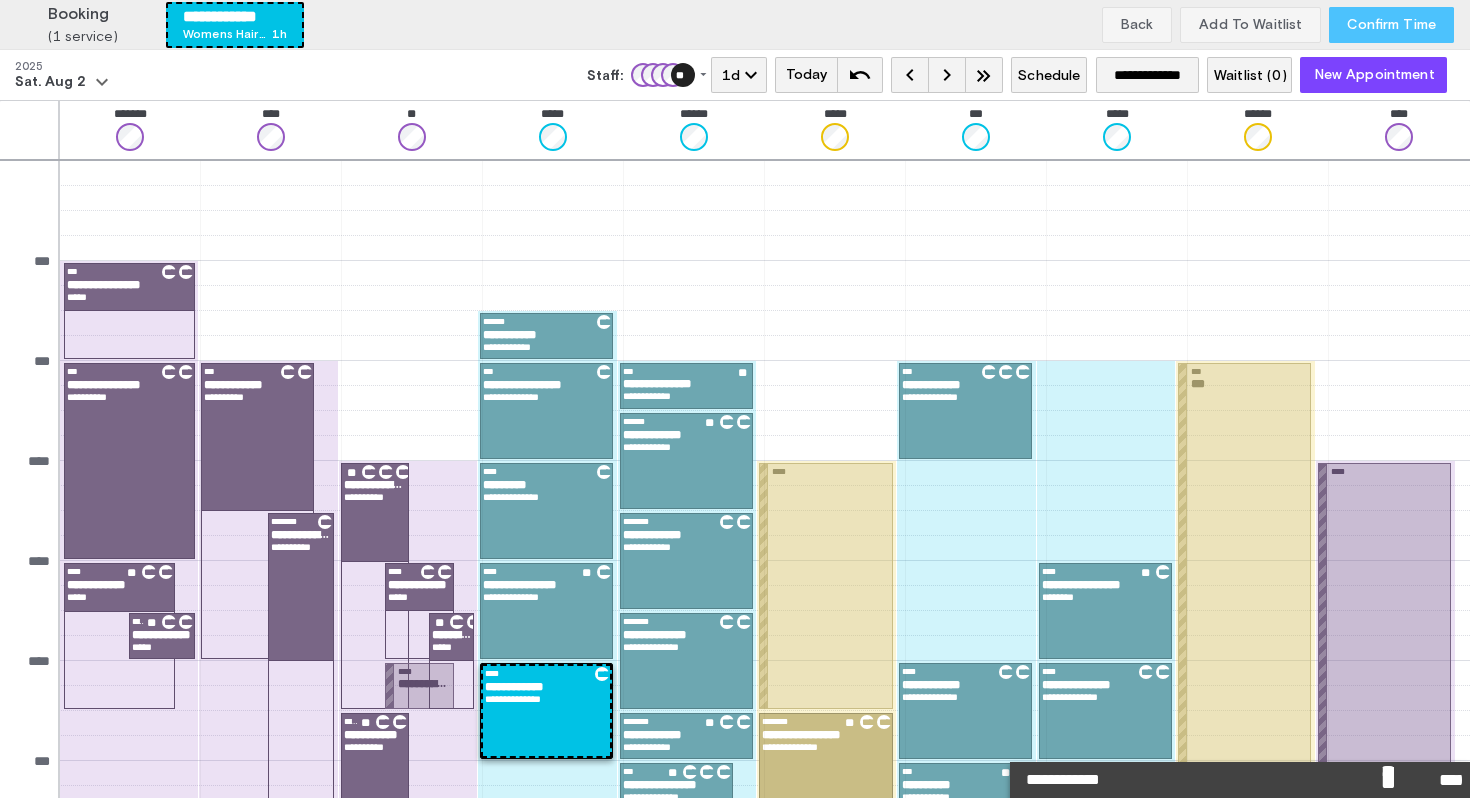 click on "Confirm Time" at bounding box center (1391, 25) 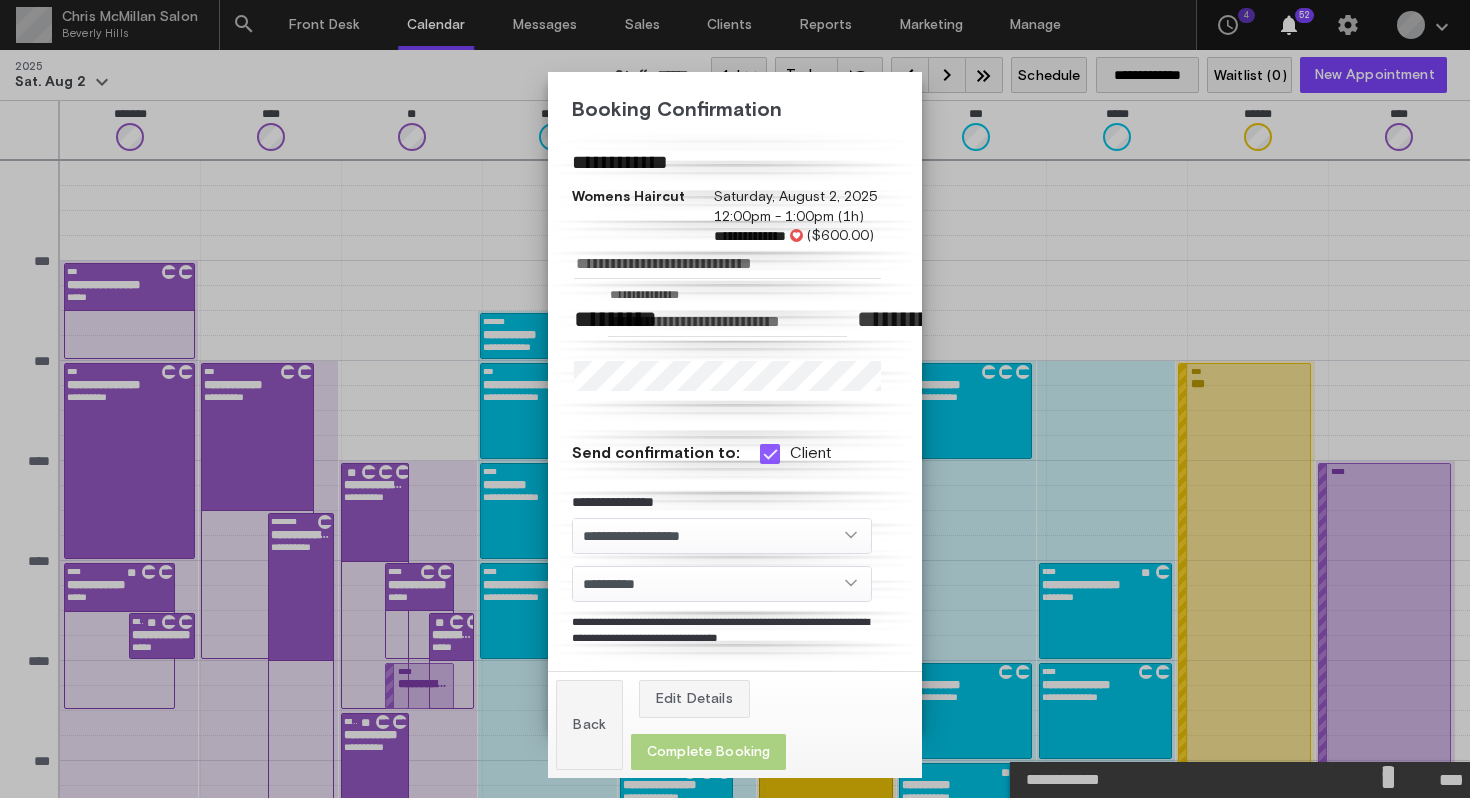 click on "Complete Booking" 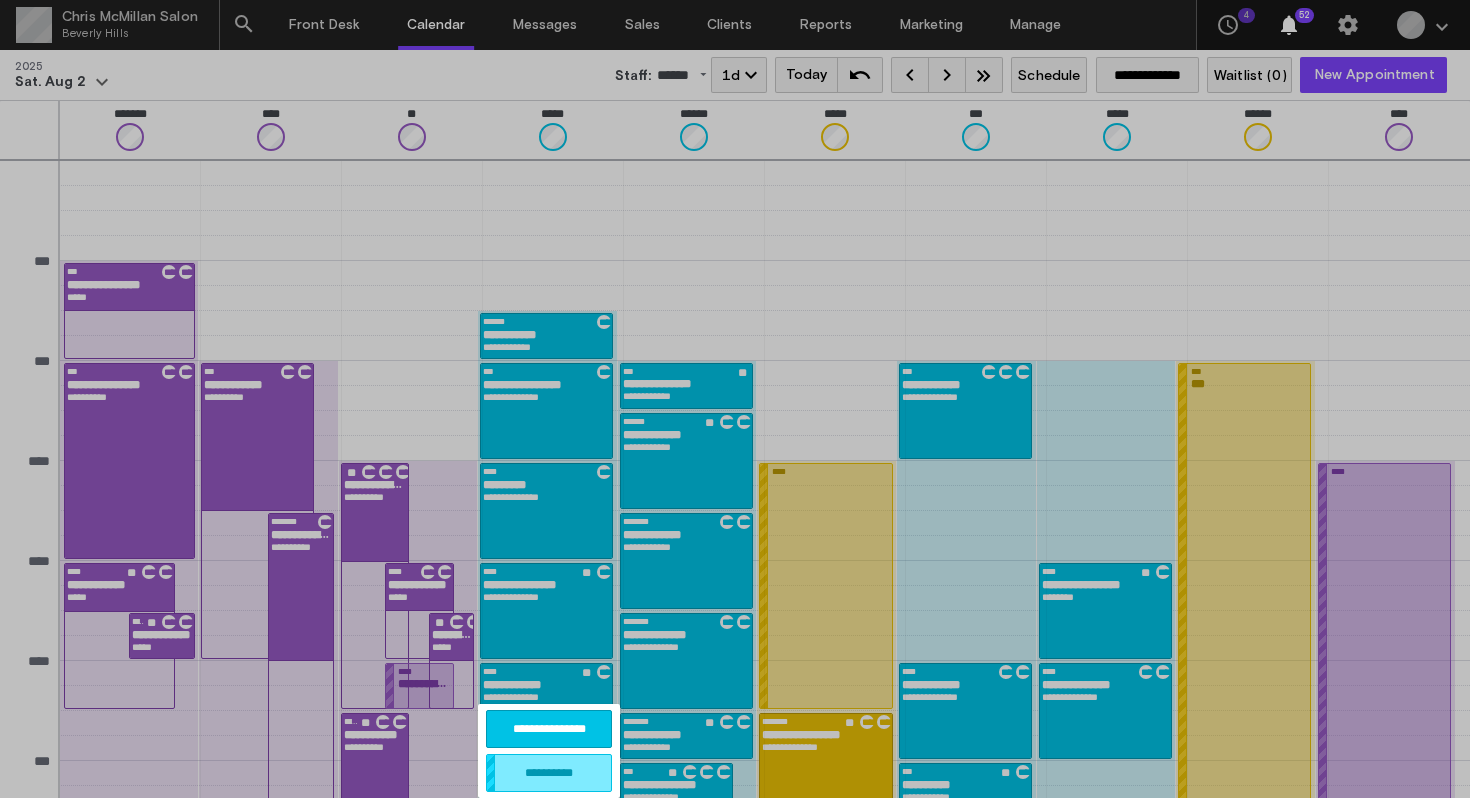 click on "**********" at bounding box center (549, 729) 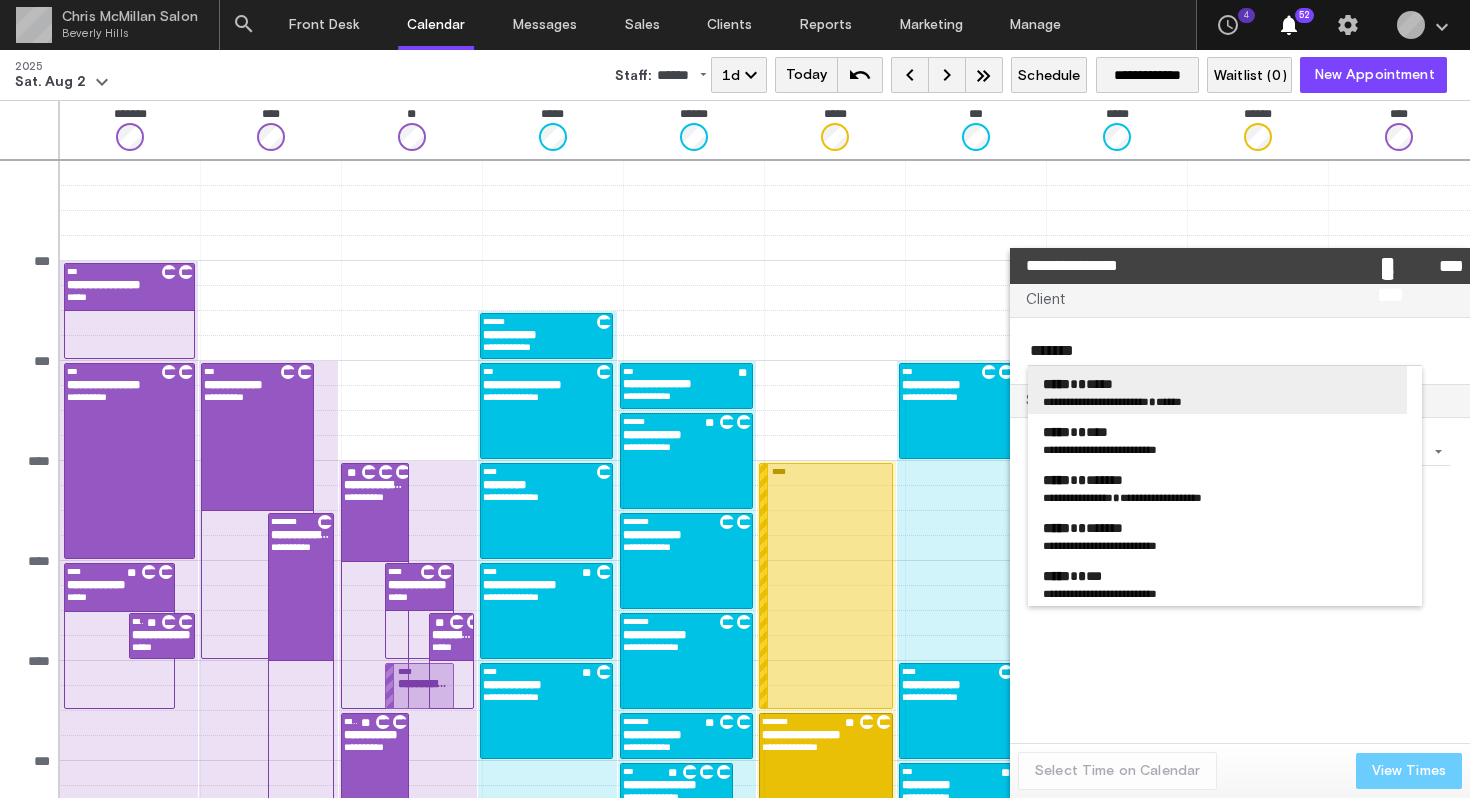 click on "*****   * *****" at bounding box center (1078, 384) 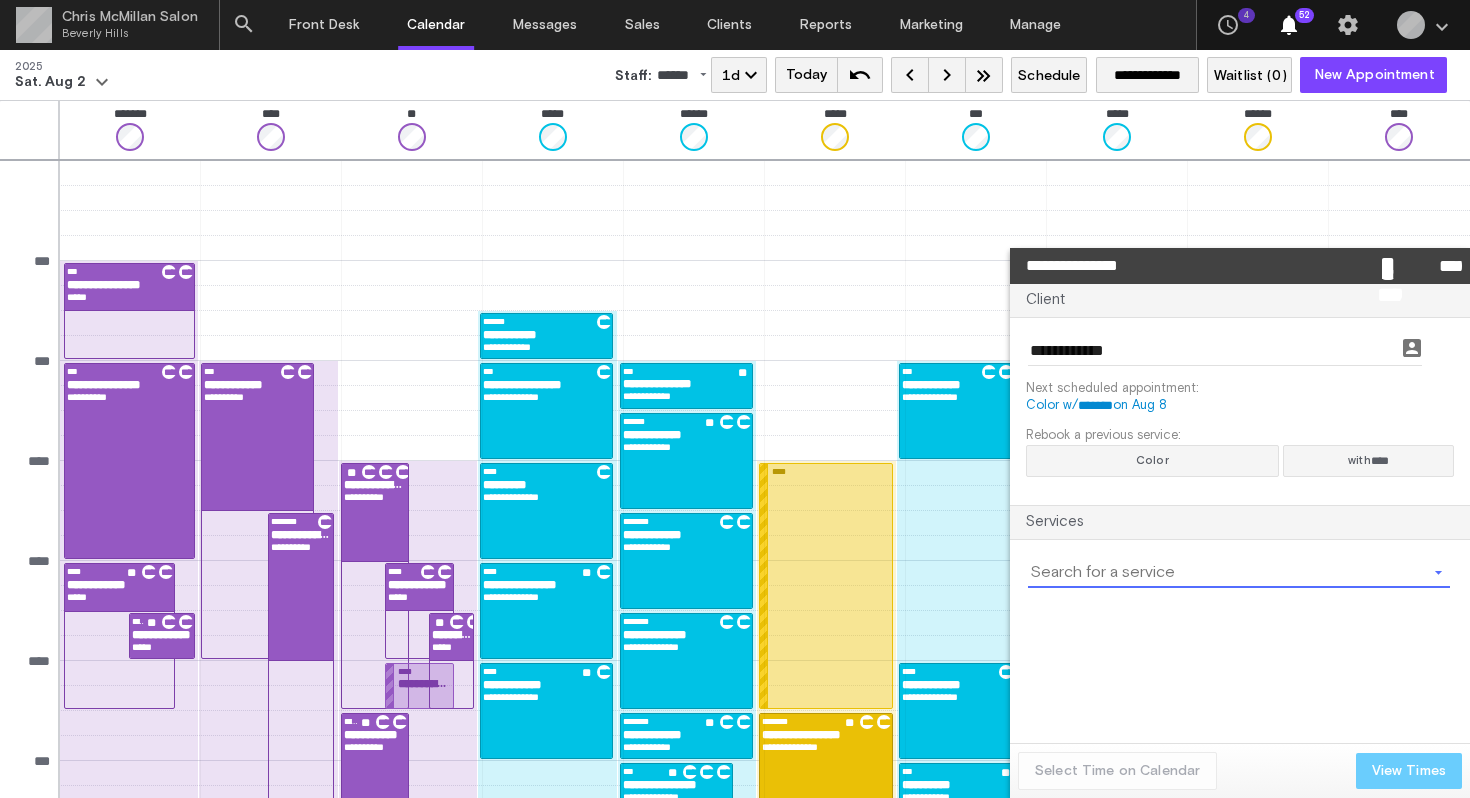 click at bounding box center [1227, 573] 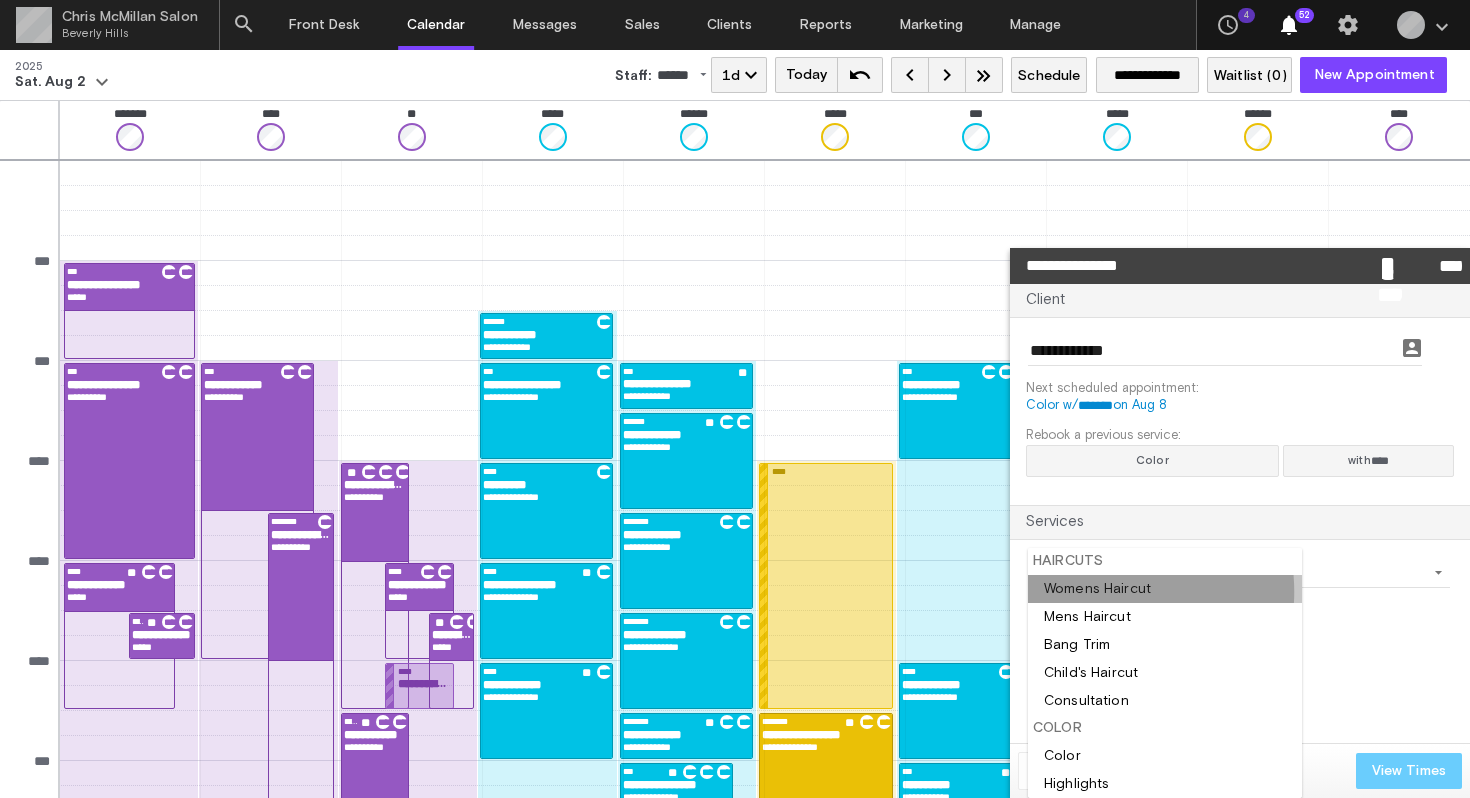 click at bounding box center (1165, 589) 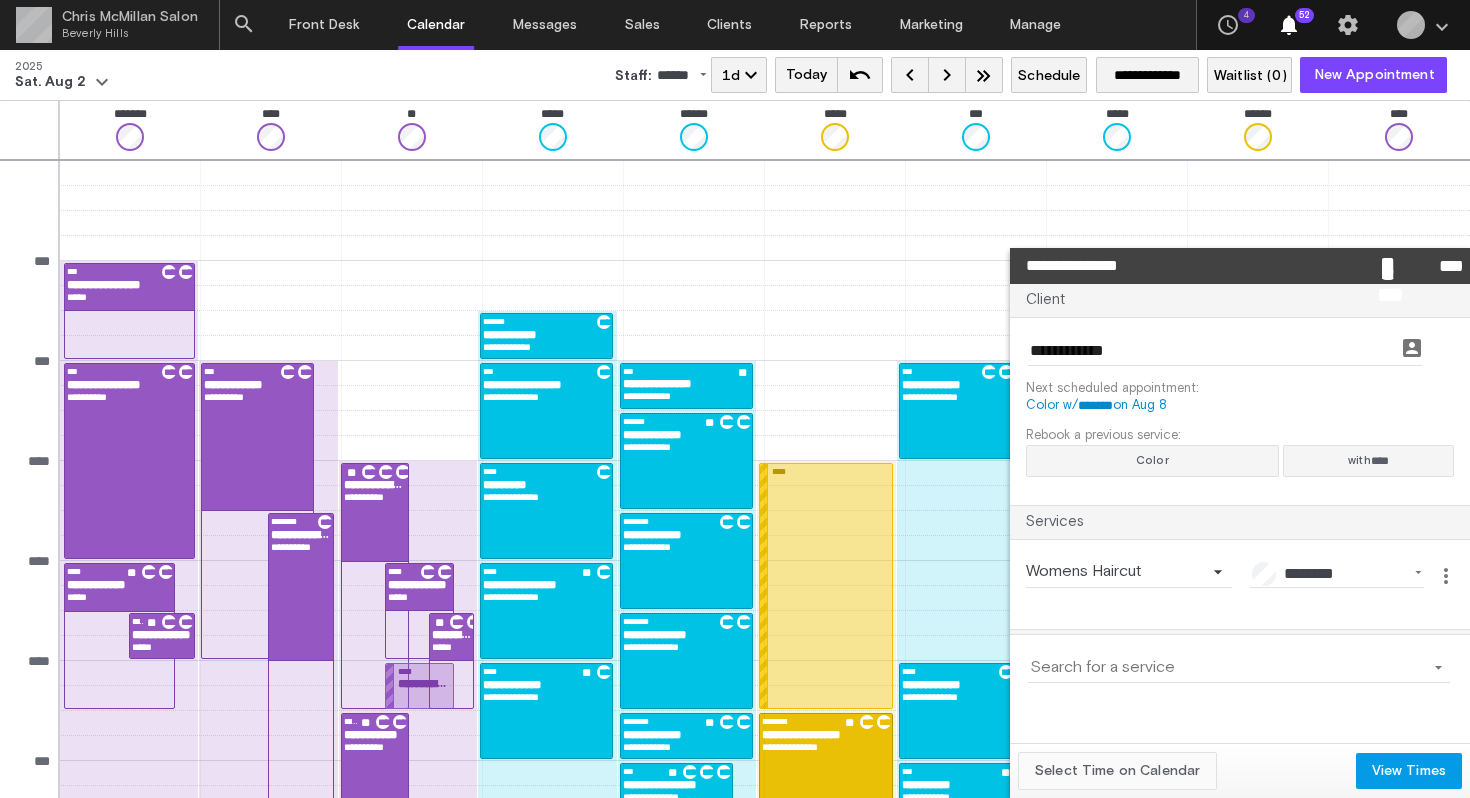 click on "Select Time on Calendar" 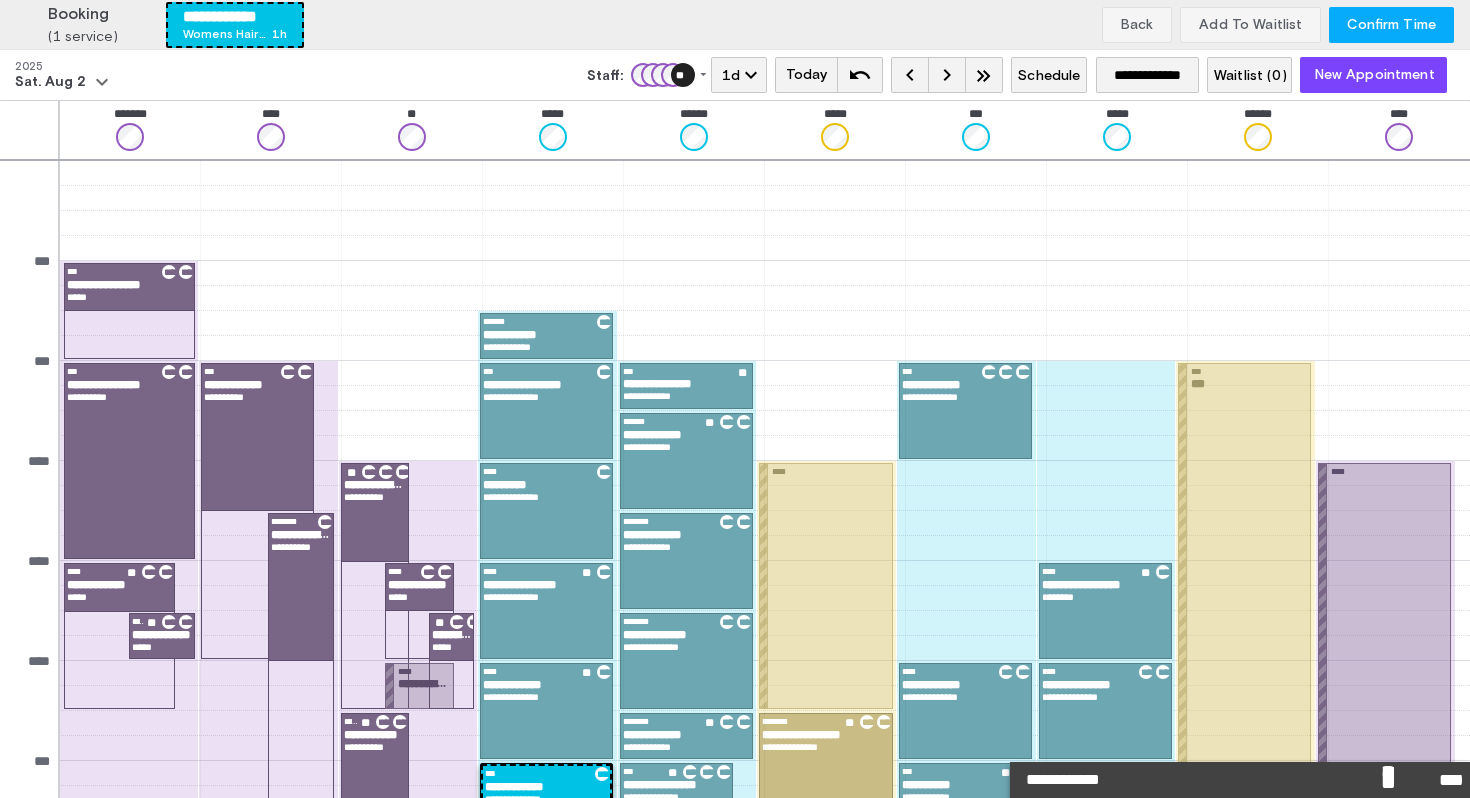 click on "Confirm Time" at bounding box center [1391, 25] 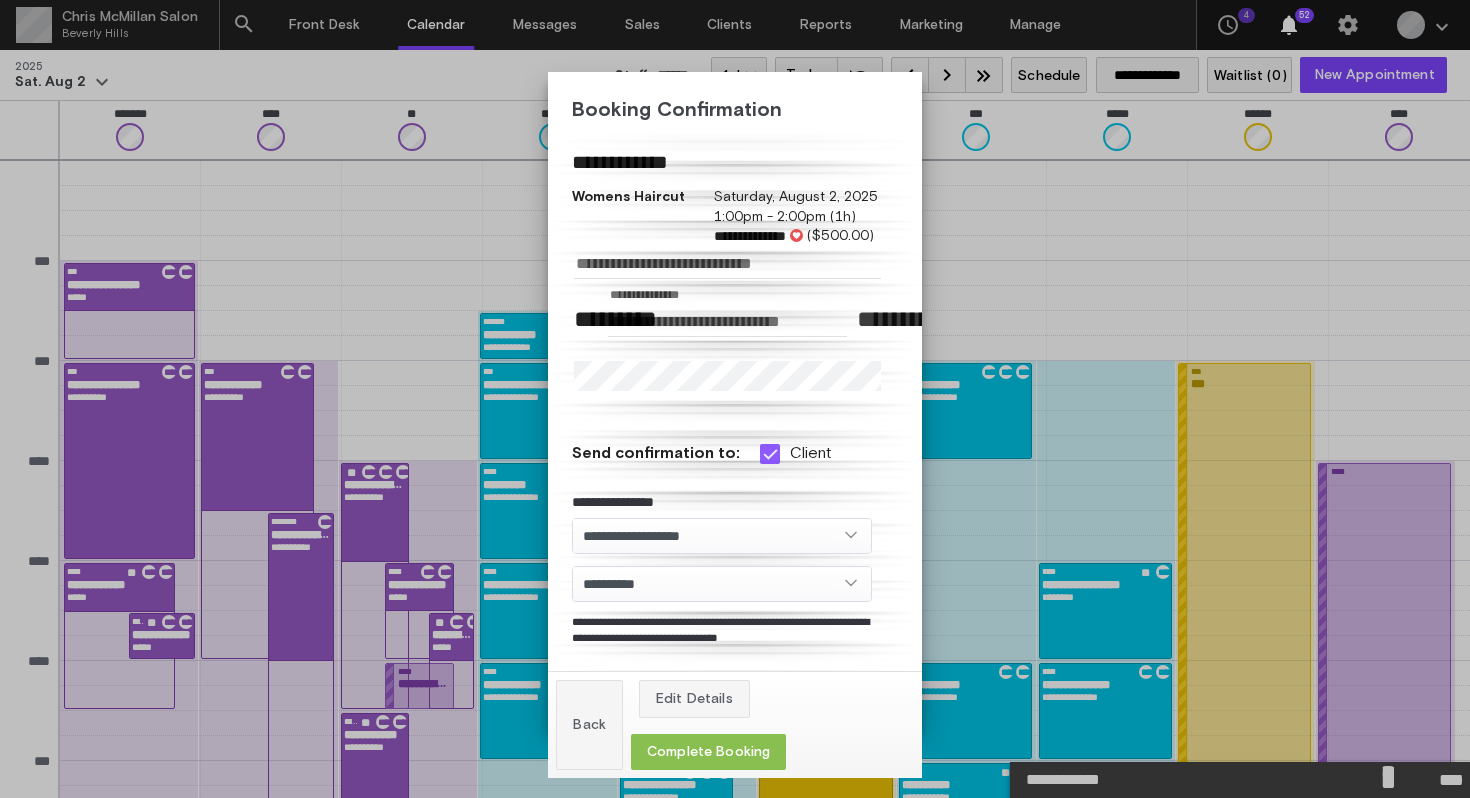 click on "Complete Booking" 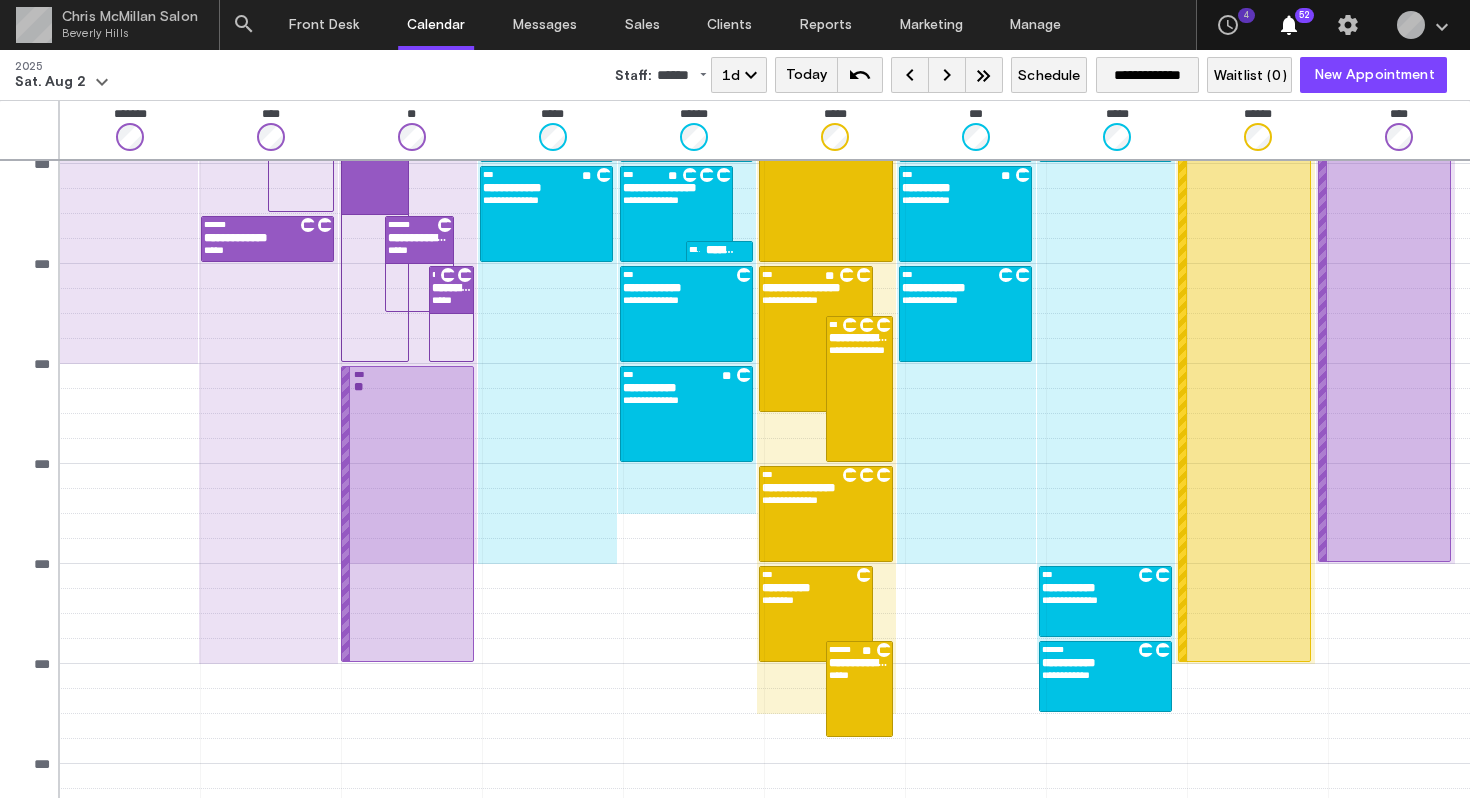 scroll, scrollTop: 639, scrollLeft: 0, axis: vertical 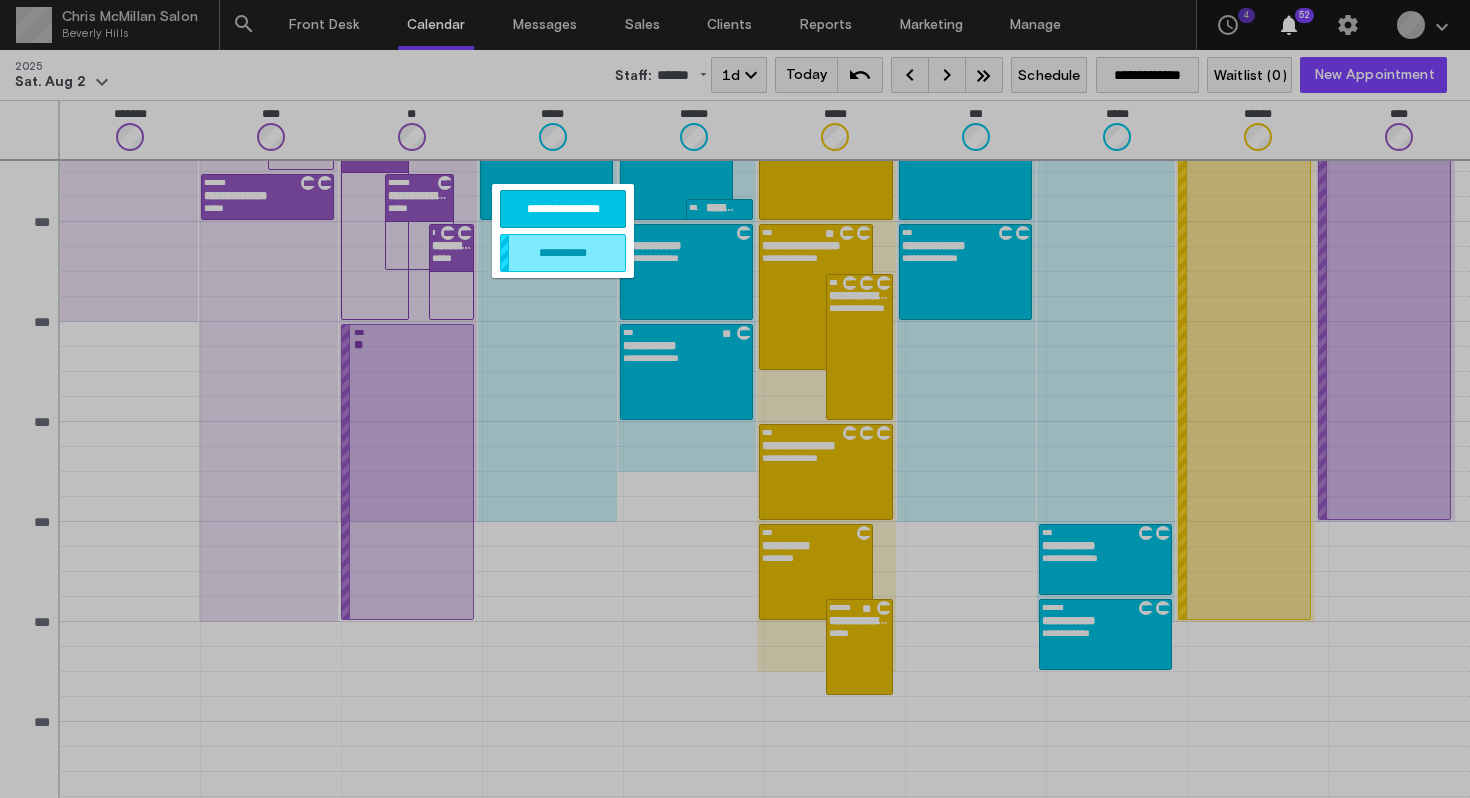 click on "**********" at bounding box center [563, 209] 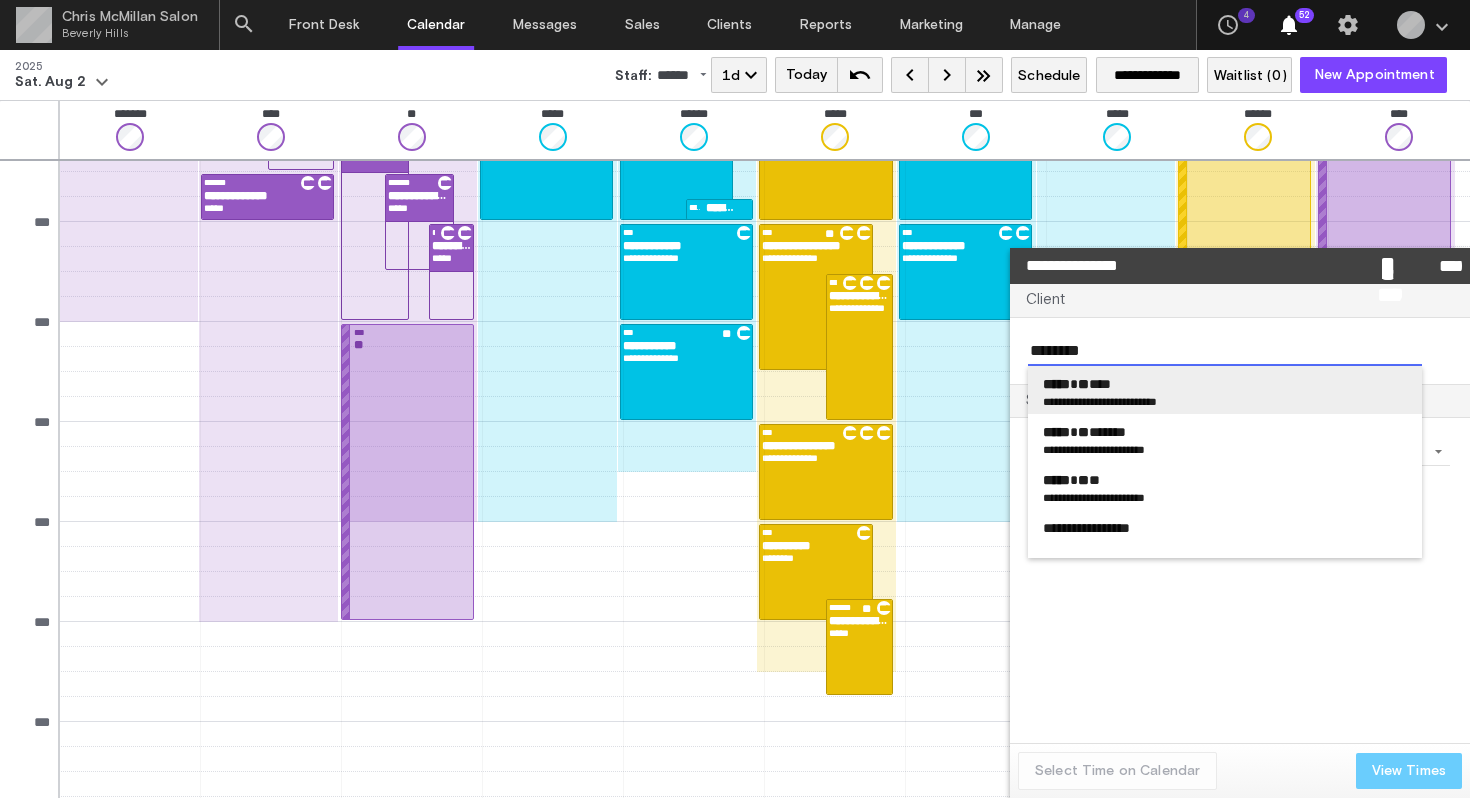 click on "*****" at bounding box center [1056, 384] 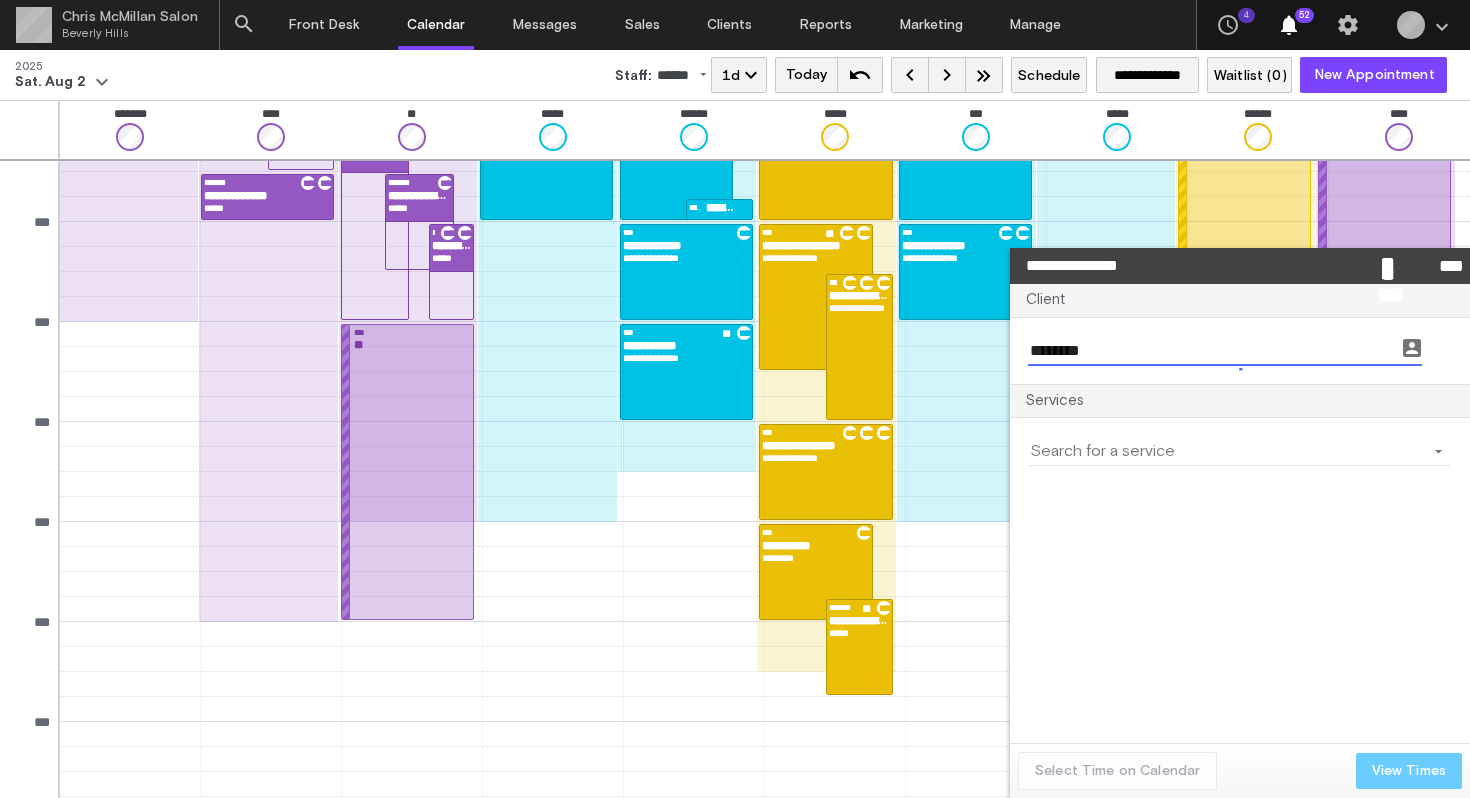 type on "**********" 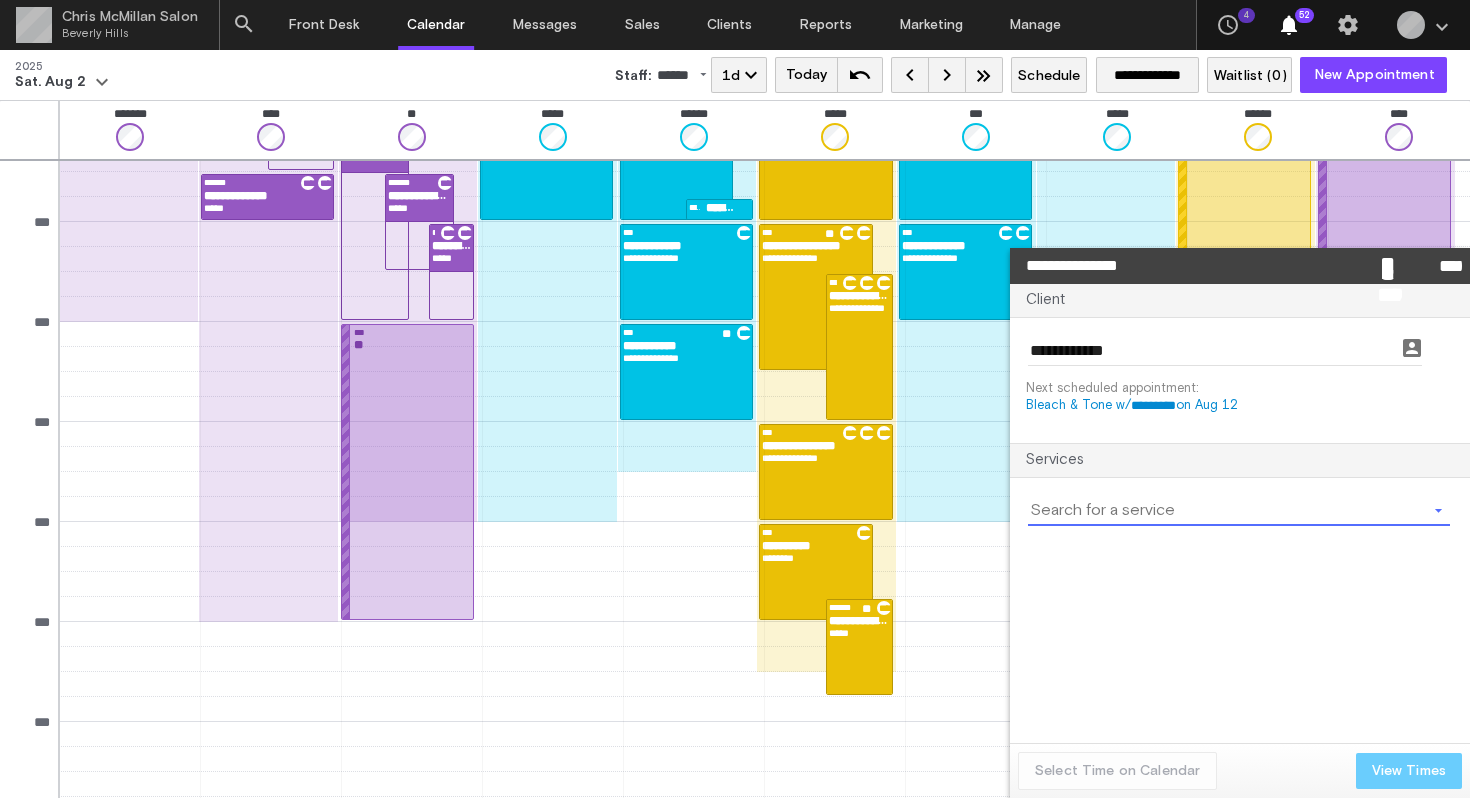click at bounding box center (1227, 511) 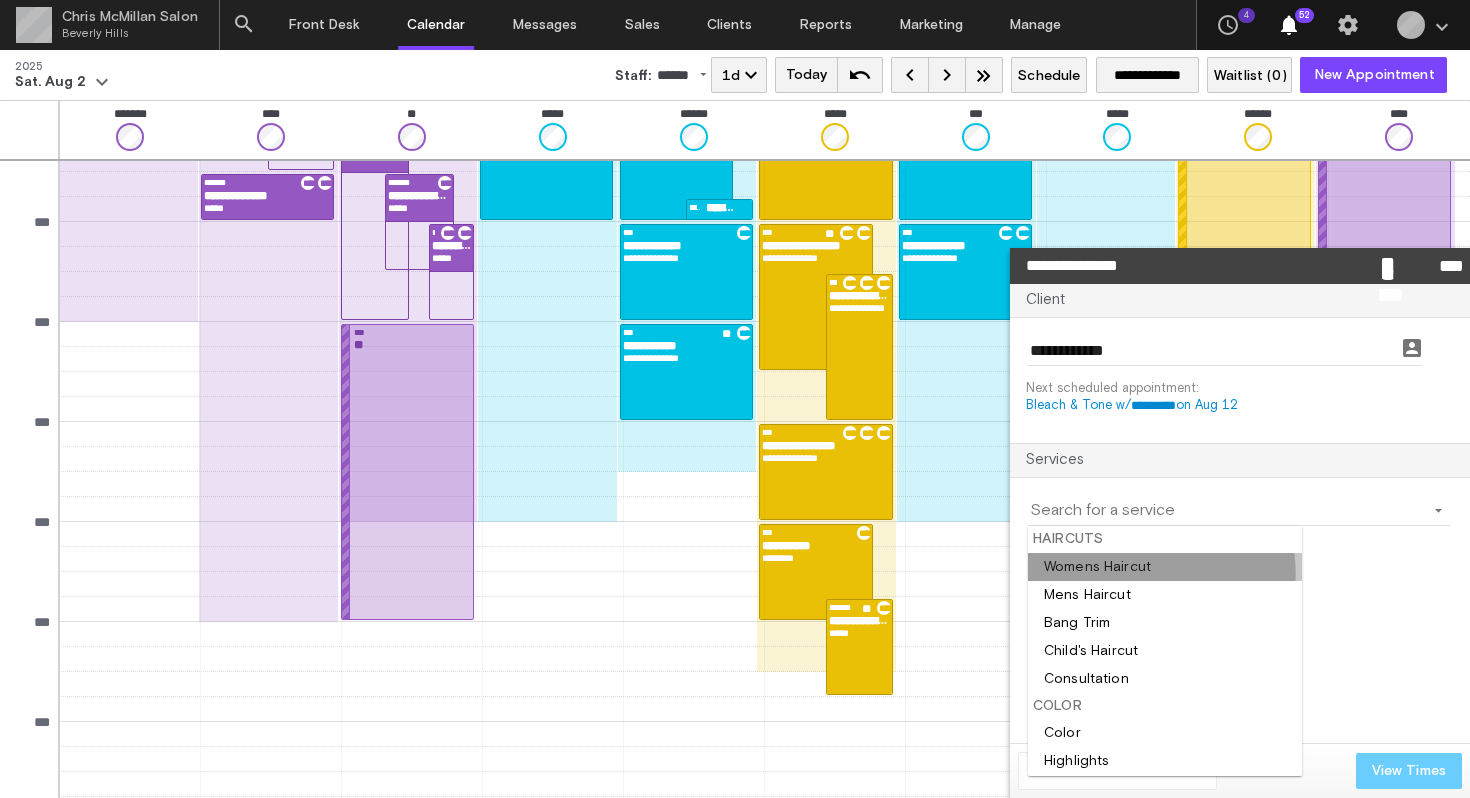 click at bounding box center [1165, 567] 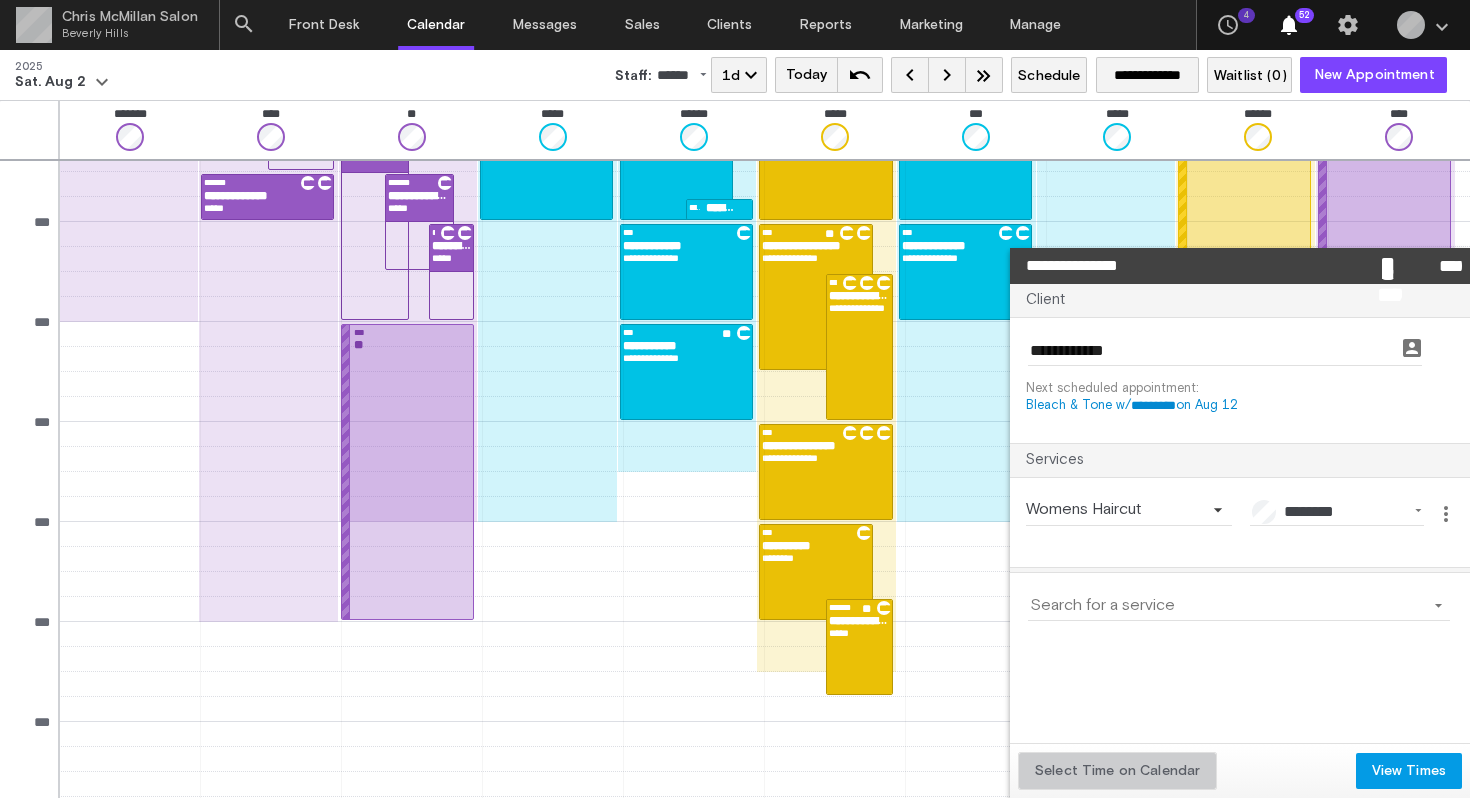 click on "Select Time on Calendar" 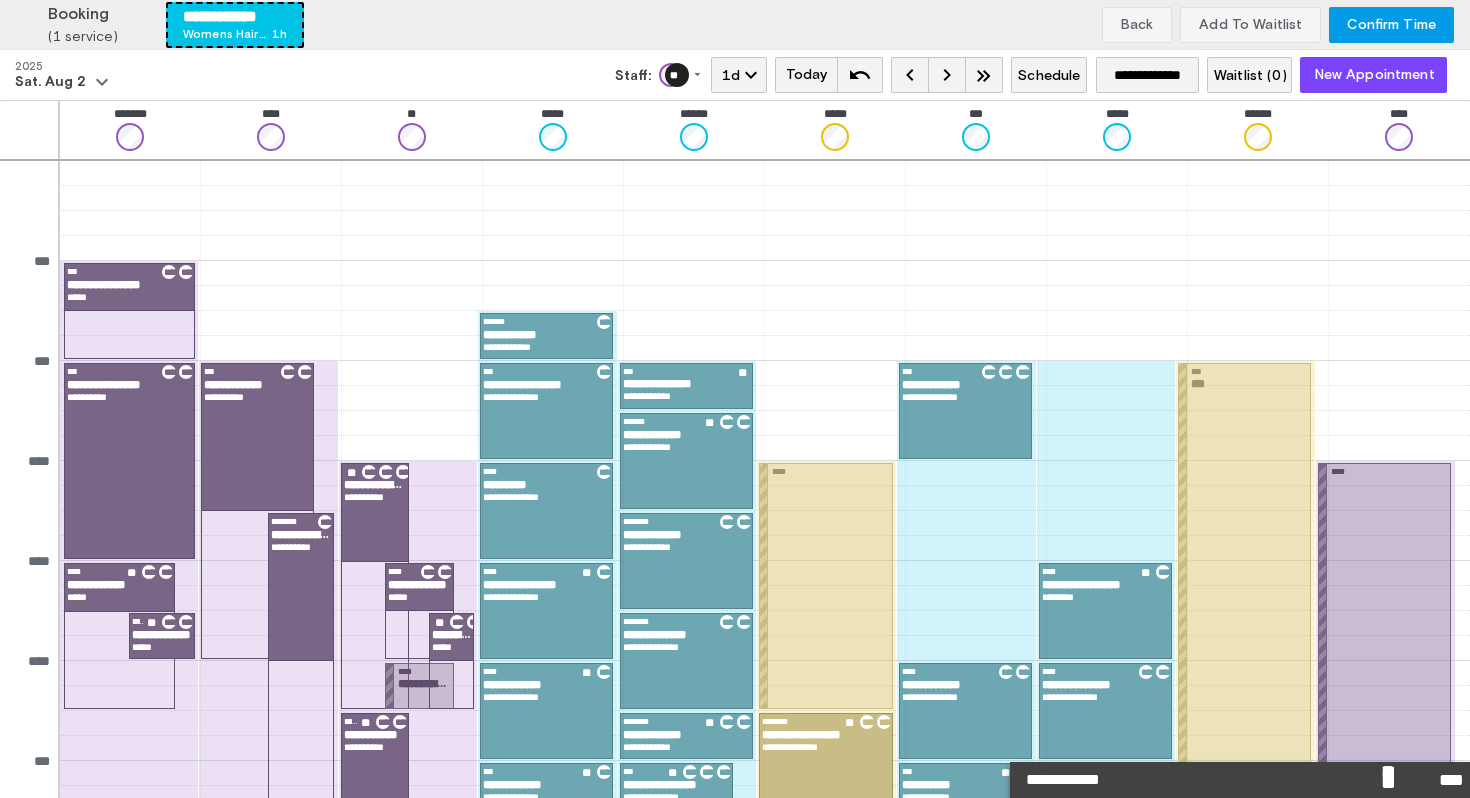 scroll, scrollTop: 639, scrollLeft: 0, axis: vertical 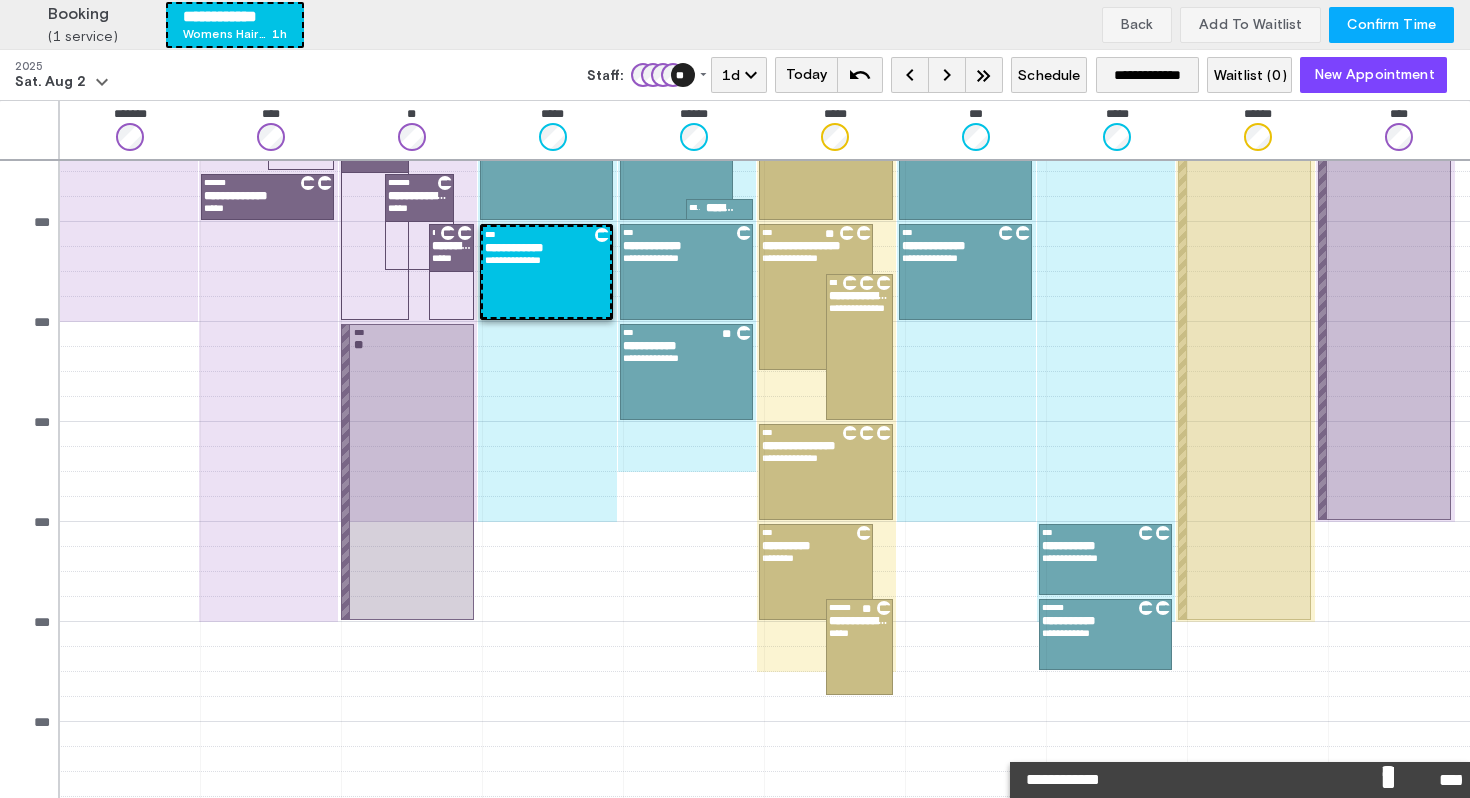 click on "Confirm Time" at bounding box center (1391, 25) 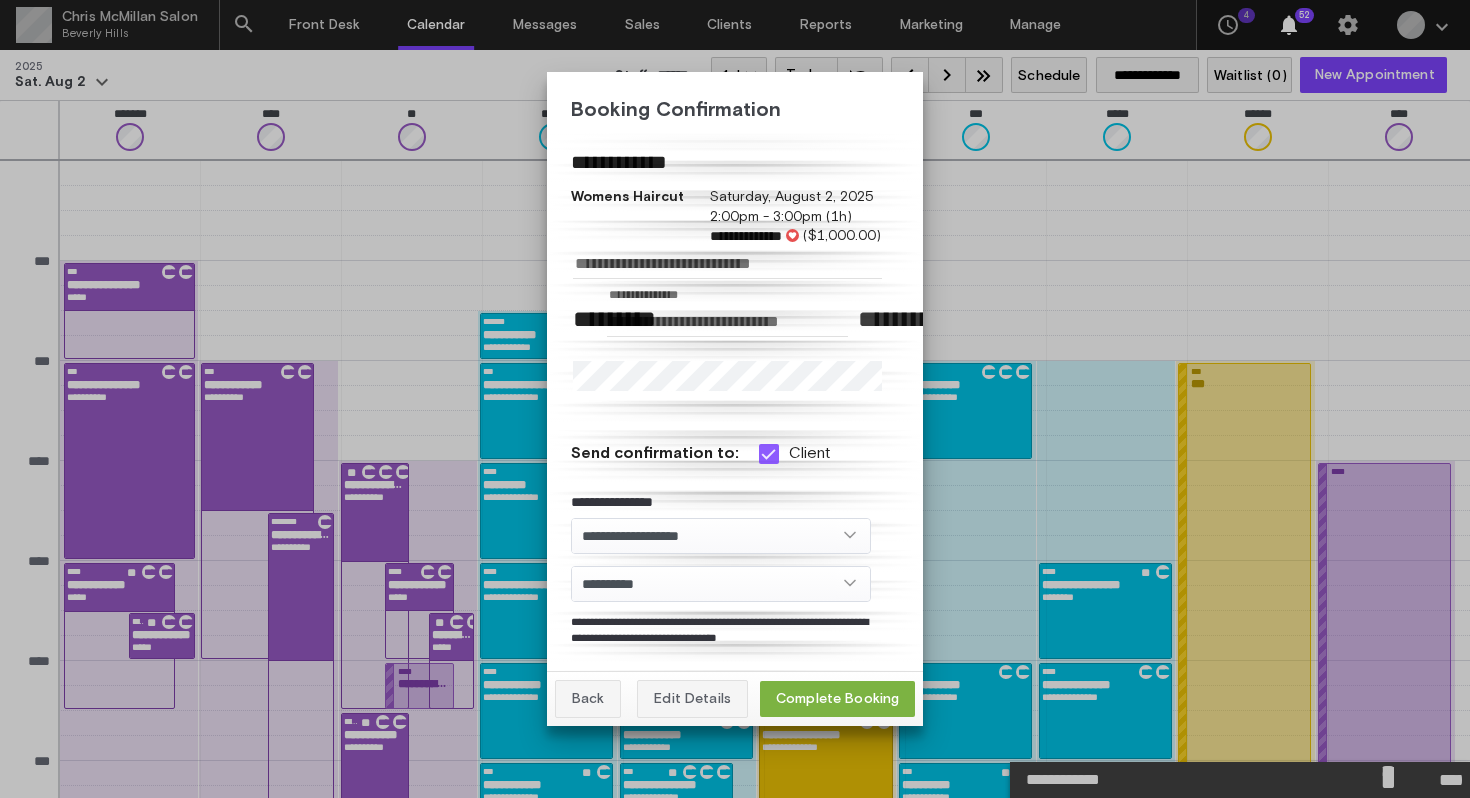 scroll, scrollTop: 639, scrollLeft: 0, axis: vertical 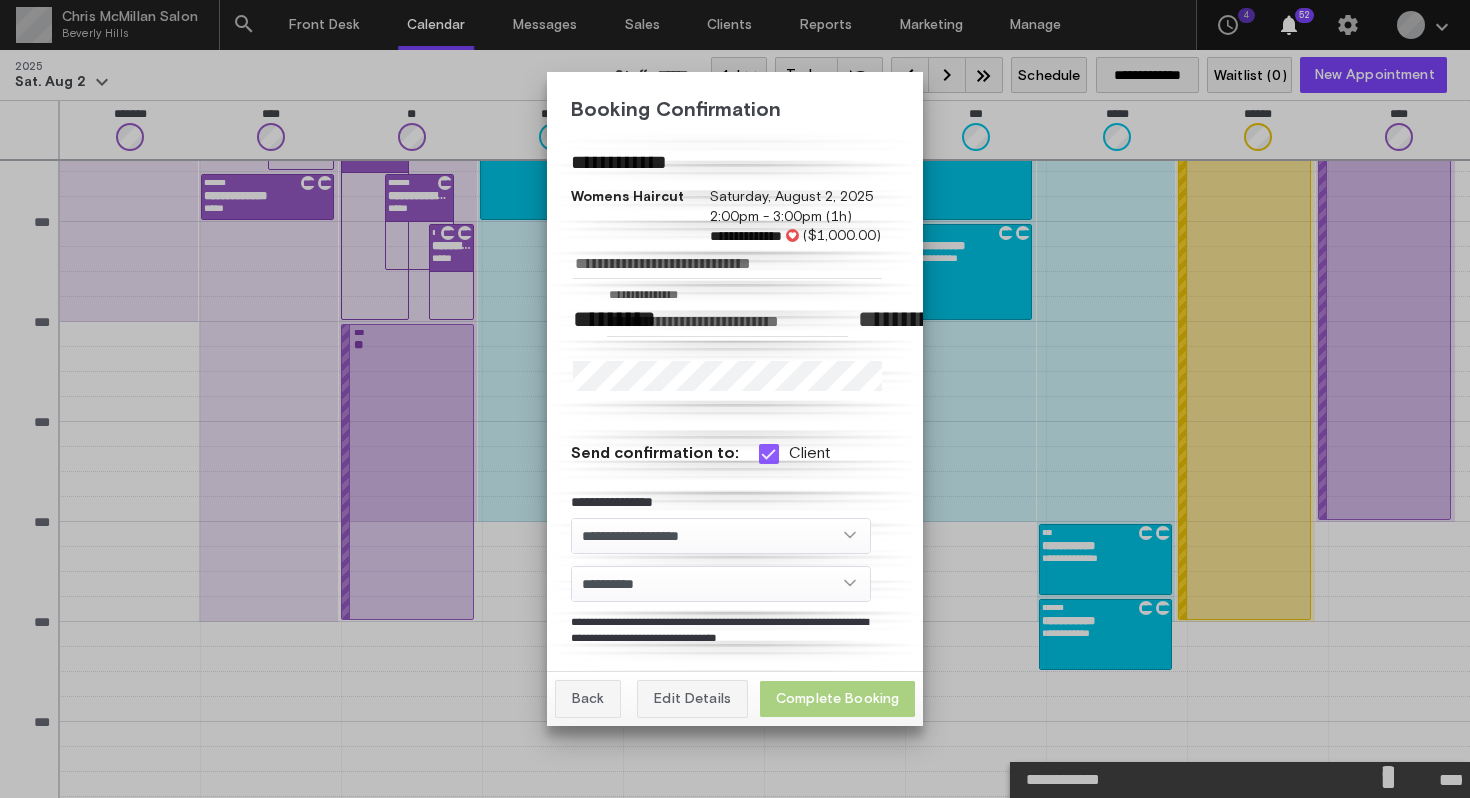 click on "Complete Booking" 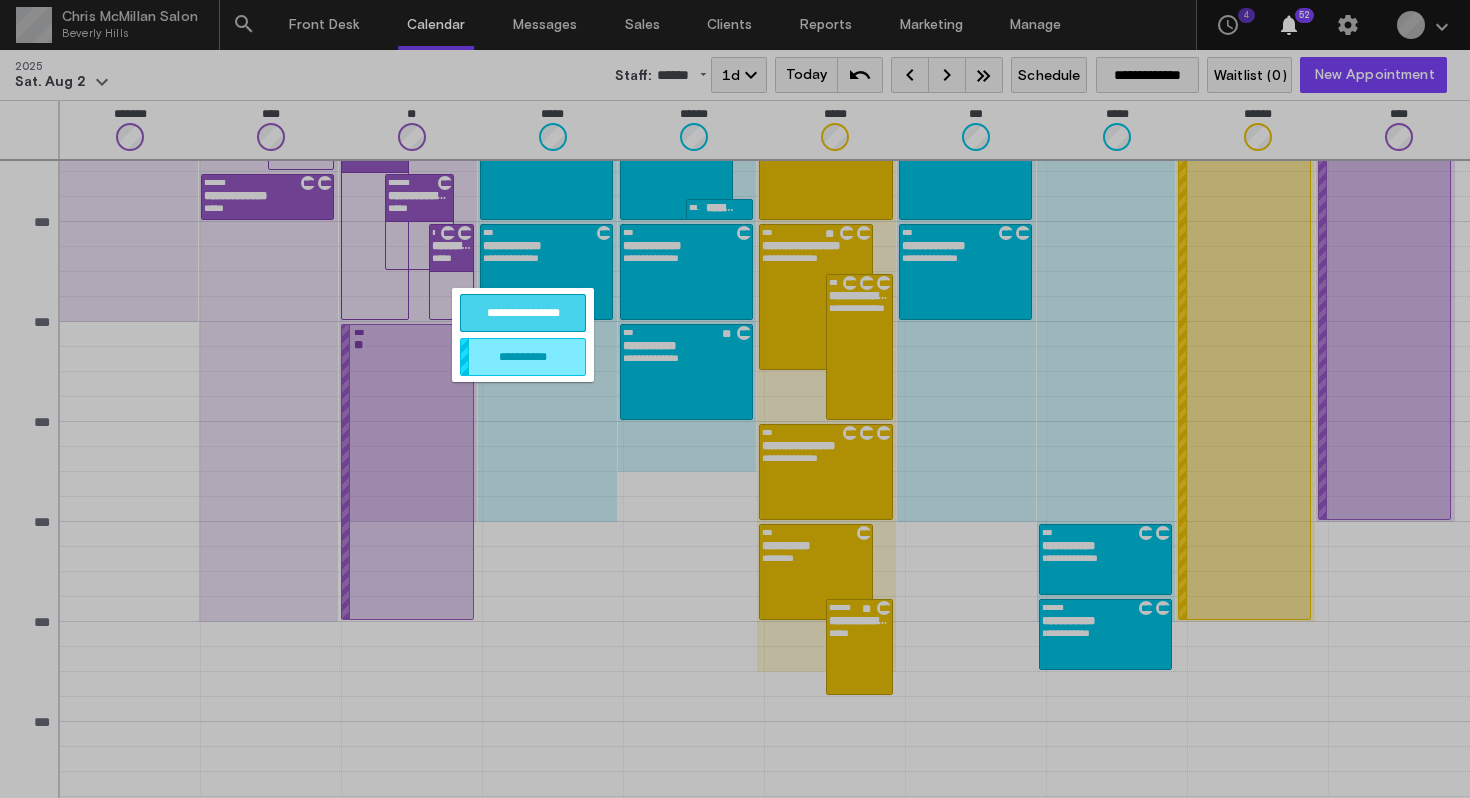click on "**********" at bounding box center [523, 313] 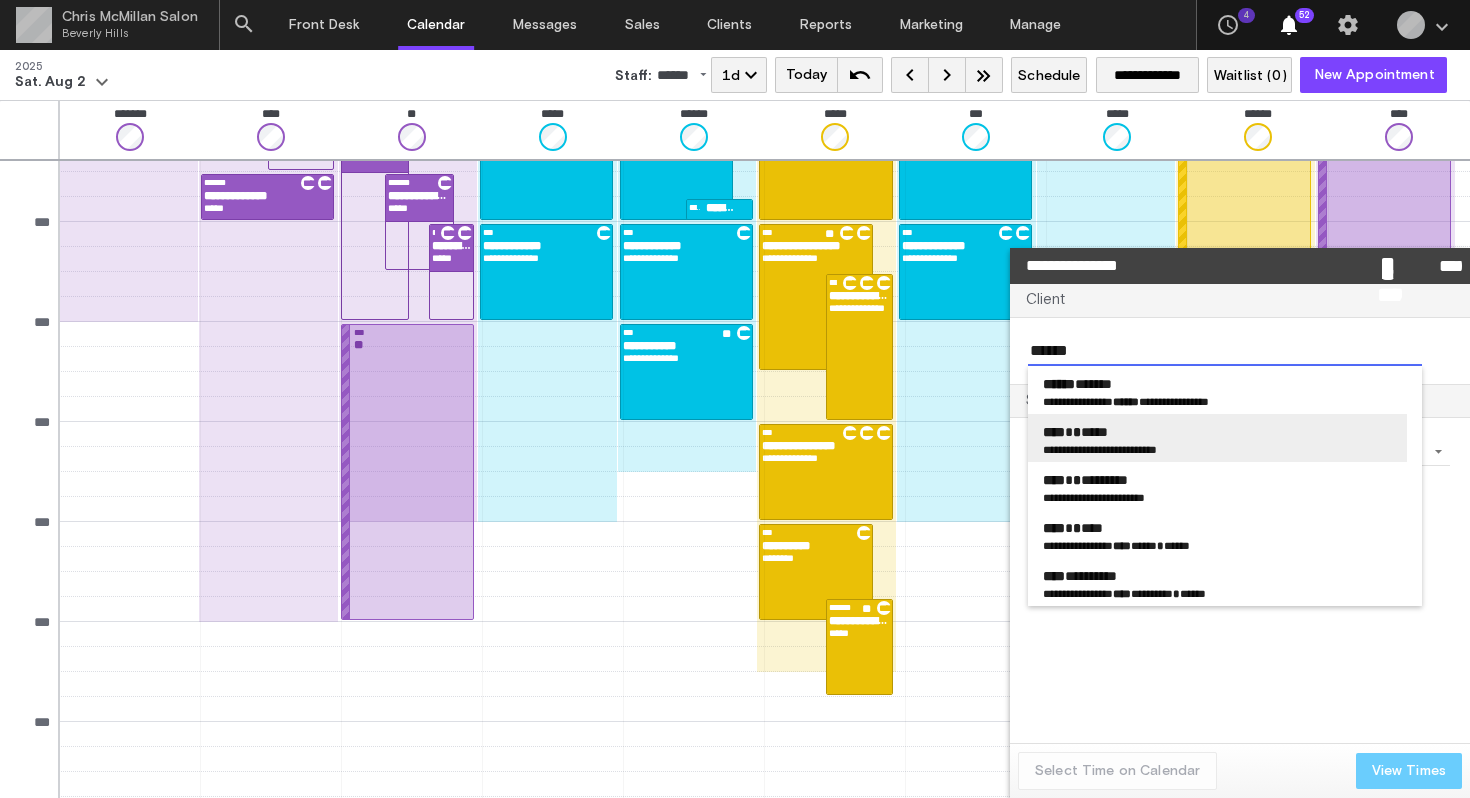 click on "****   * *****" at bounding box center (1217, 432) 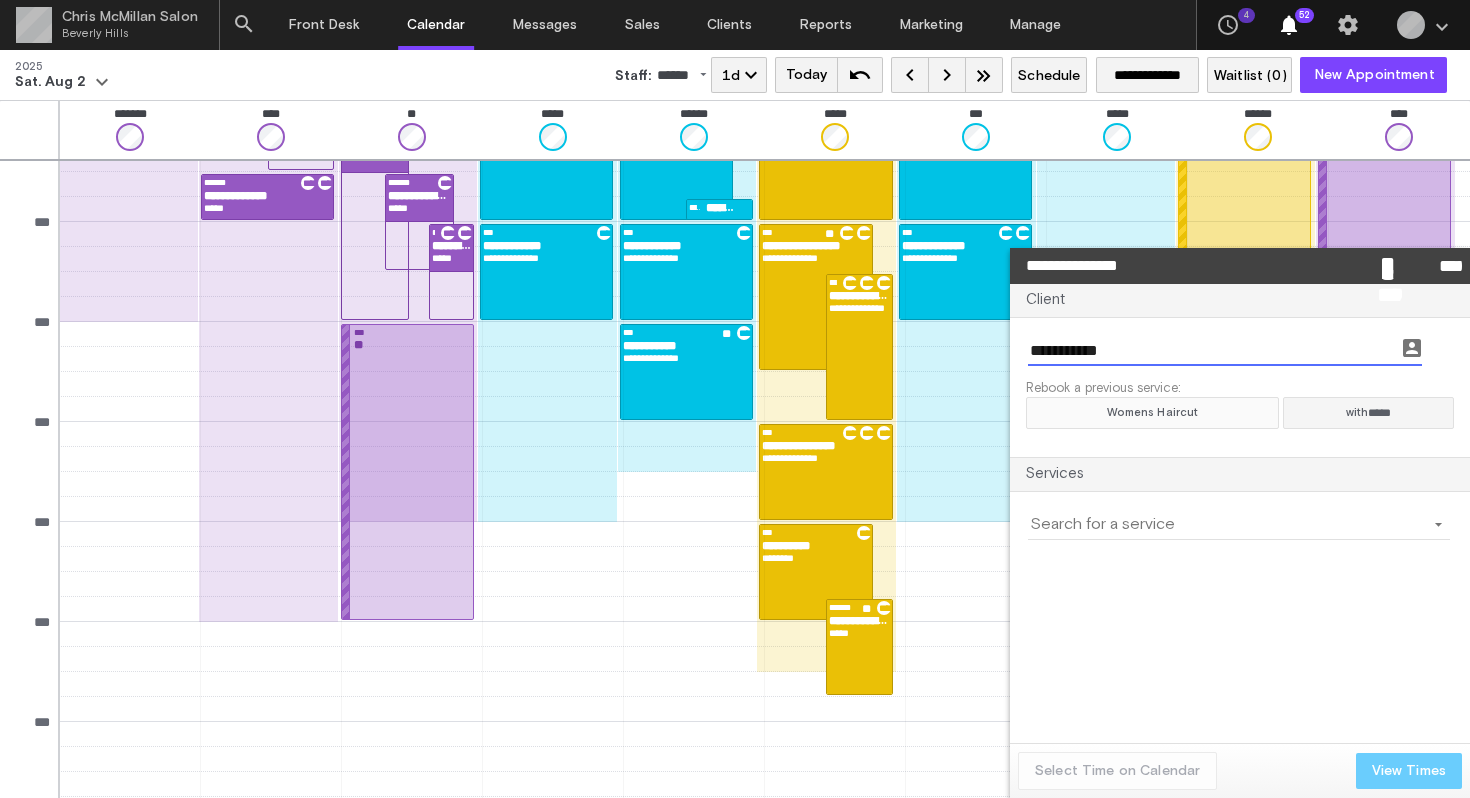 click on "Womens Haircut" 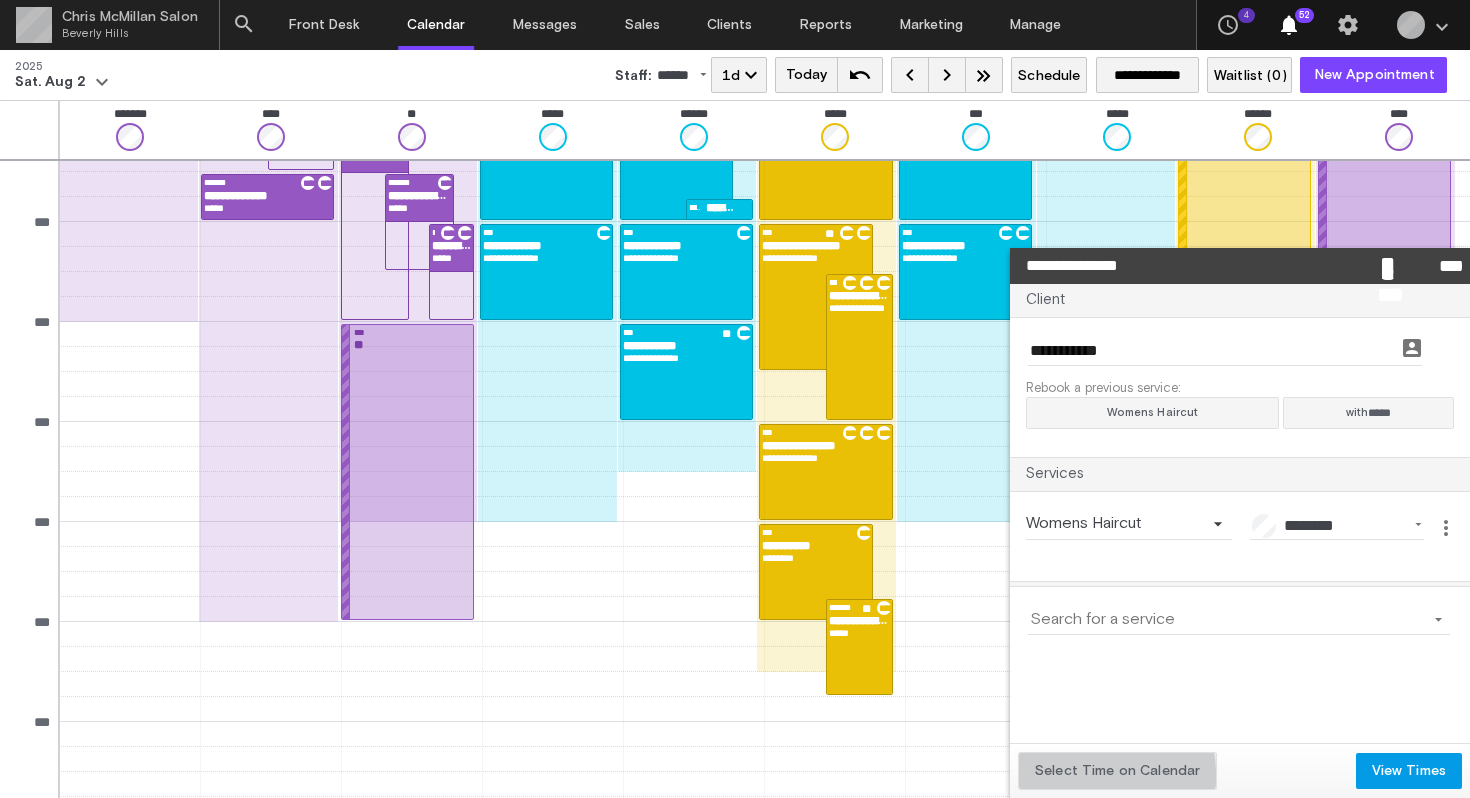 click on "Select Time on Calendar" 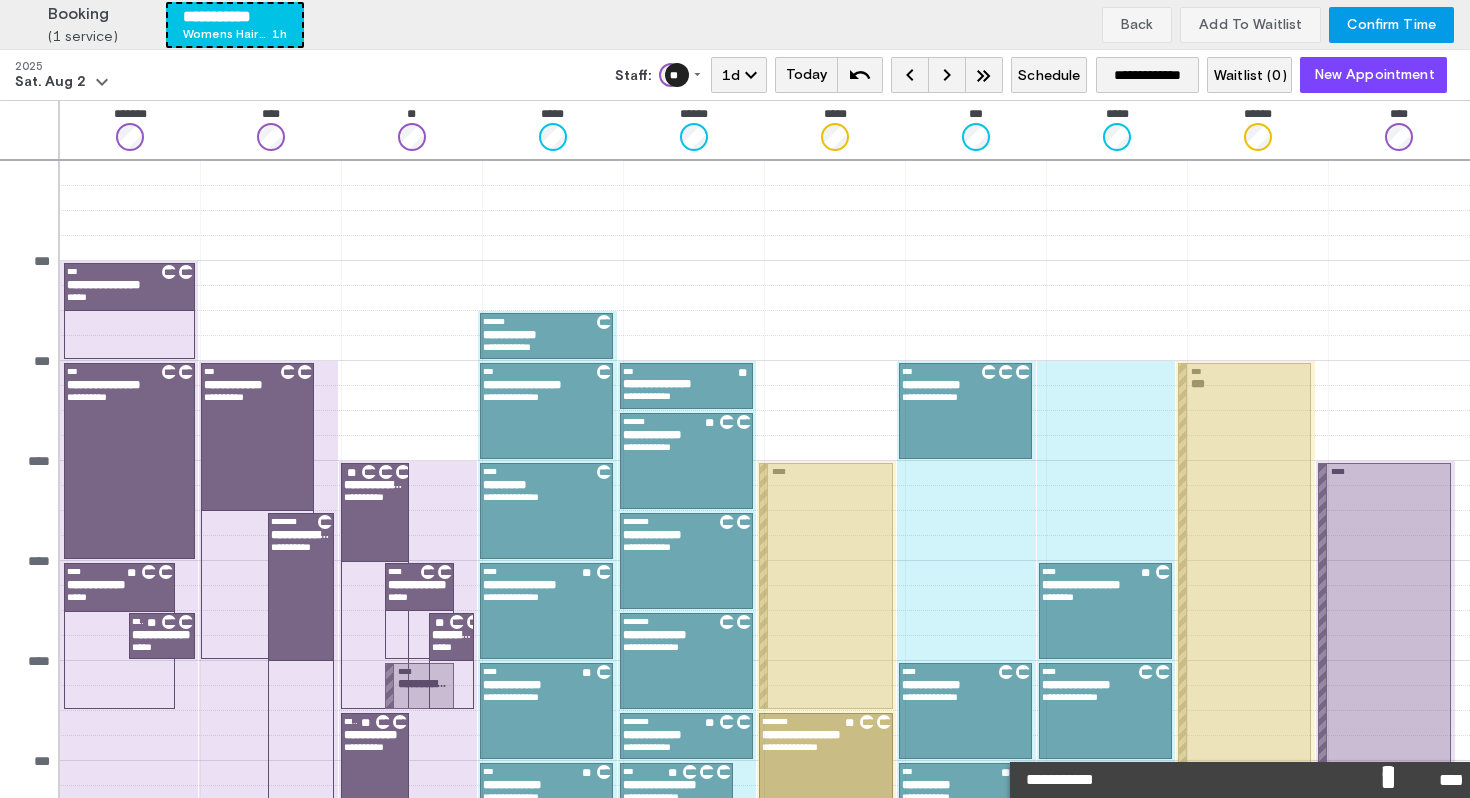 scroll, scrollTop: 639, scrollLeft: 0, axis: vertical 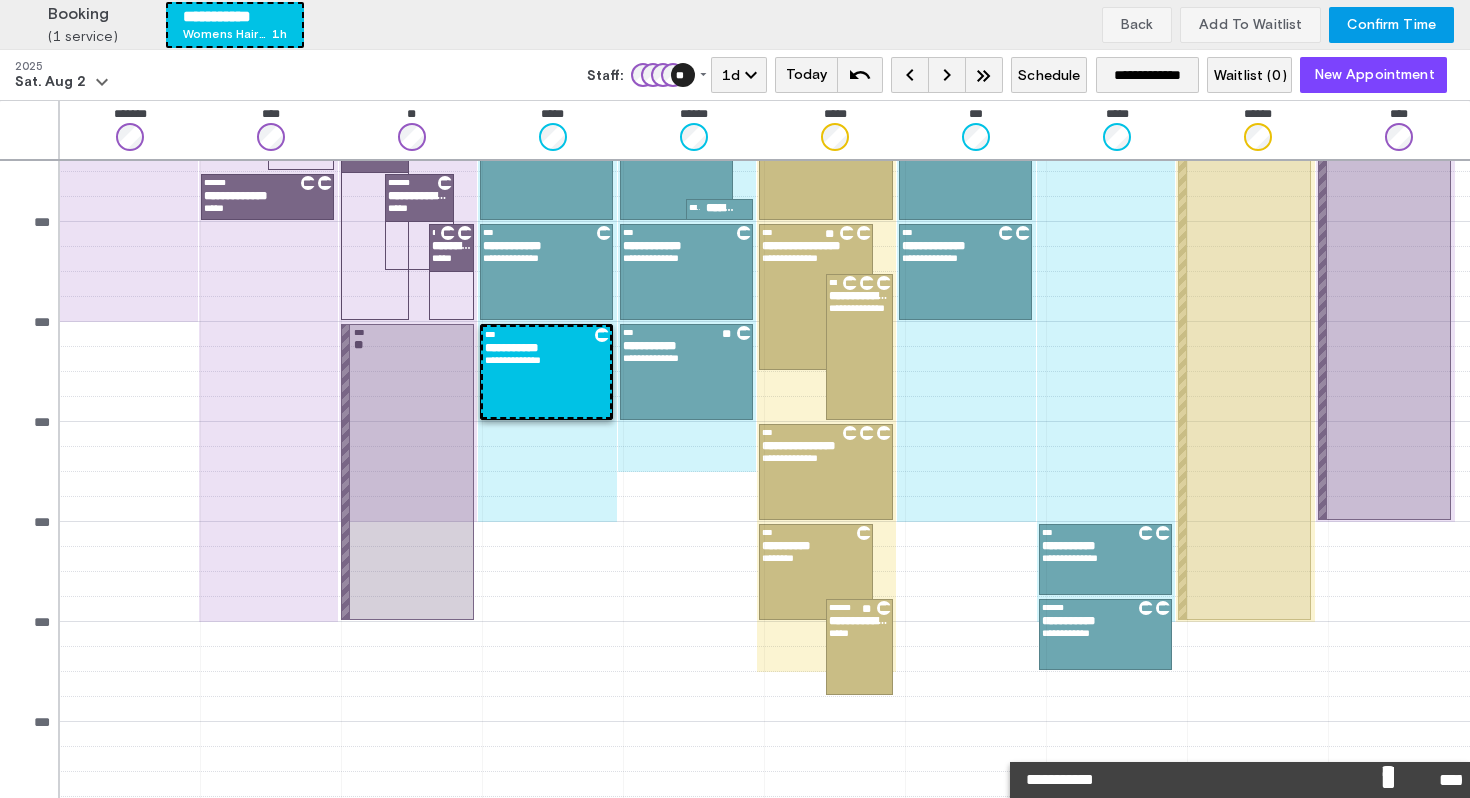 click on "Confirm Time" at bounding box center (1391, 25) 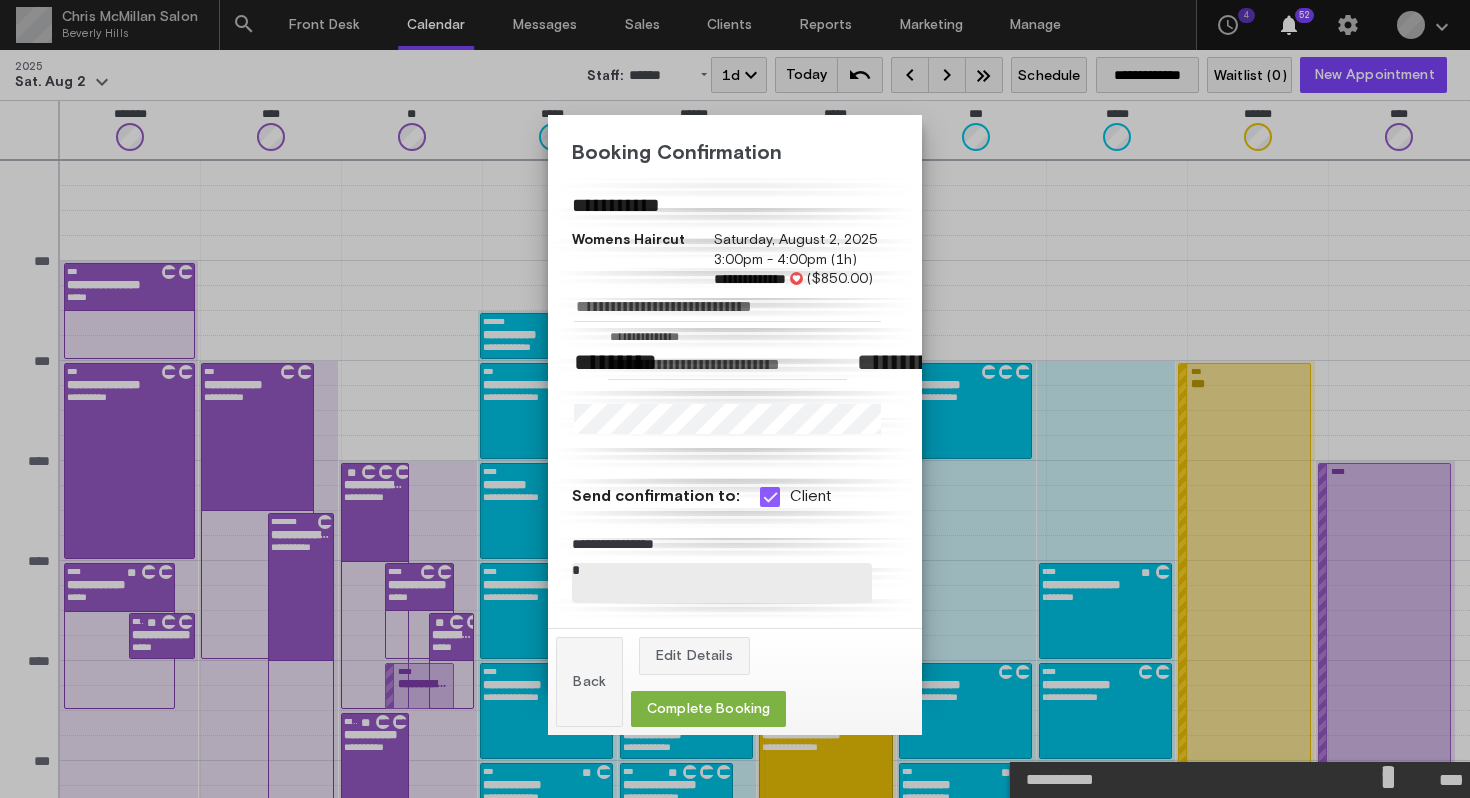 scroll, scrollTop: 639, scrollLeft: 0, axis: vertical 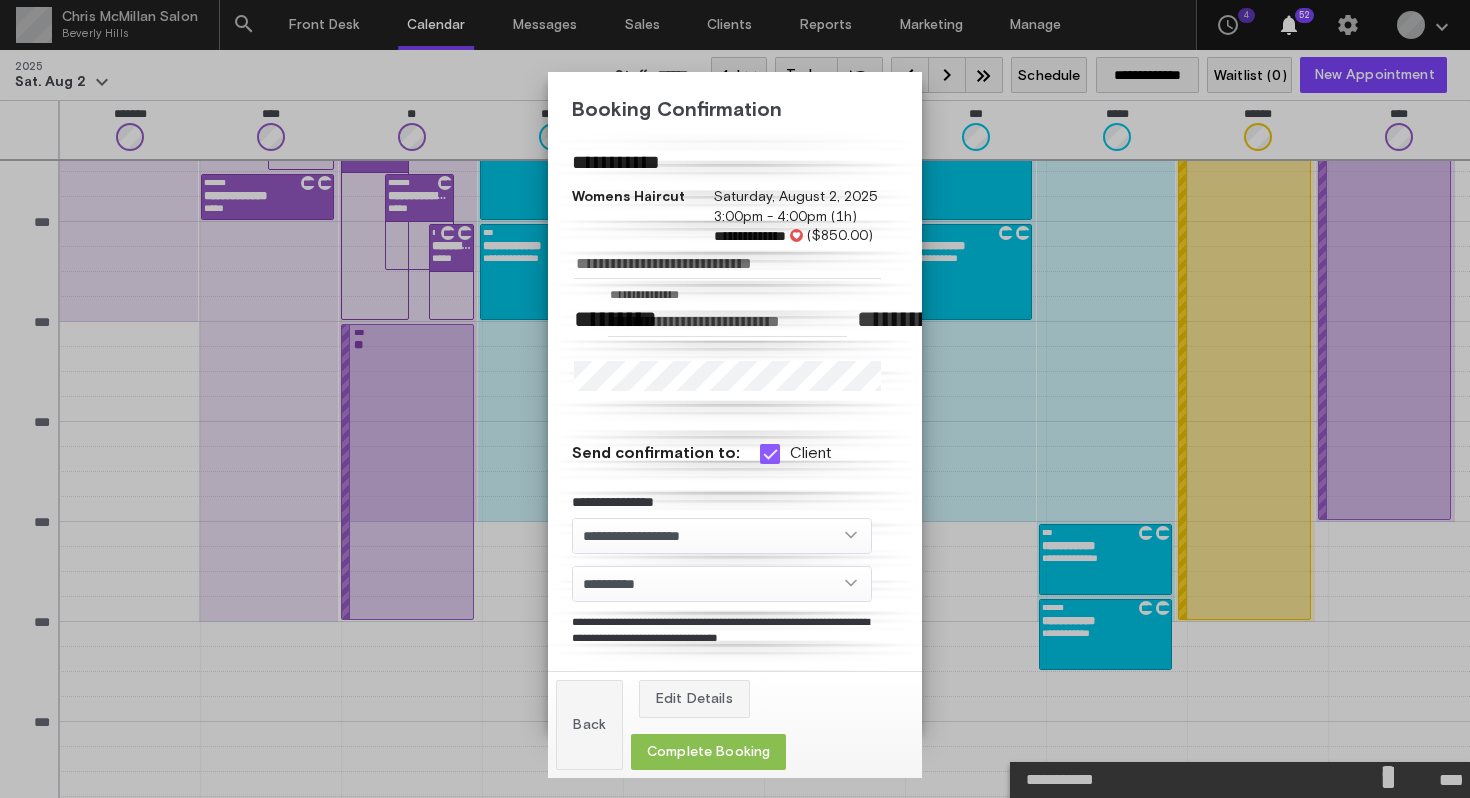 click on "Complete Booking" 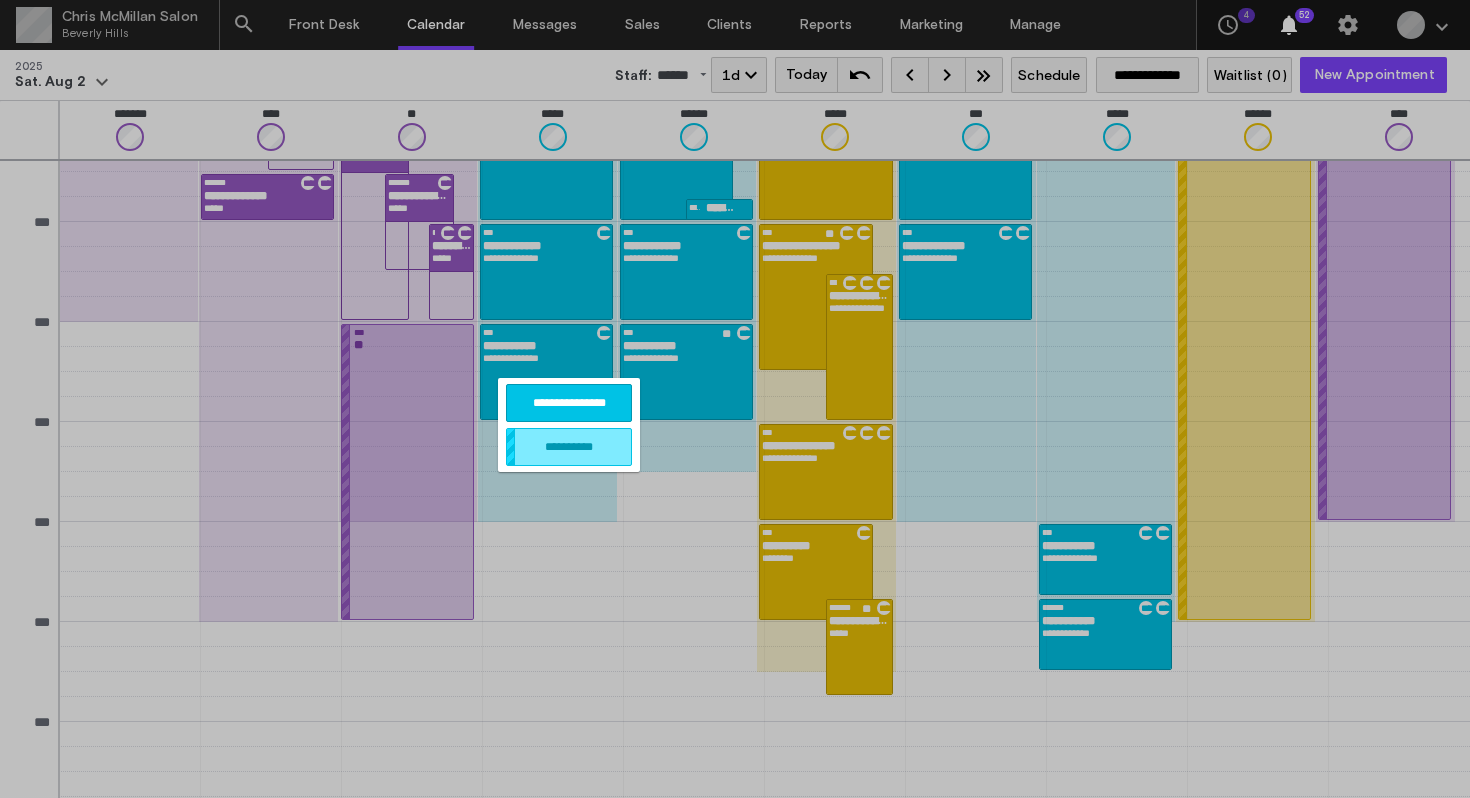 click on "**********" at bounding box center [569, 403] 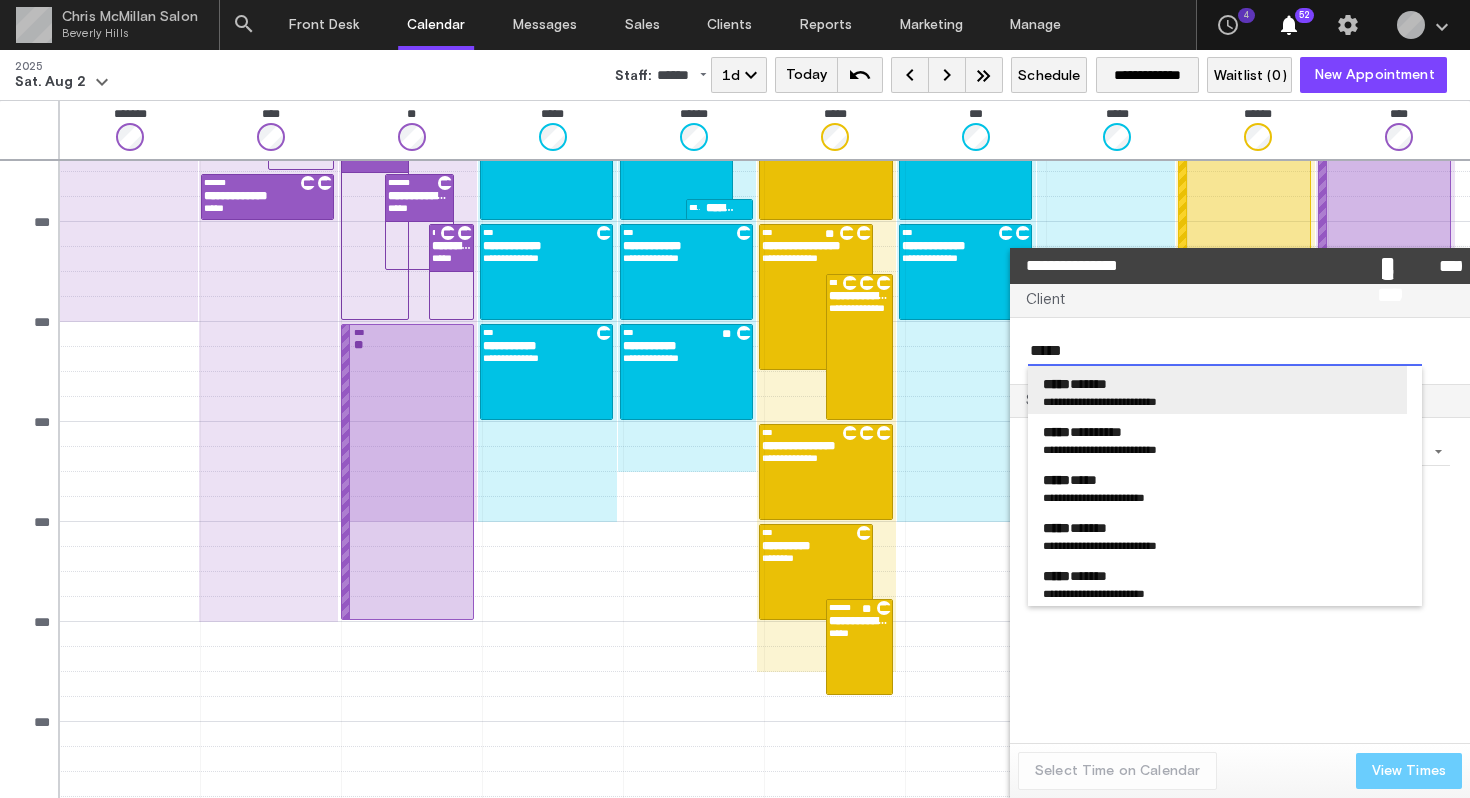 click on "**********" at bounding box center [1071, 401] 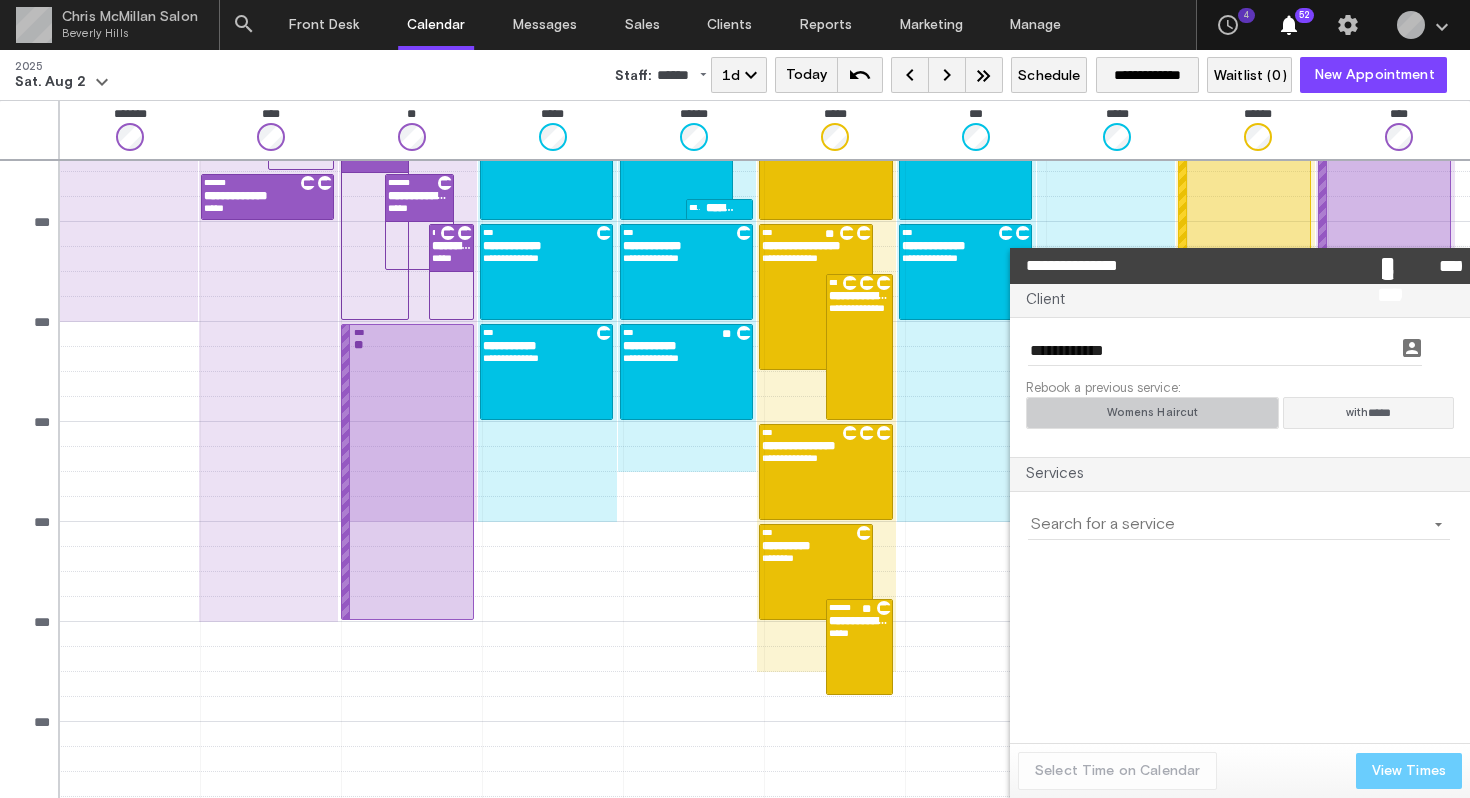 click on "Womens Haircut" 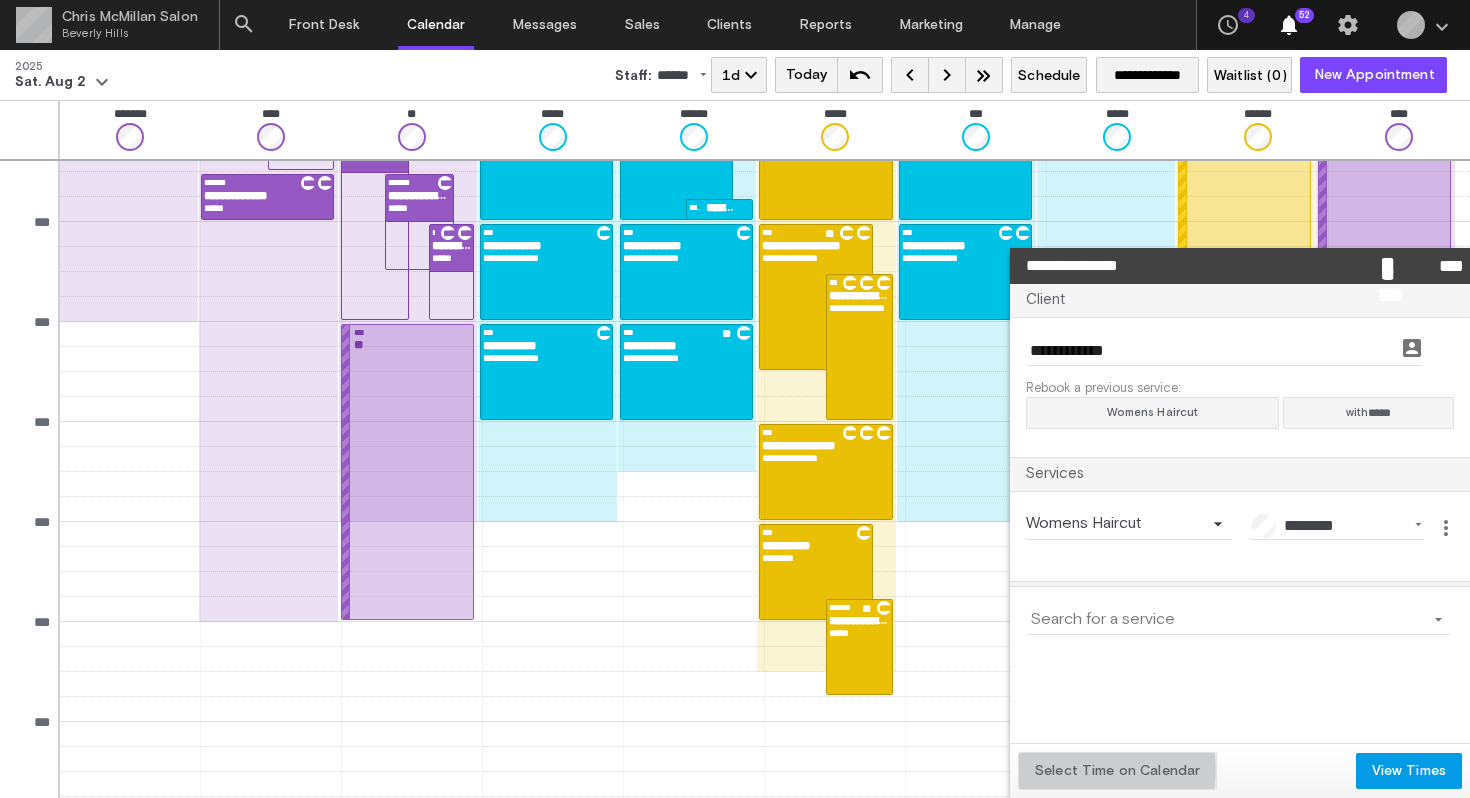click on "Select Time on Calendar" 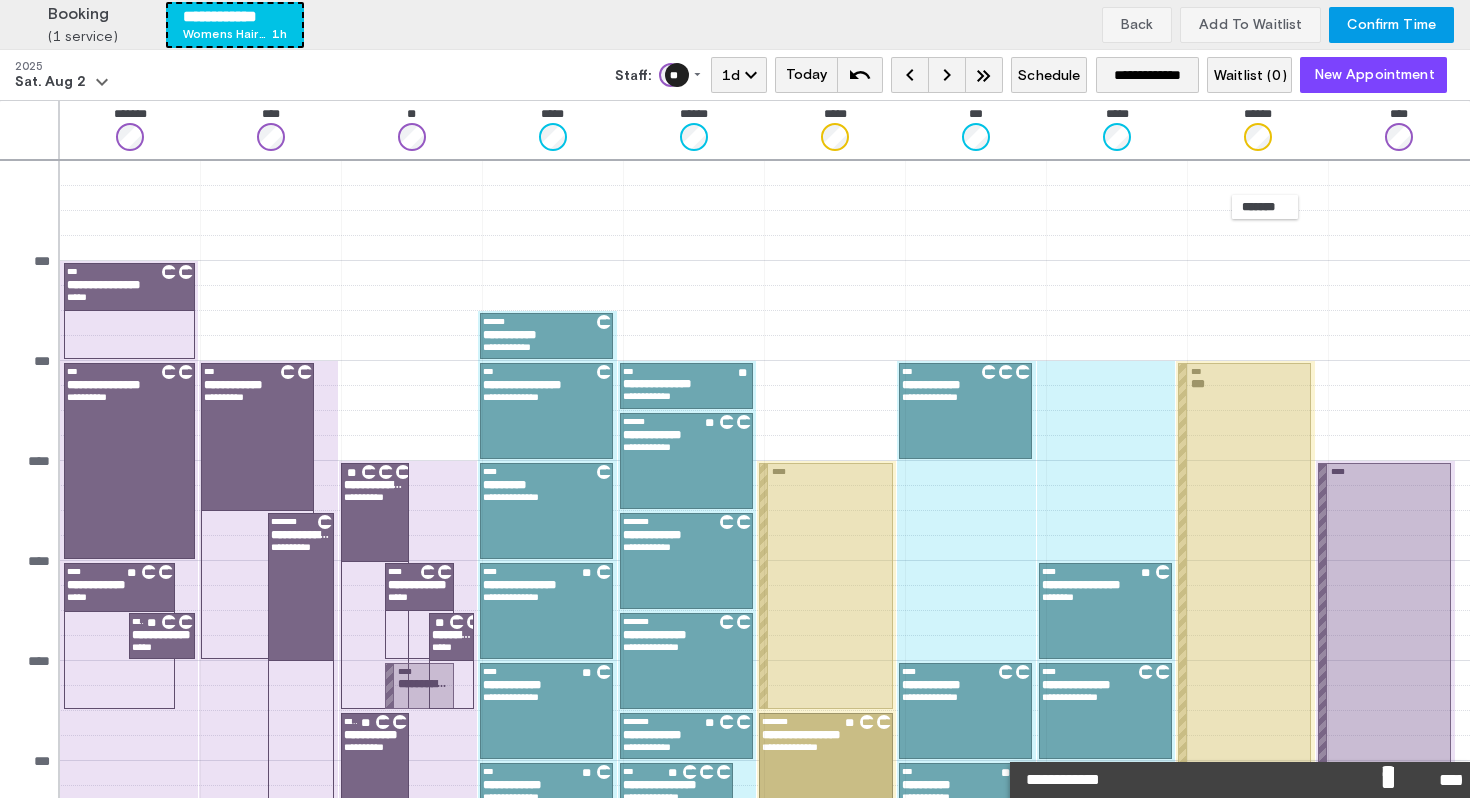 scroll, scrollTop: 639, scrollLeft: 0, axis: vertical 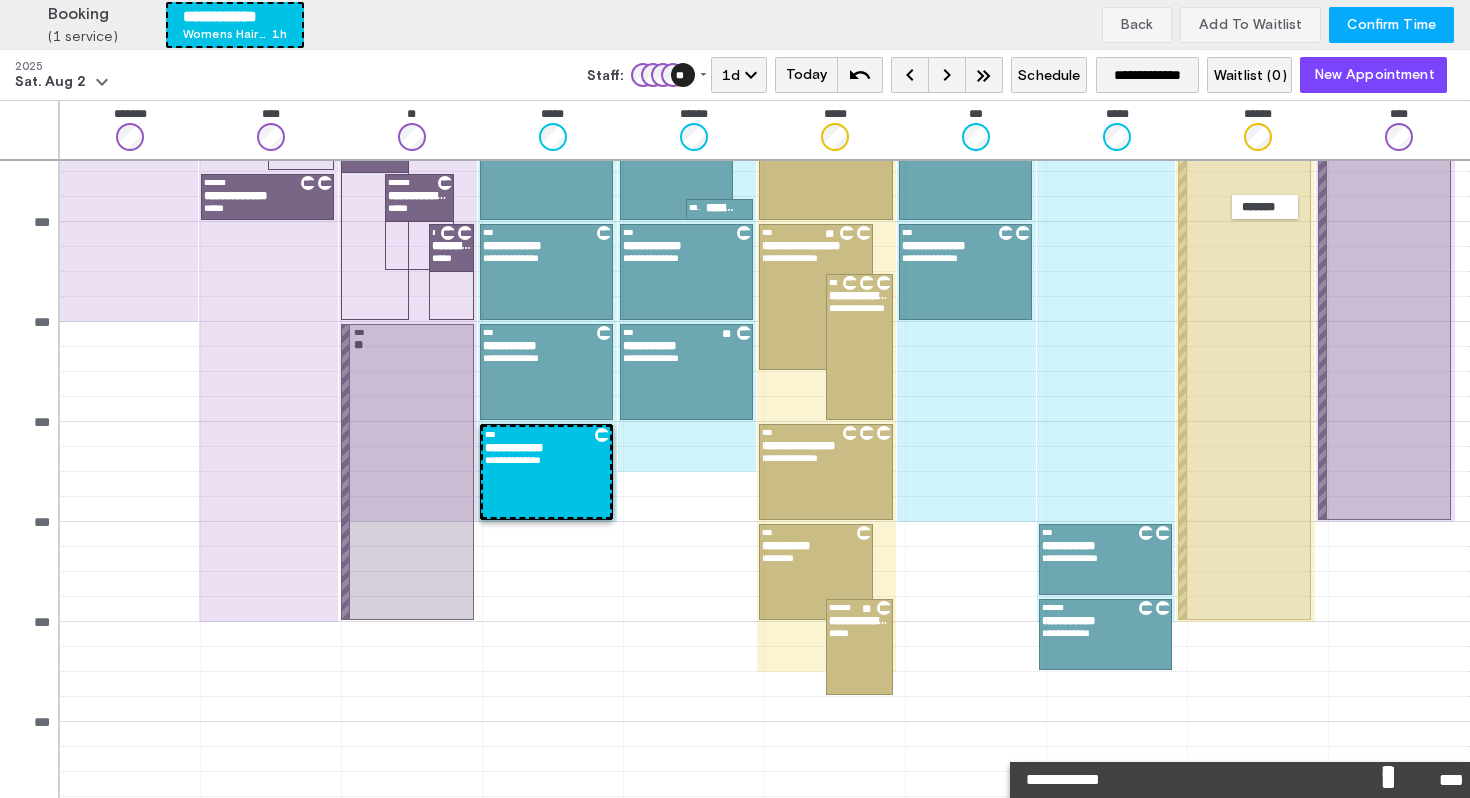 click on "Confirm Time" at bounding box center (1391, 25) 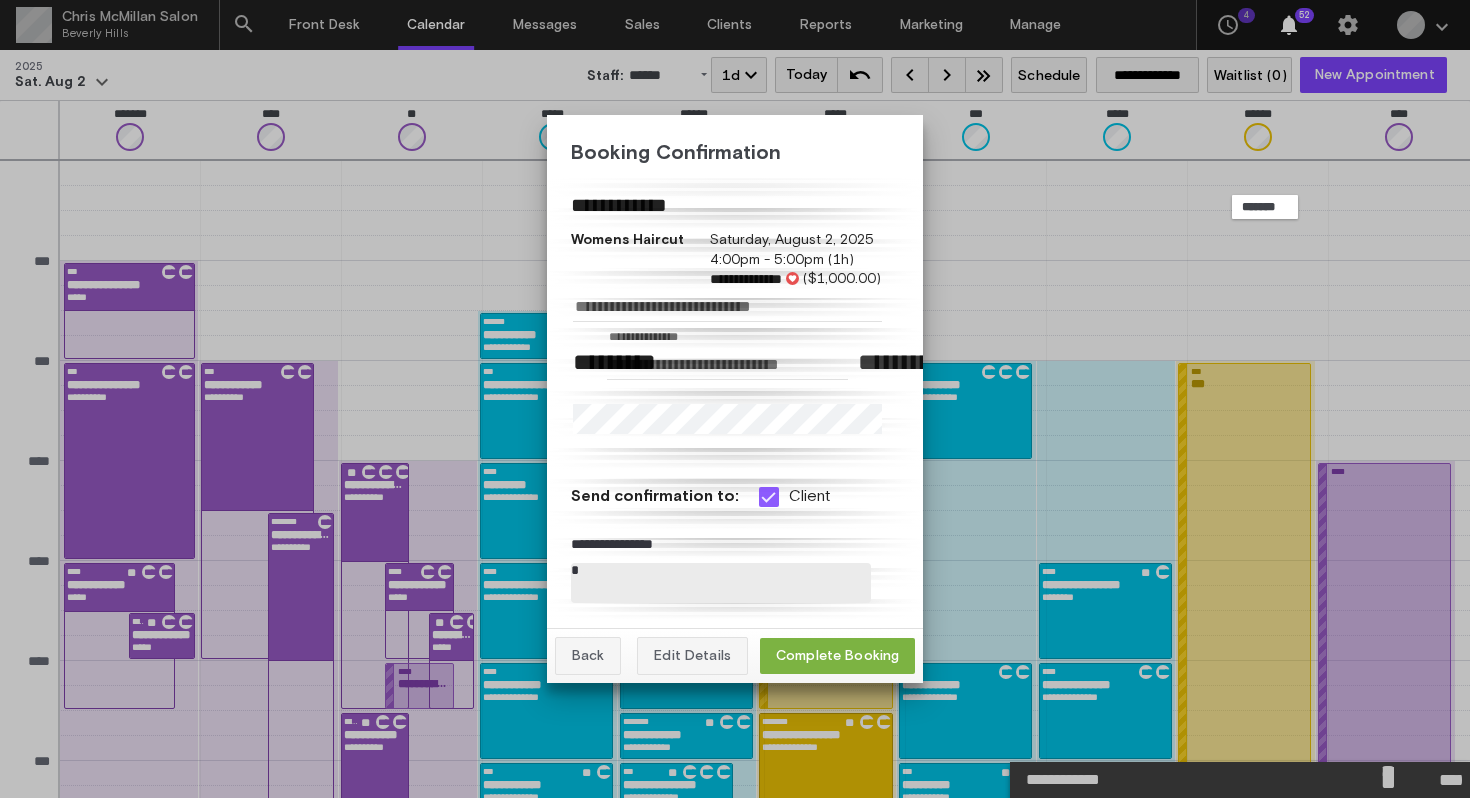 scroll, scrollTop: 639, scrollLeft: 0, axis: vertical 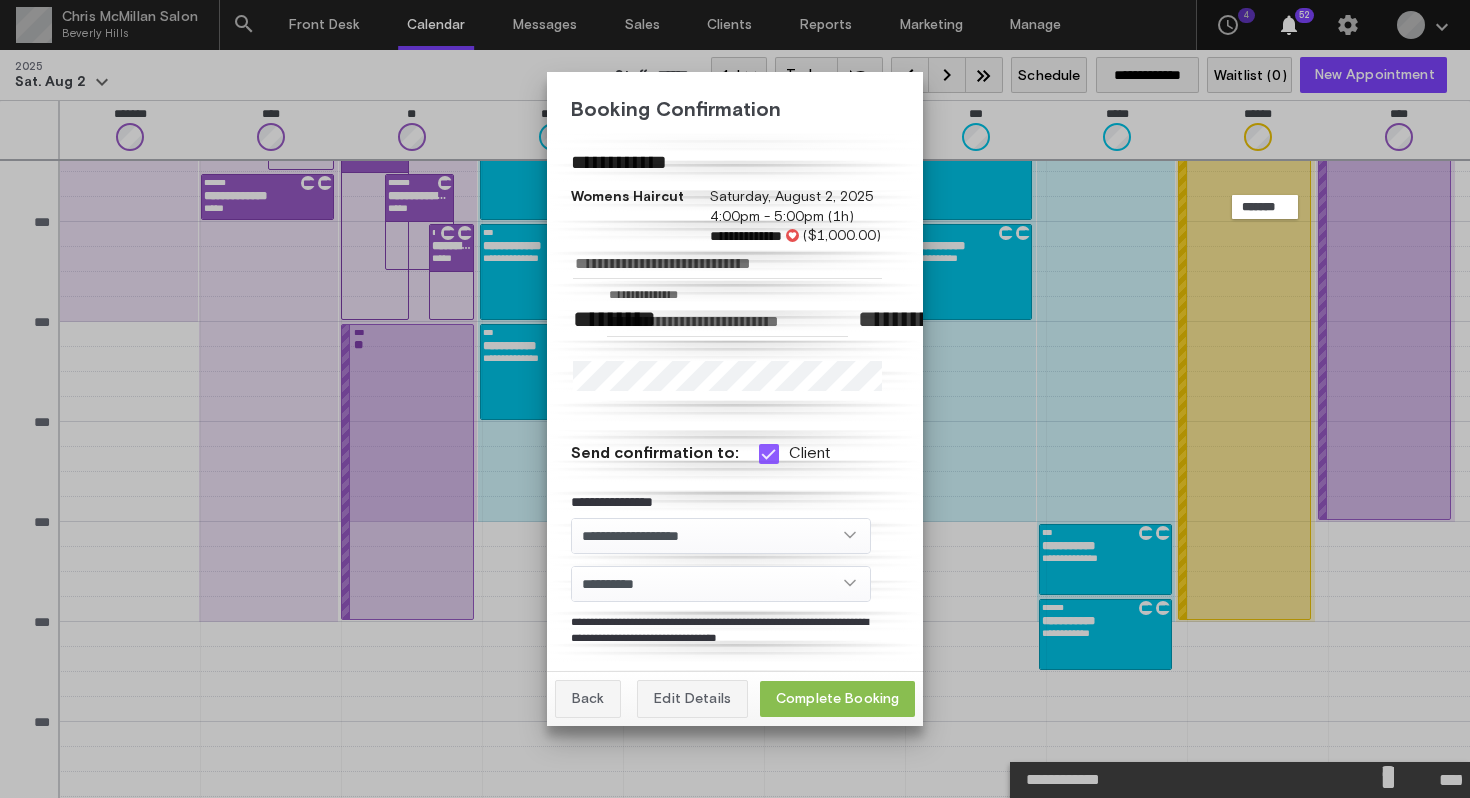 click on "Complete Booking" 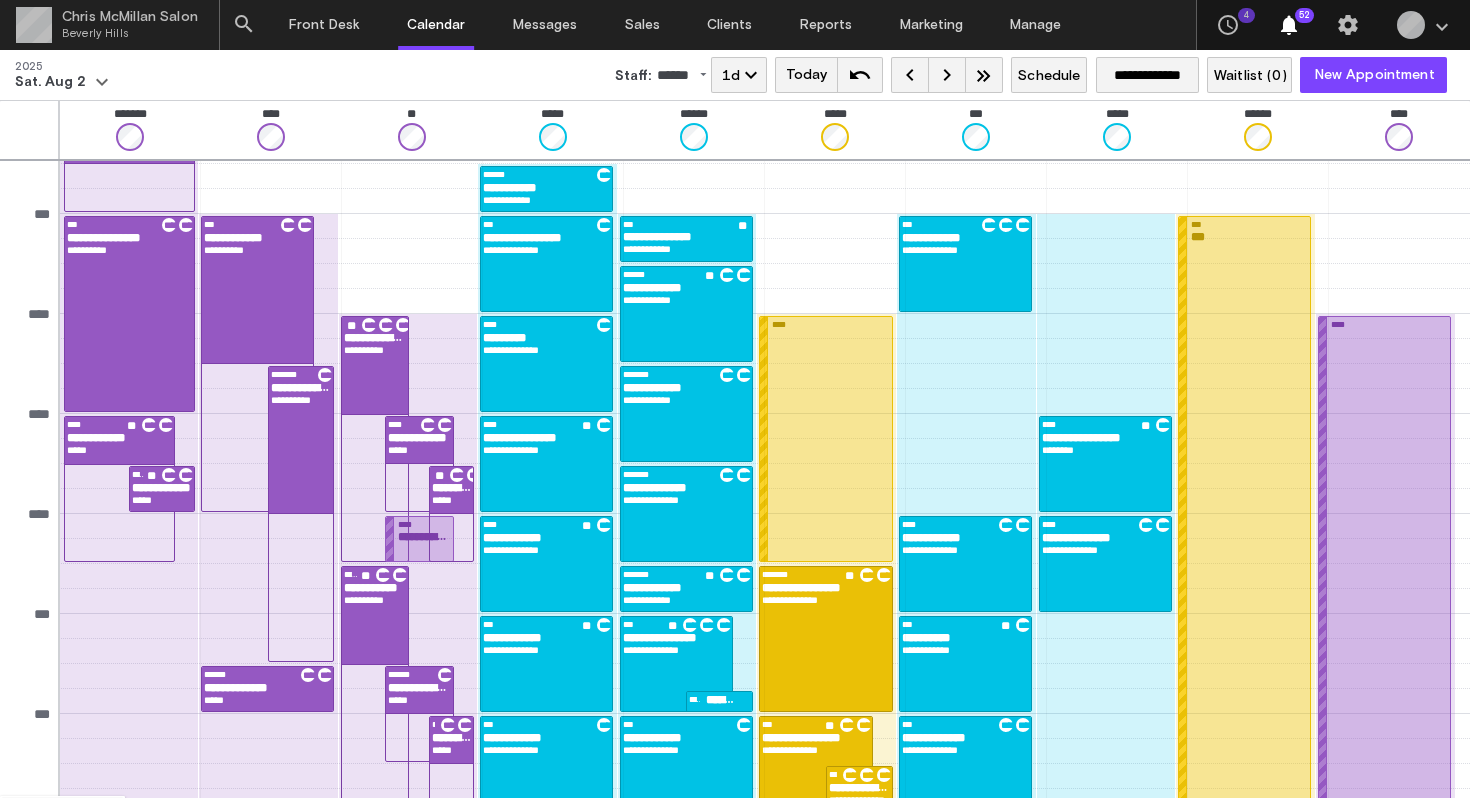 scroll, scrollTop: 0, scrollLeft: 0, axis: both 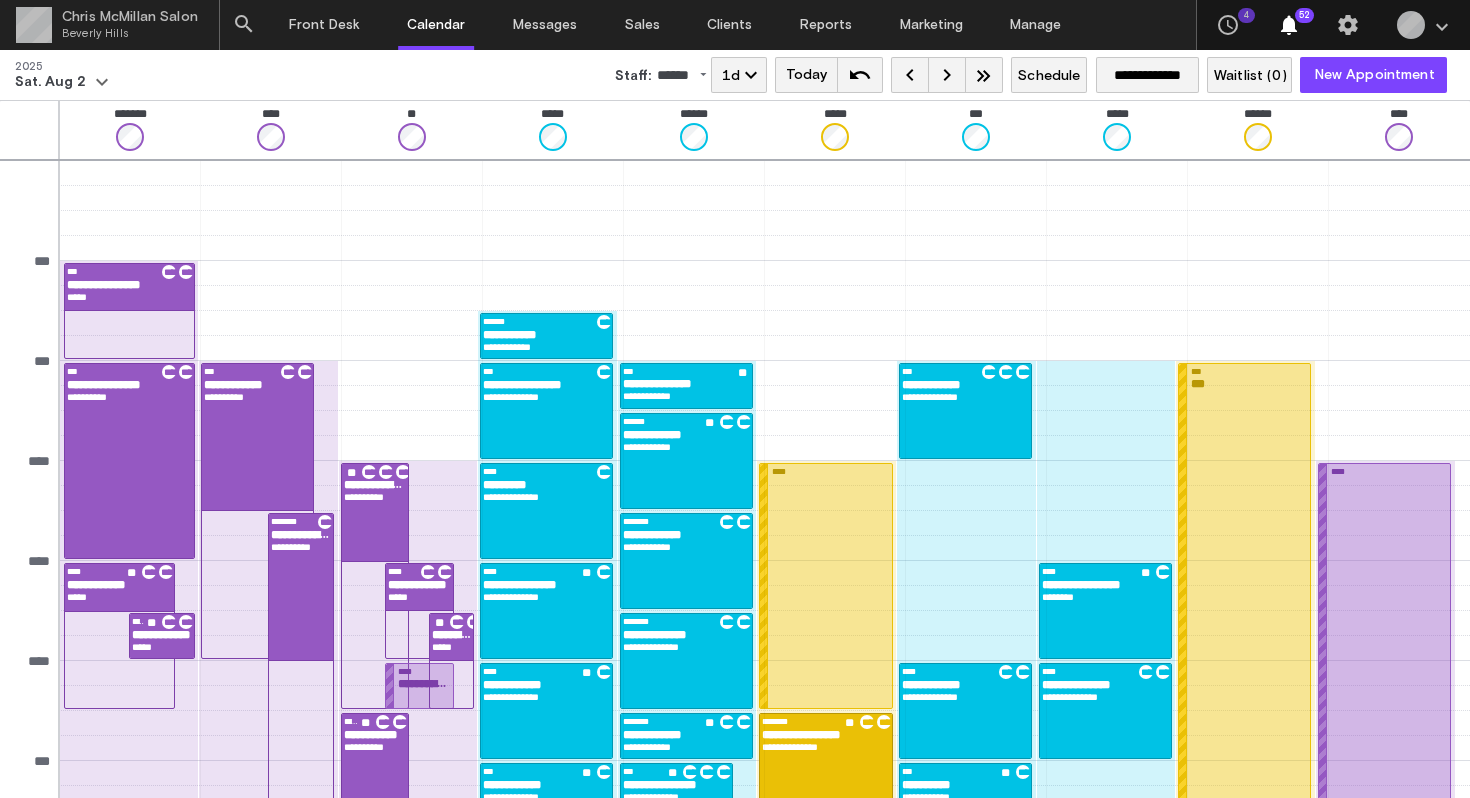 click on "**********" at bounding box center (546, 335) 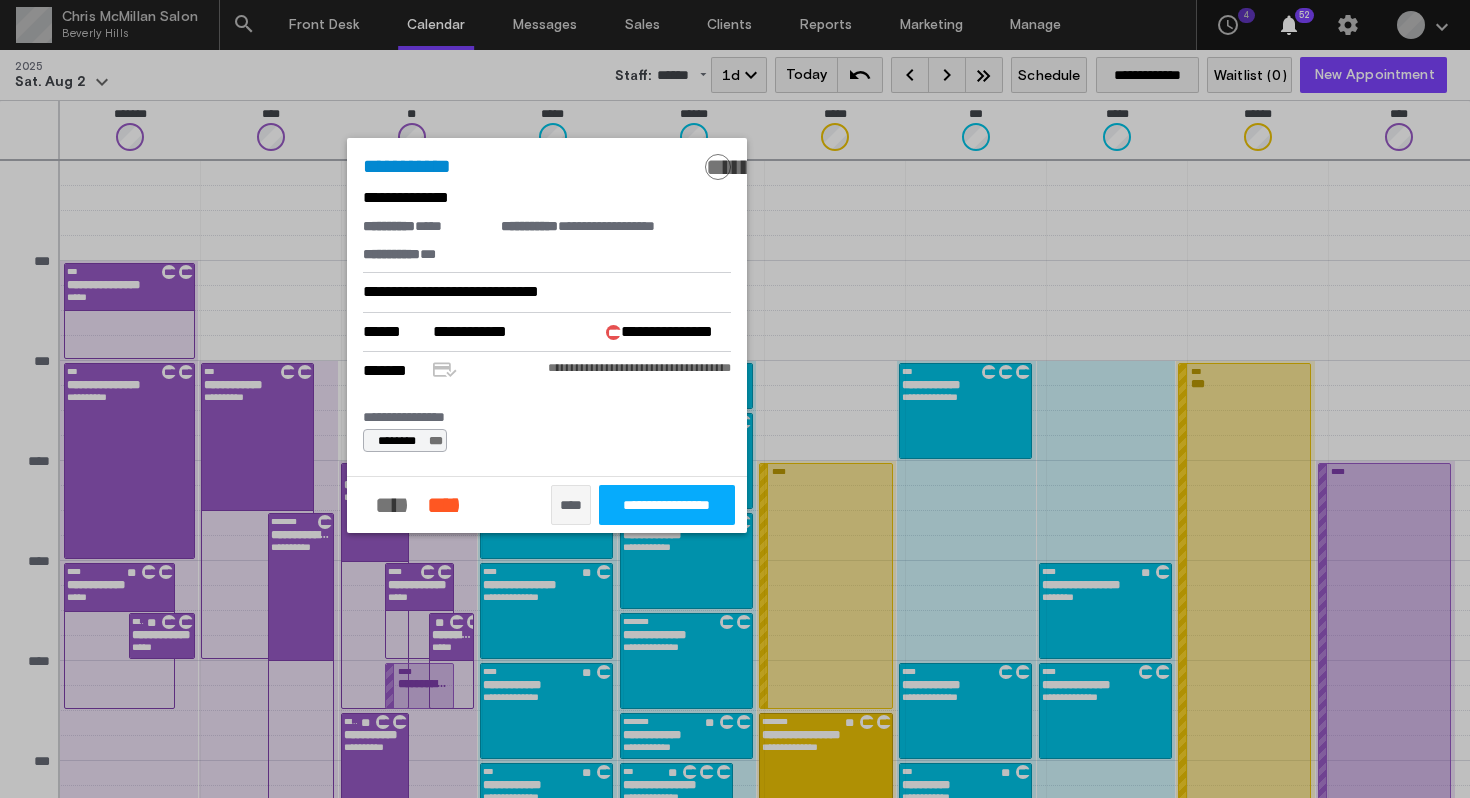 click on "**********" 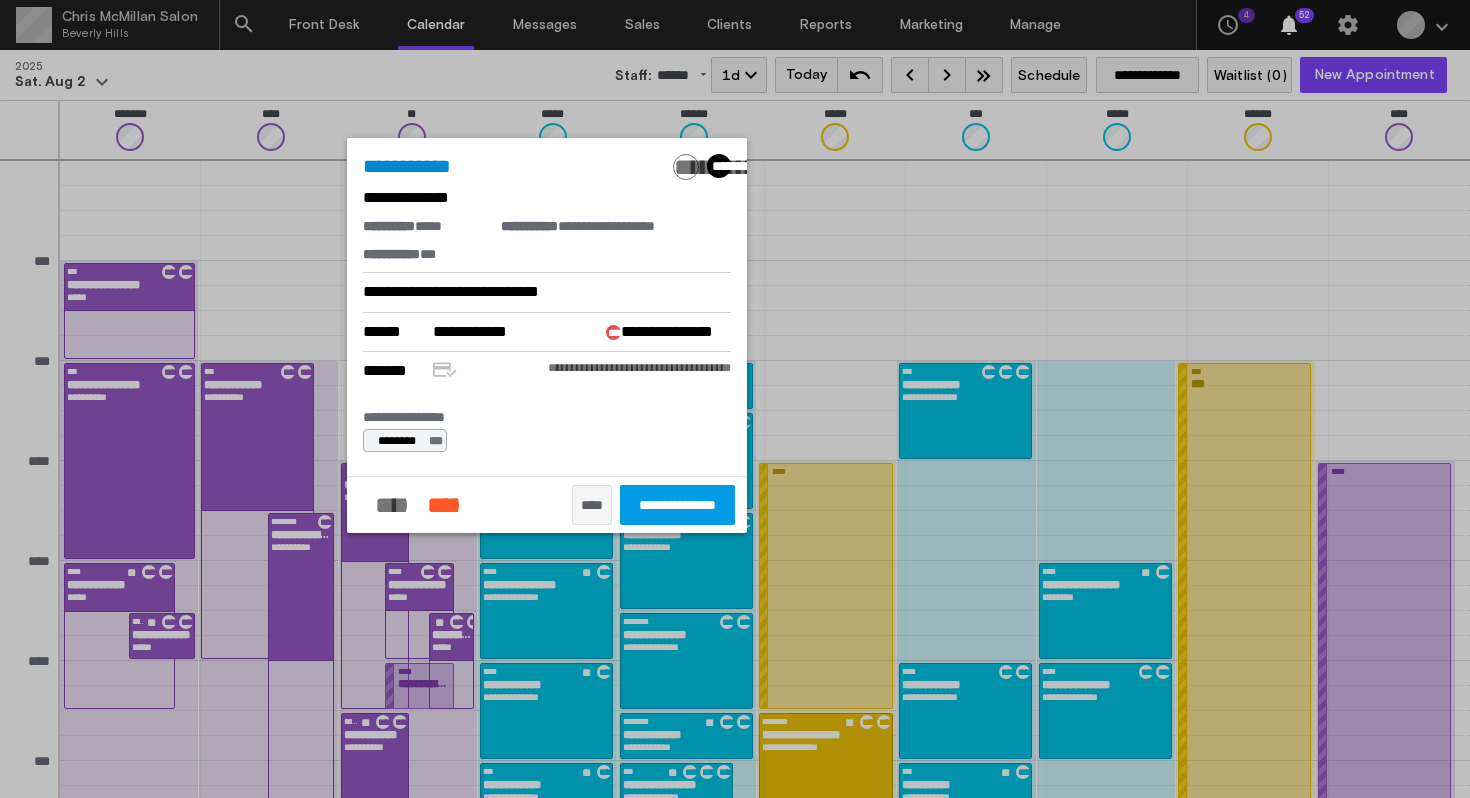 click at bounding box center (735, 399) 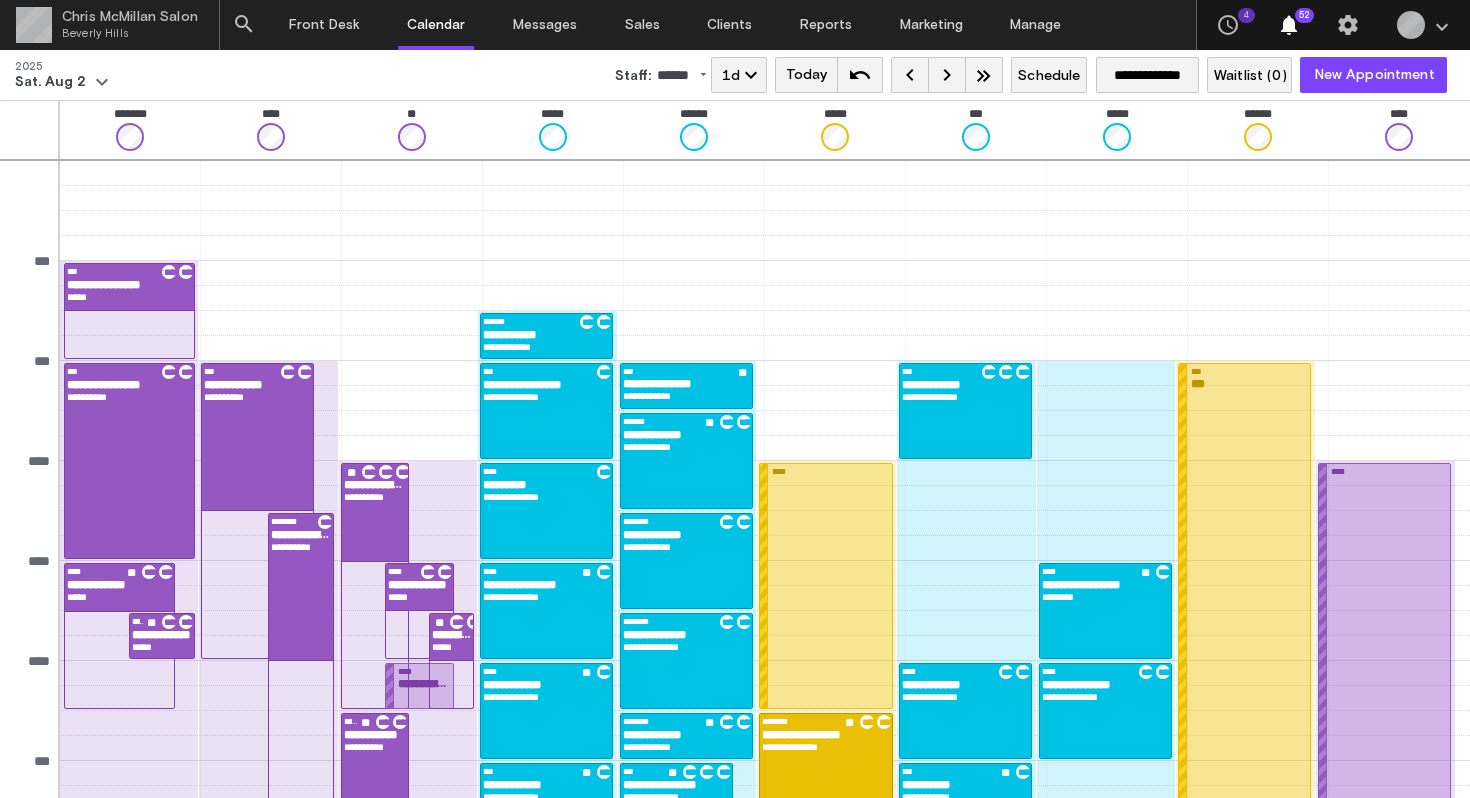 click on "**********" at bounding box center [546, 411] 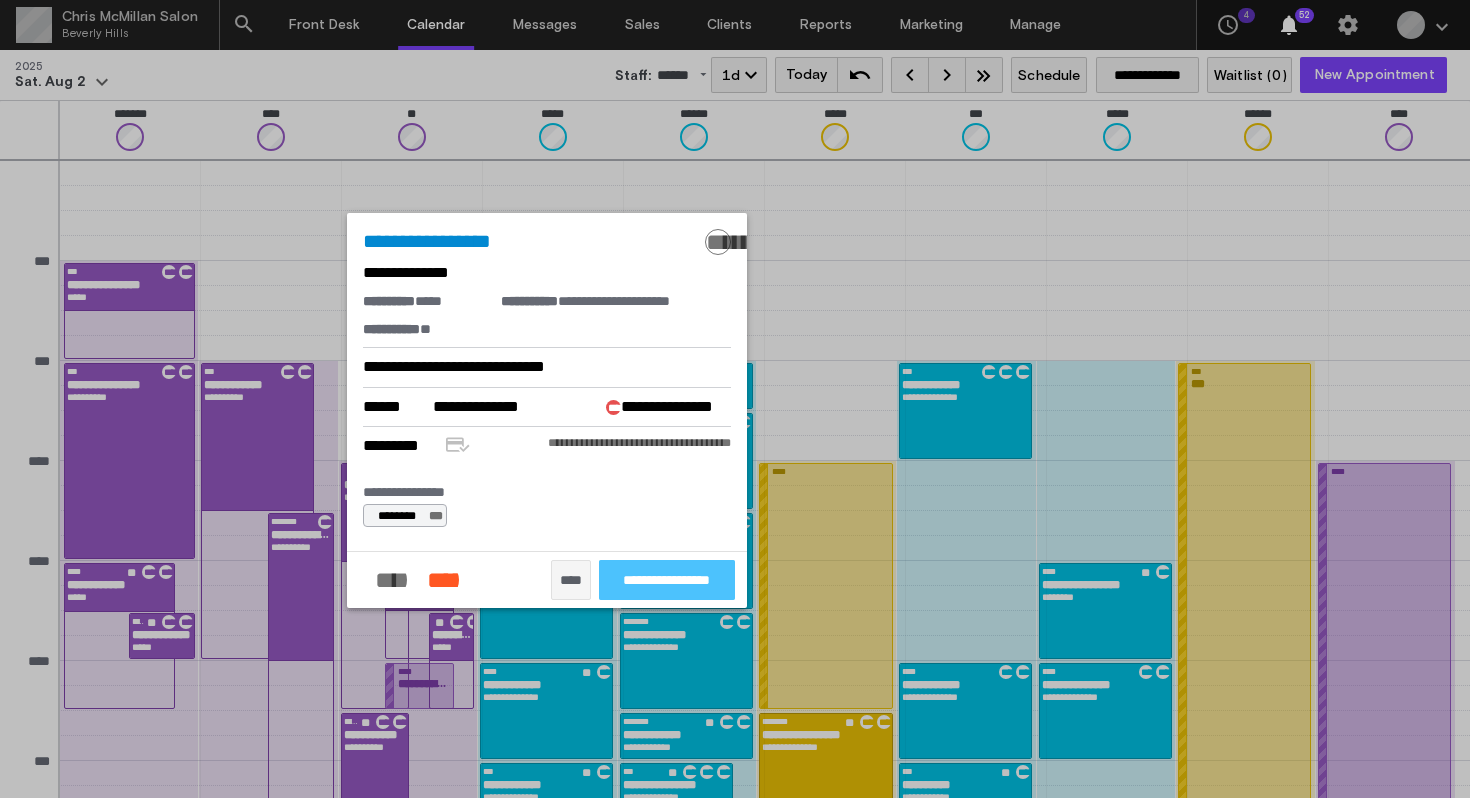 click on "**********" 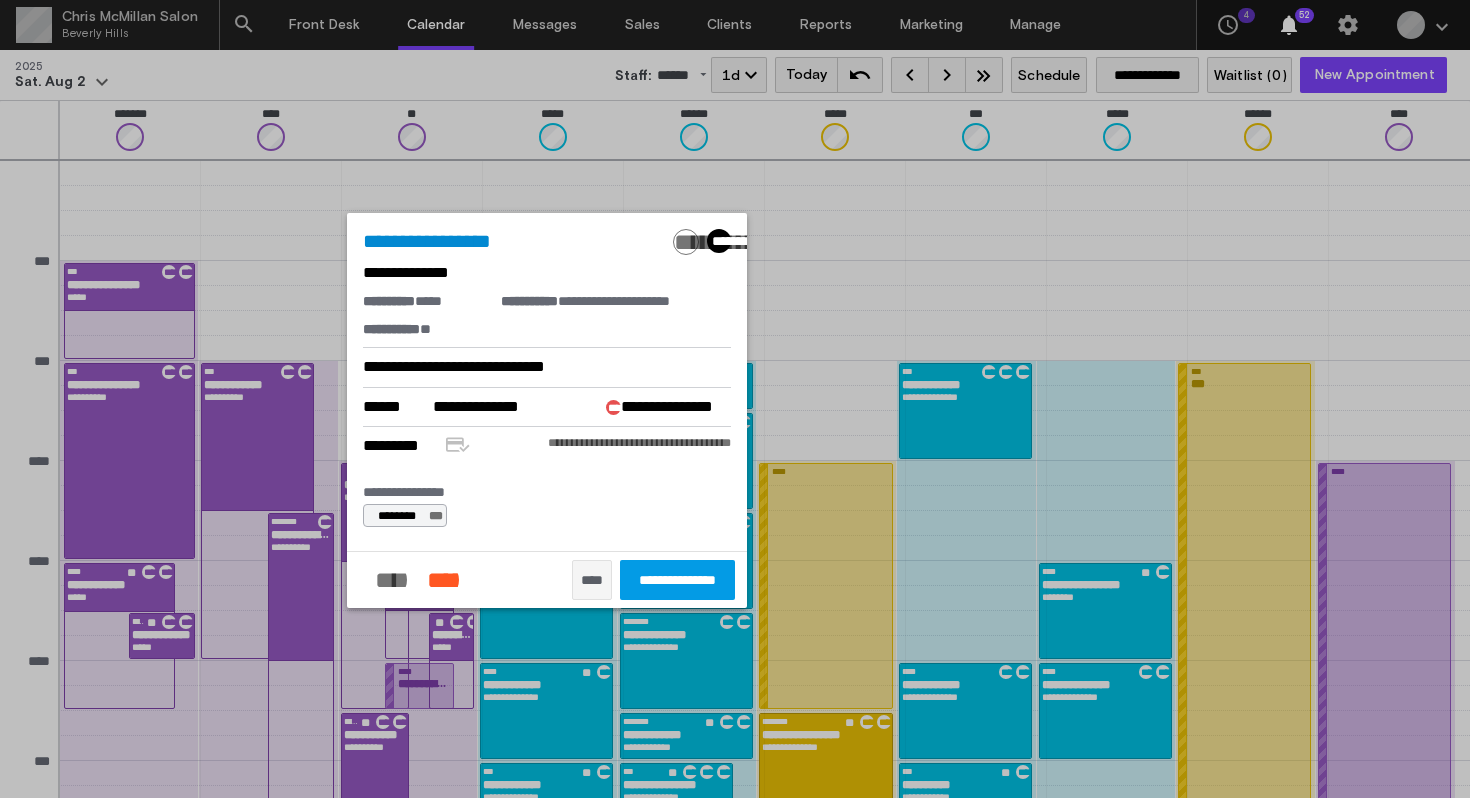 click at bounding box center [735, 399] 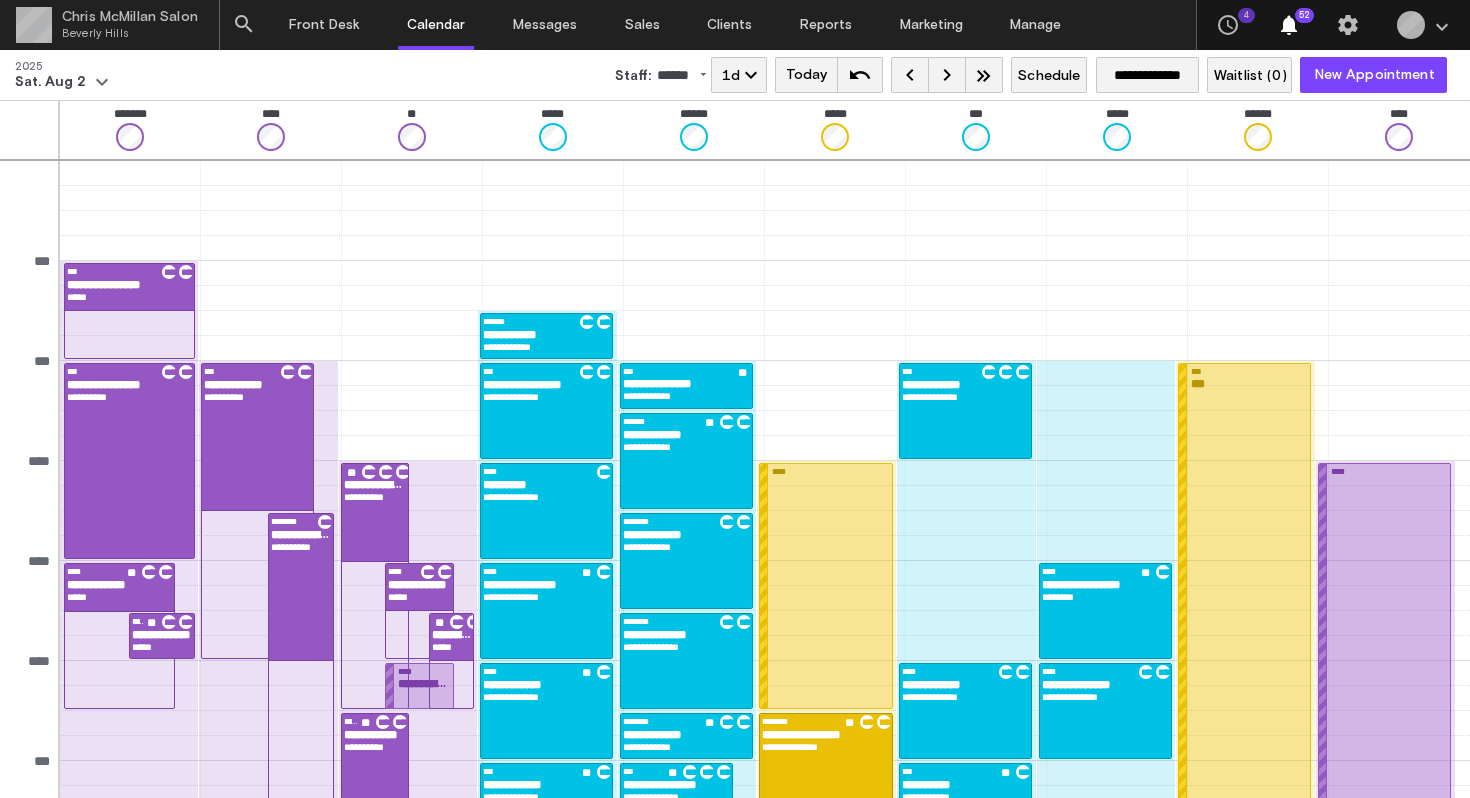click on "**********" at bounding box center (546, 511) 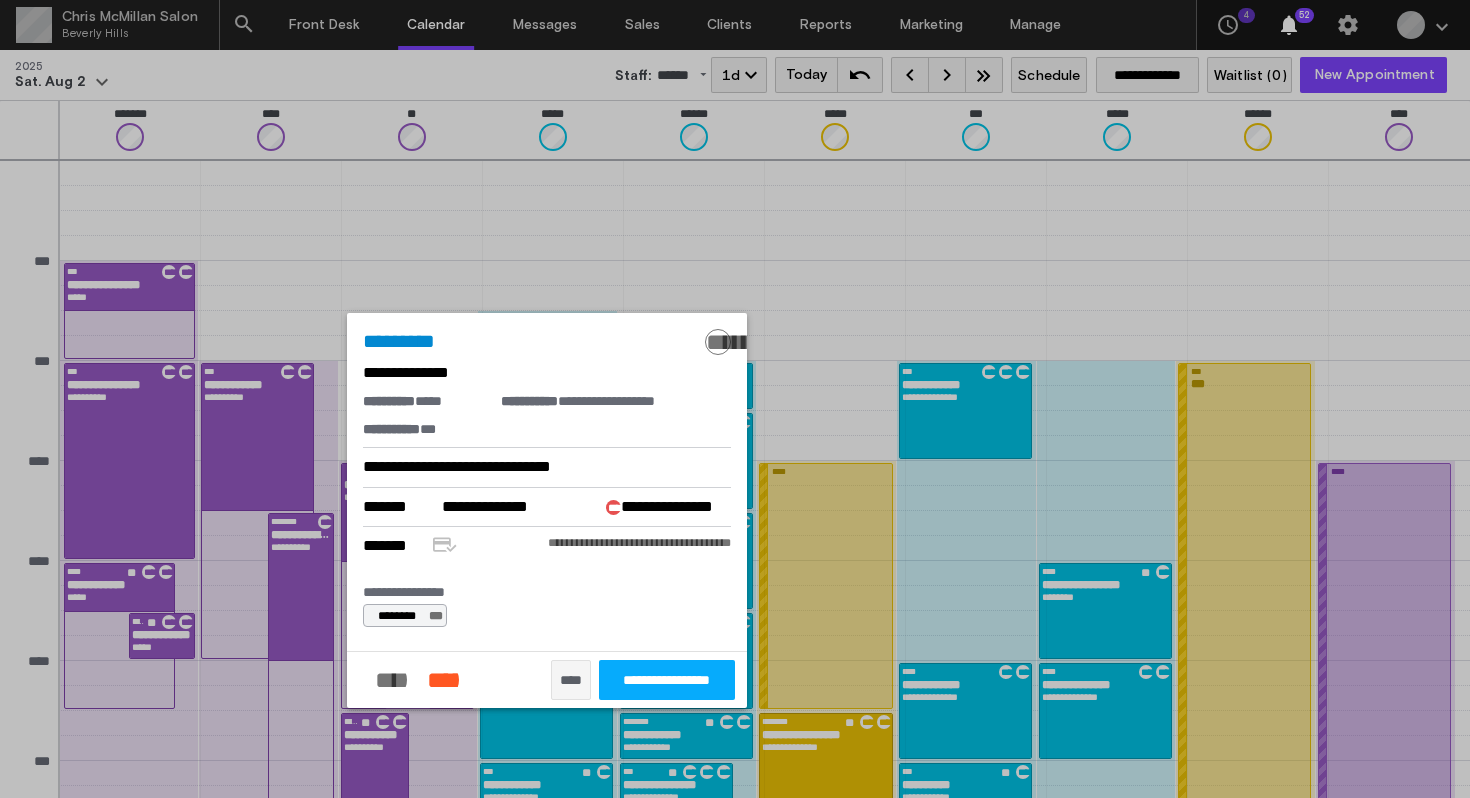 click on "**********" 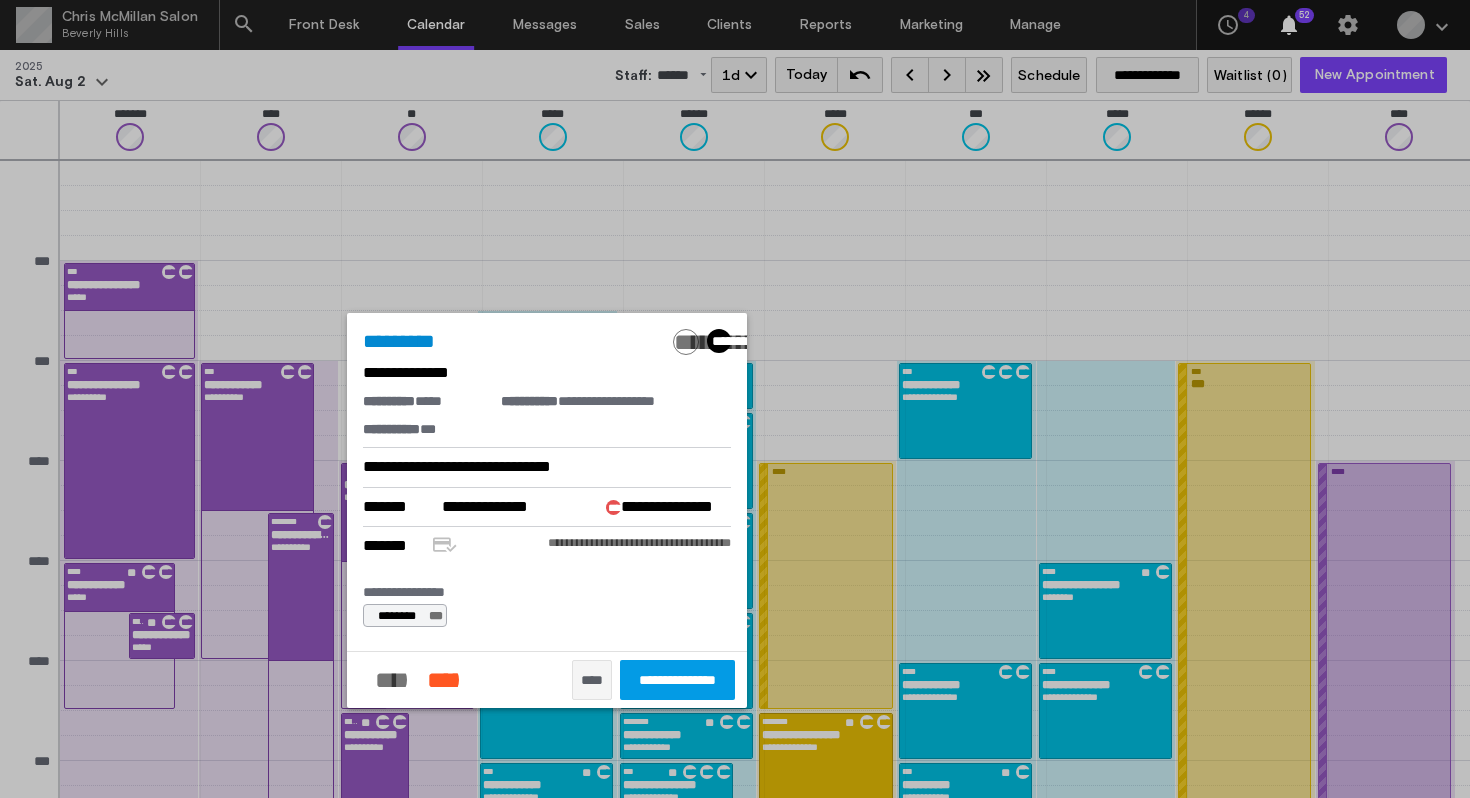 click at bounding box center [735, 399] 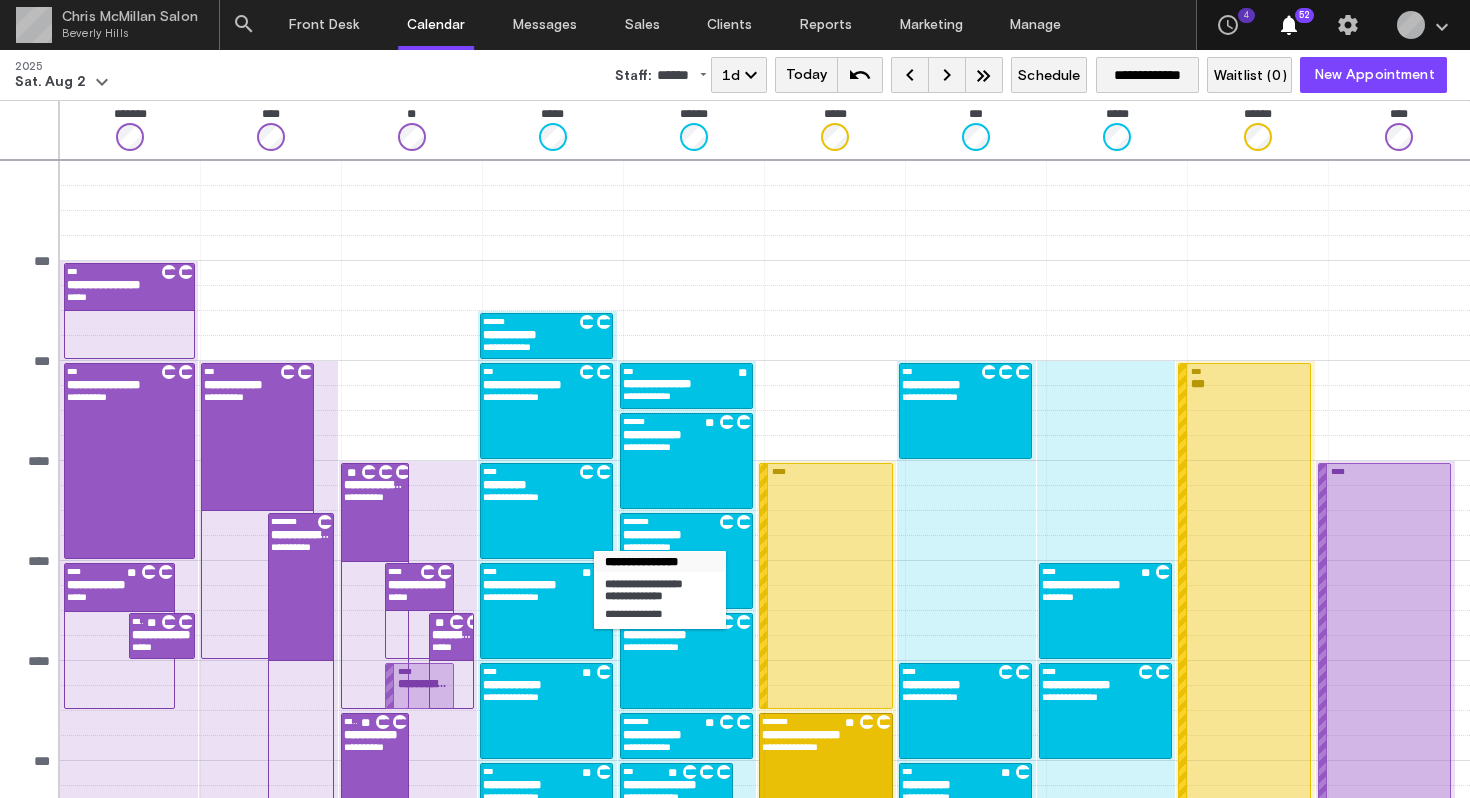click on "**********" at bounding box center [546, 611] 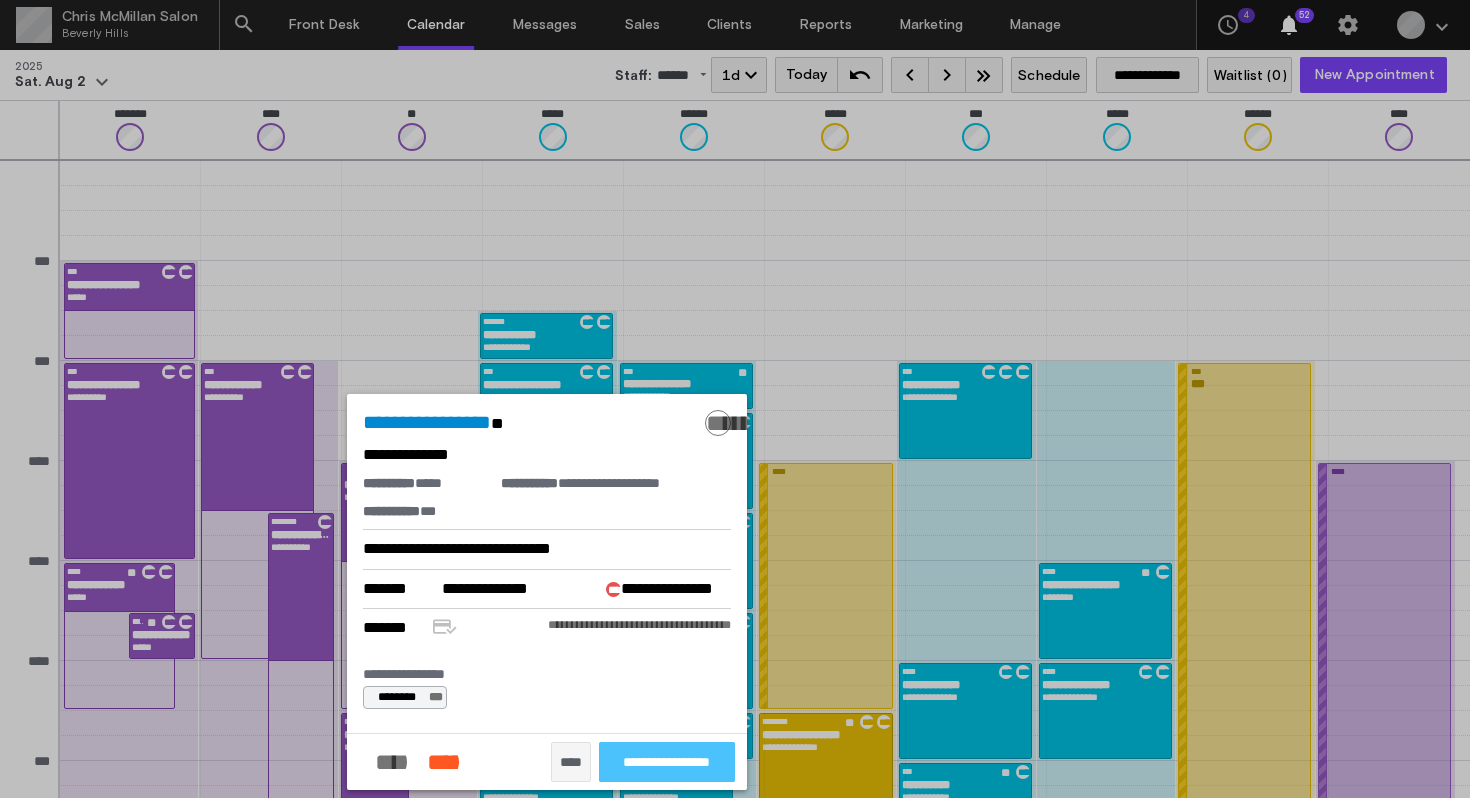 click on "**********" 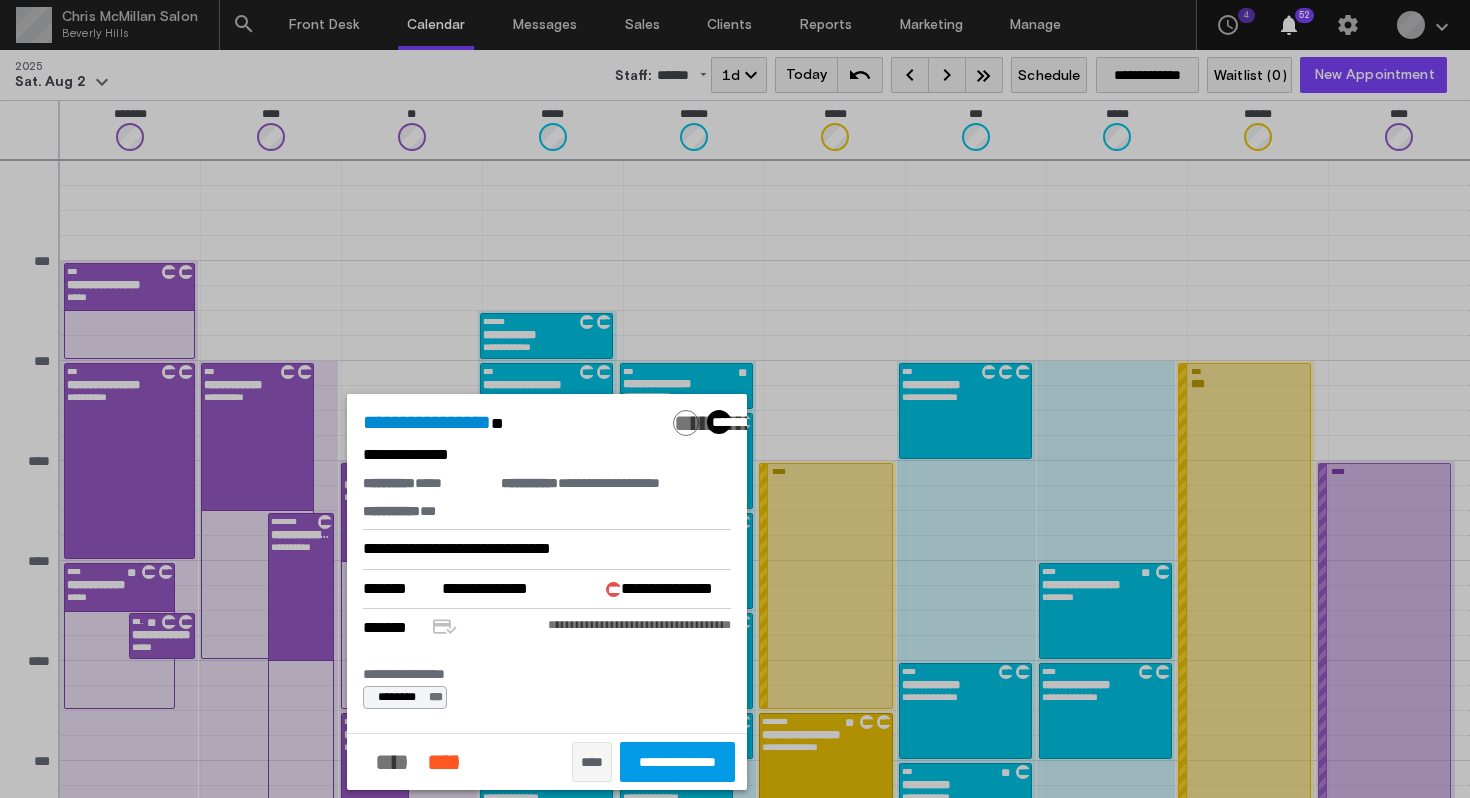 click at bounding box center [735, 399] 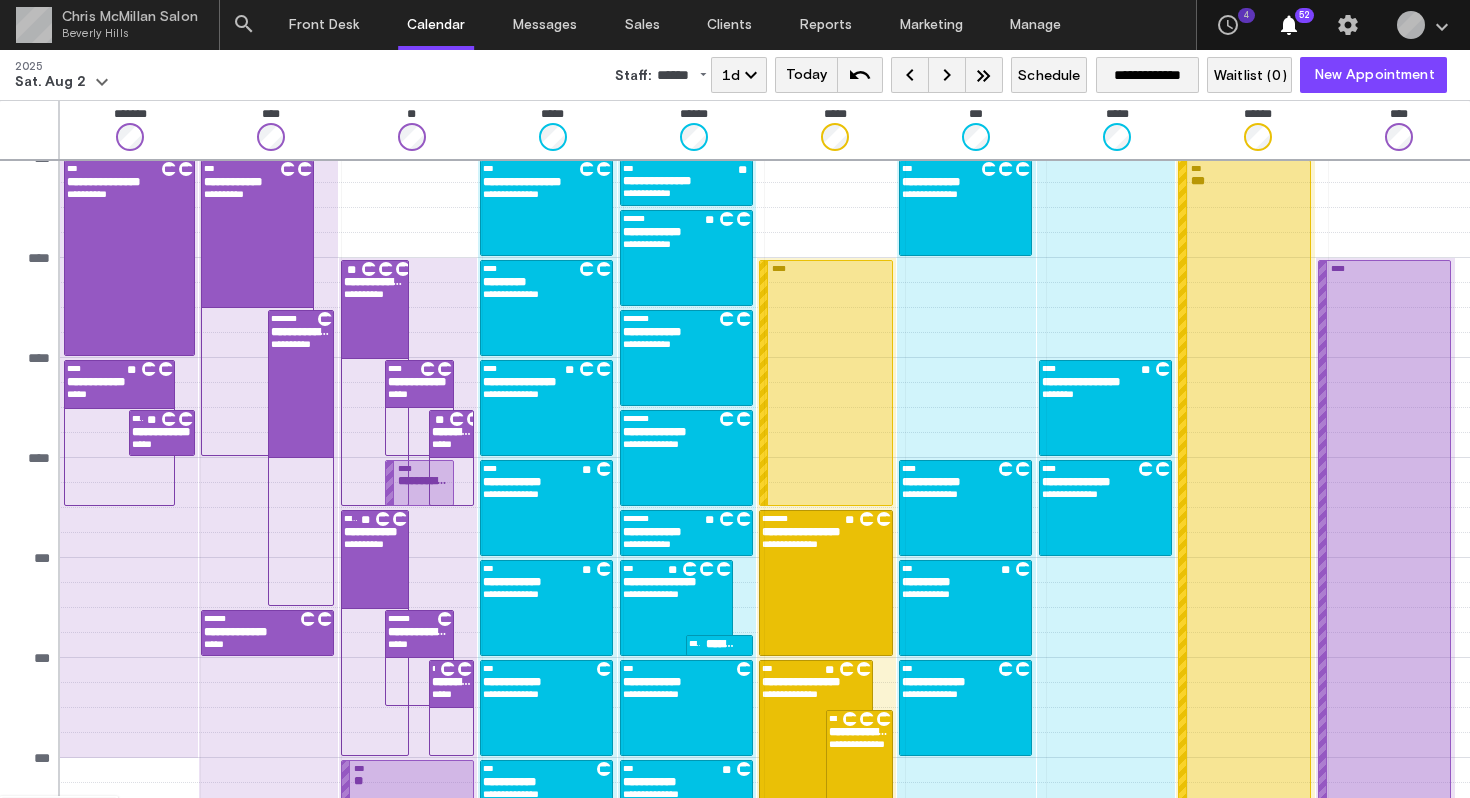 scroll, scrollTop: 268, scrollLeft: 0, axis: vertical 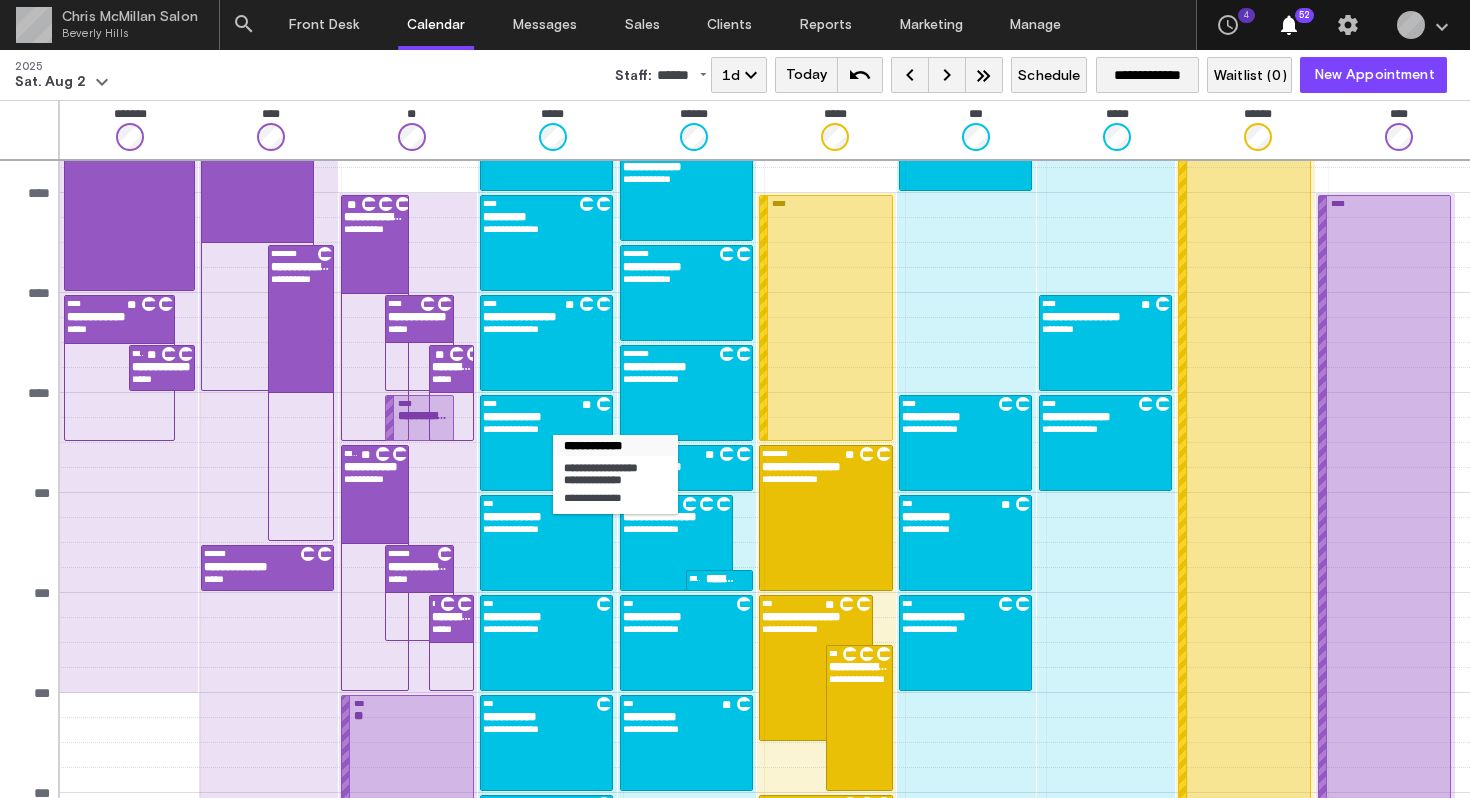 click on "**********" at bounding box center (546, 443) 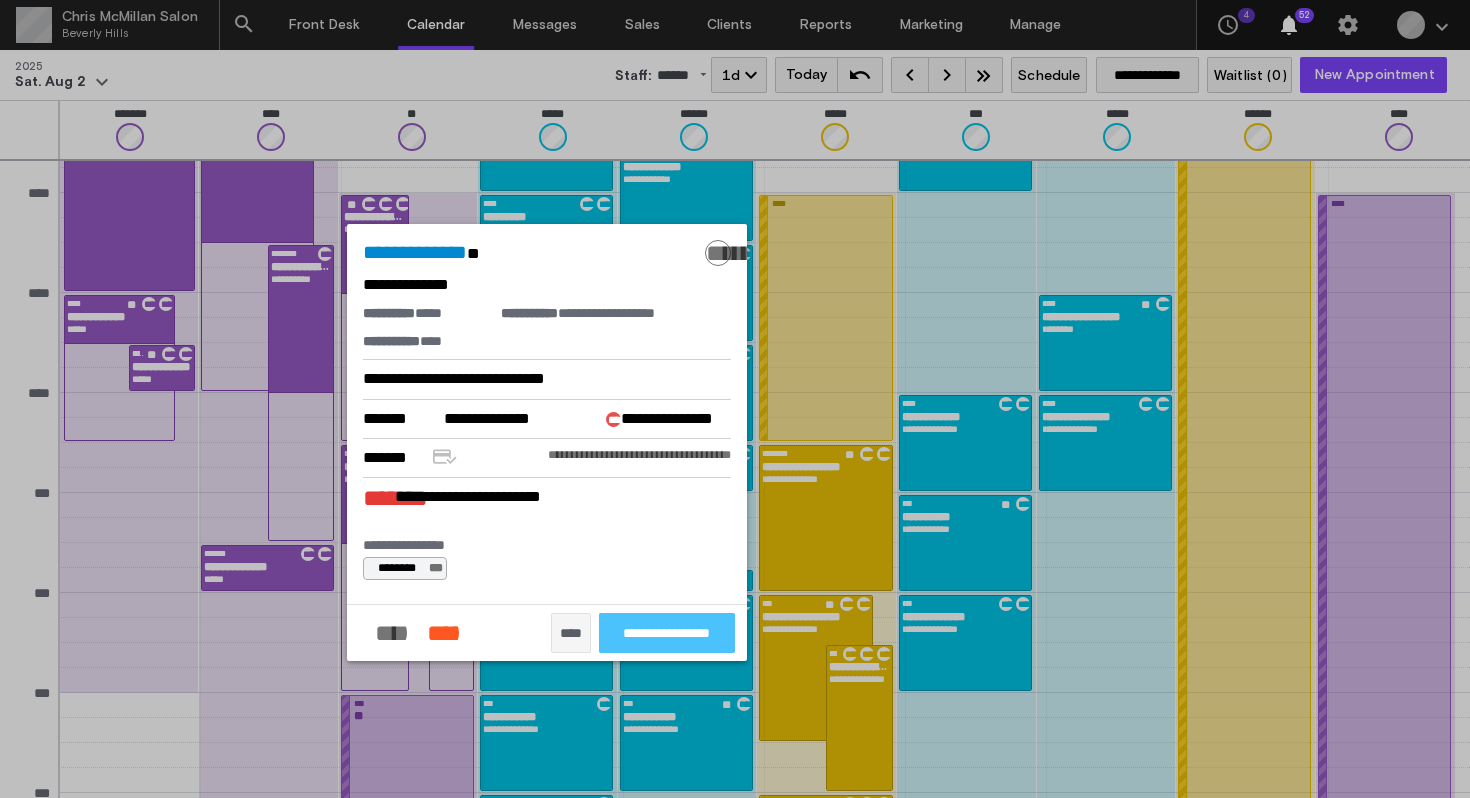 click on "**********" 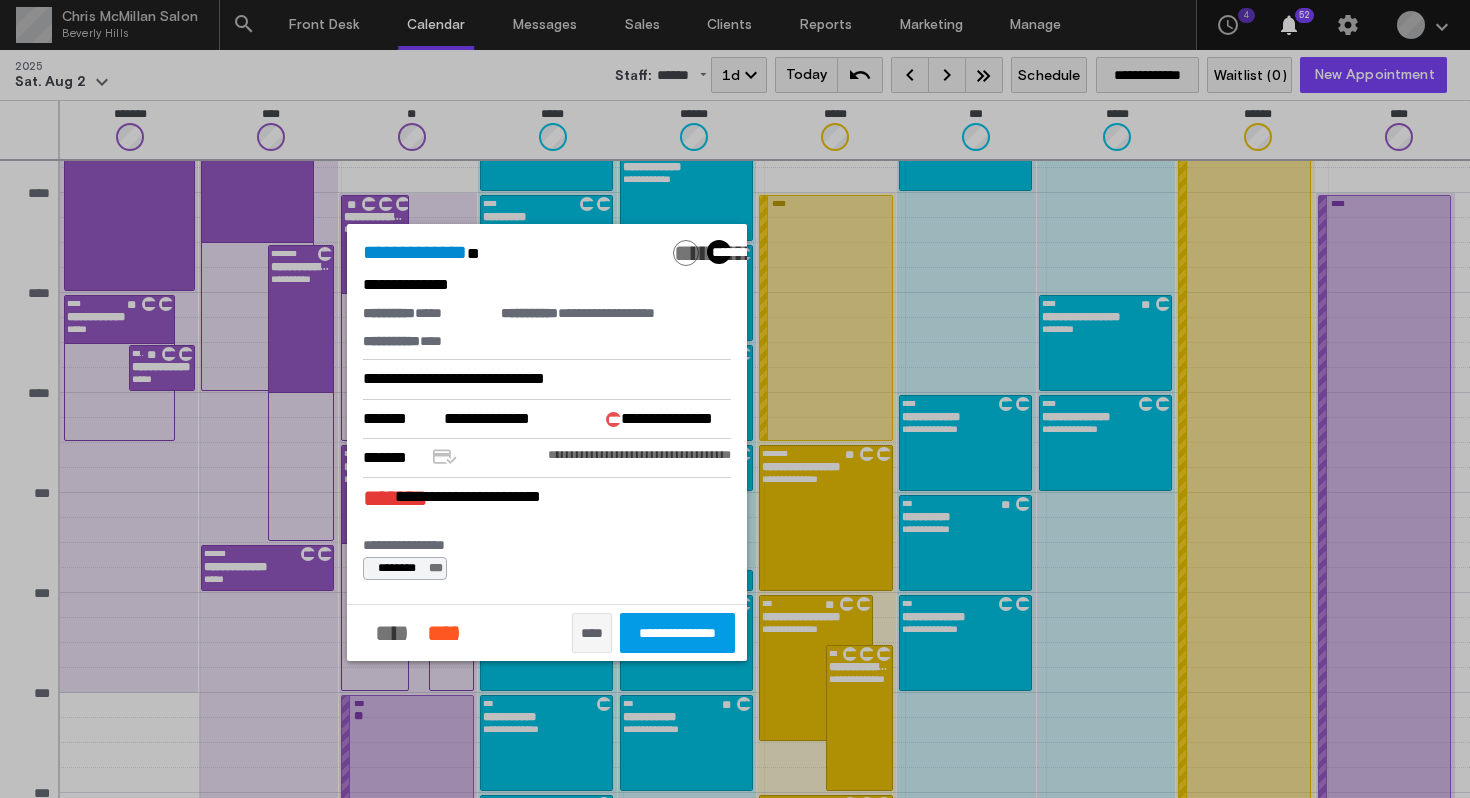 click at bounding box center (735, 399) 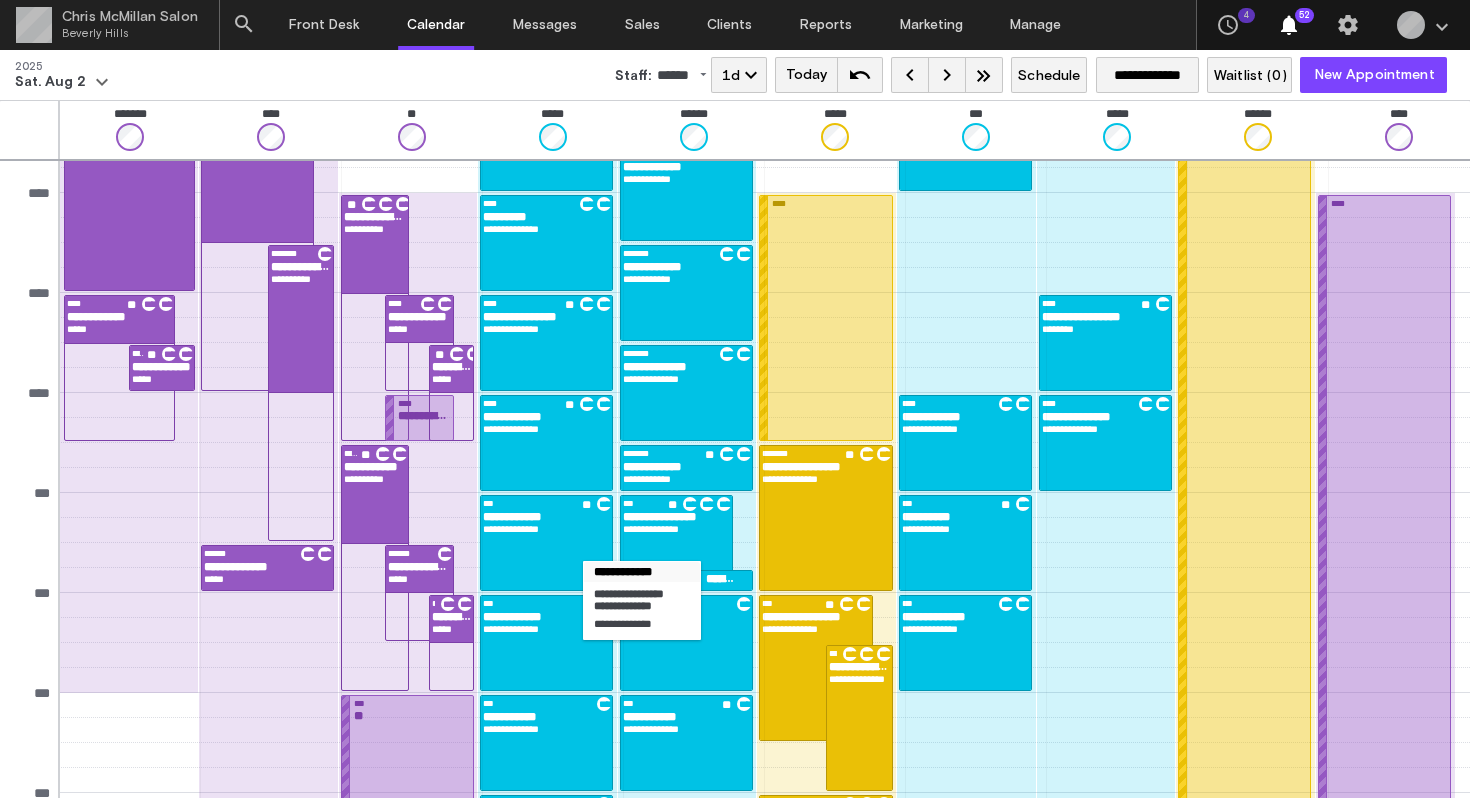 click on "**********" at bounding box center [546, 543] 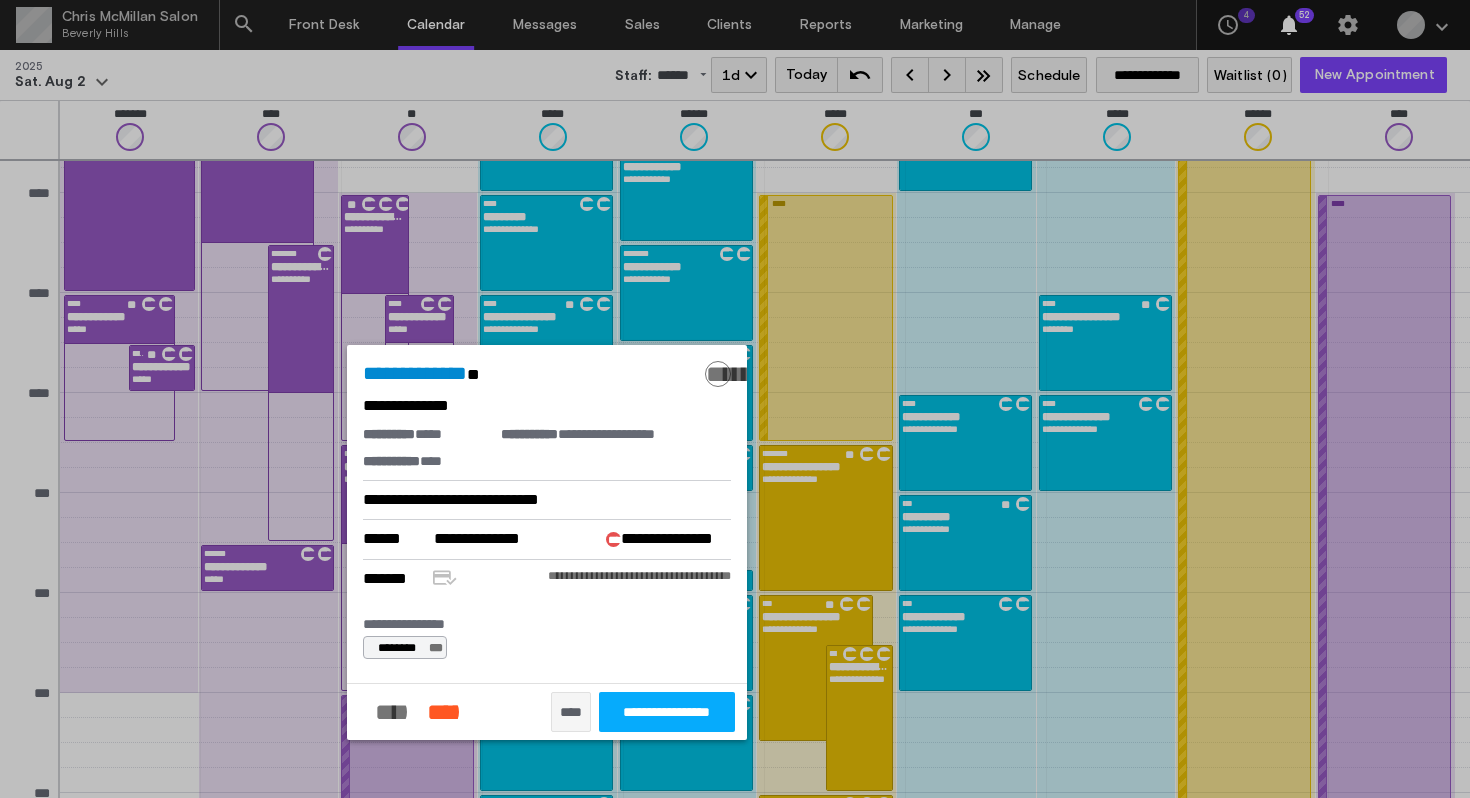 click on "**********" 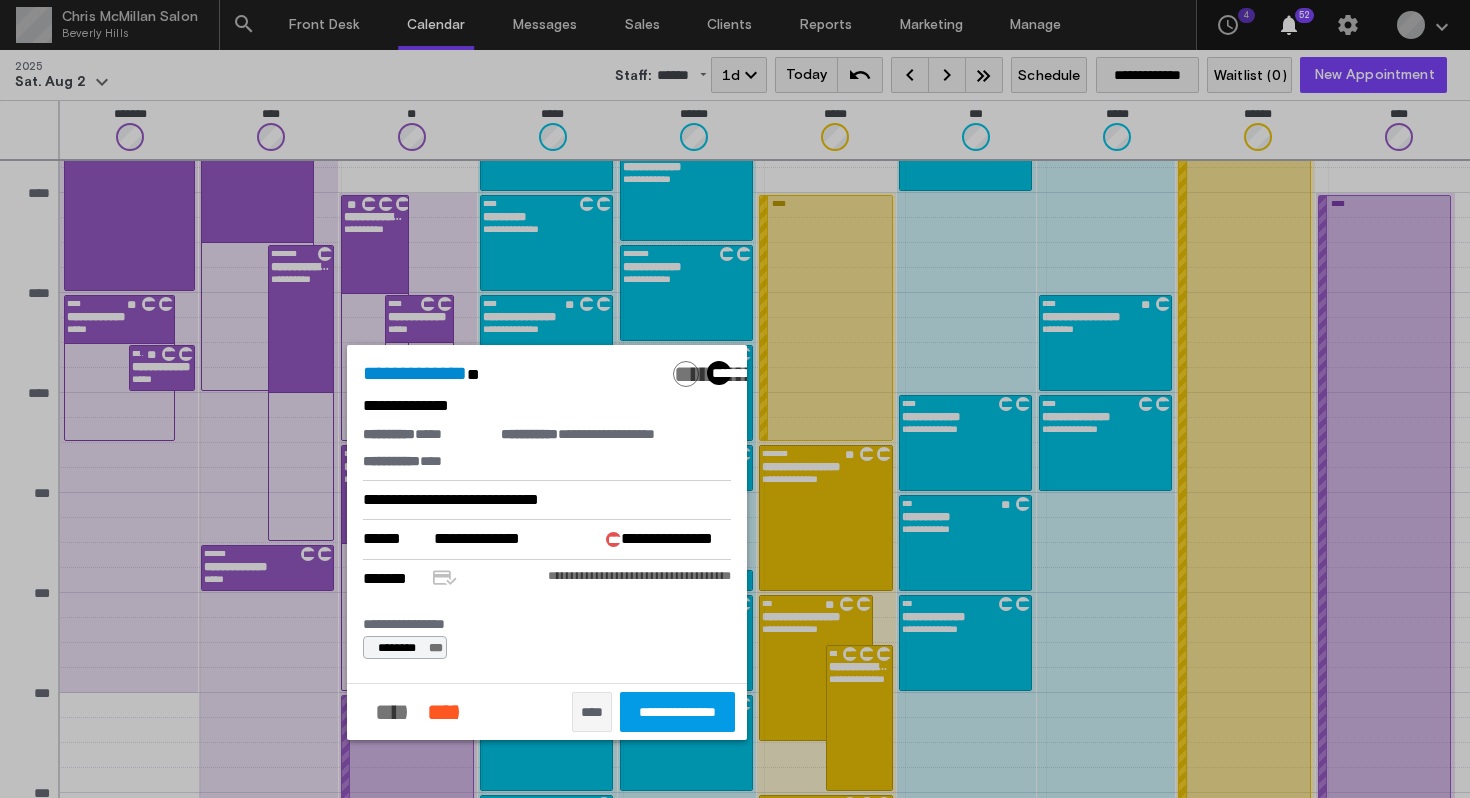 click at bounding box center [735, 399] 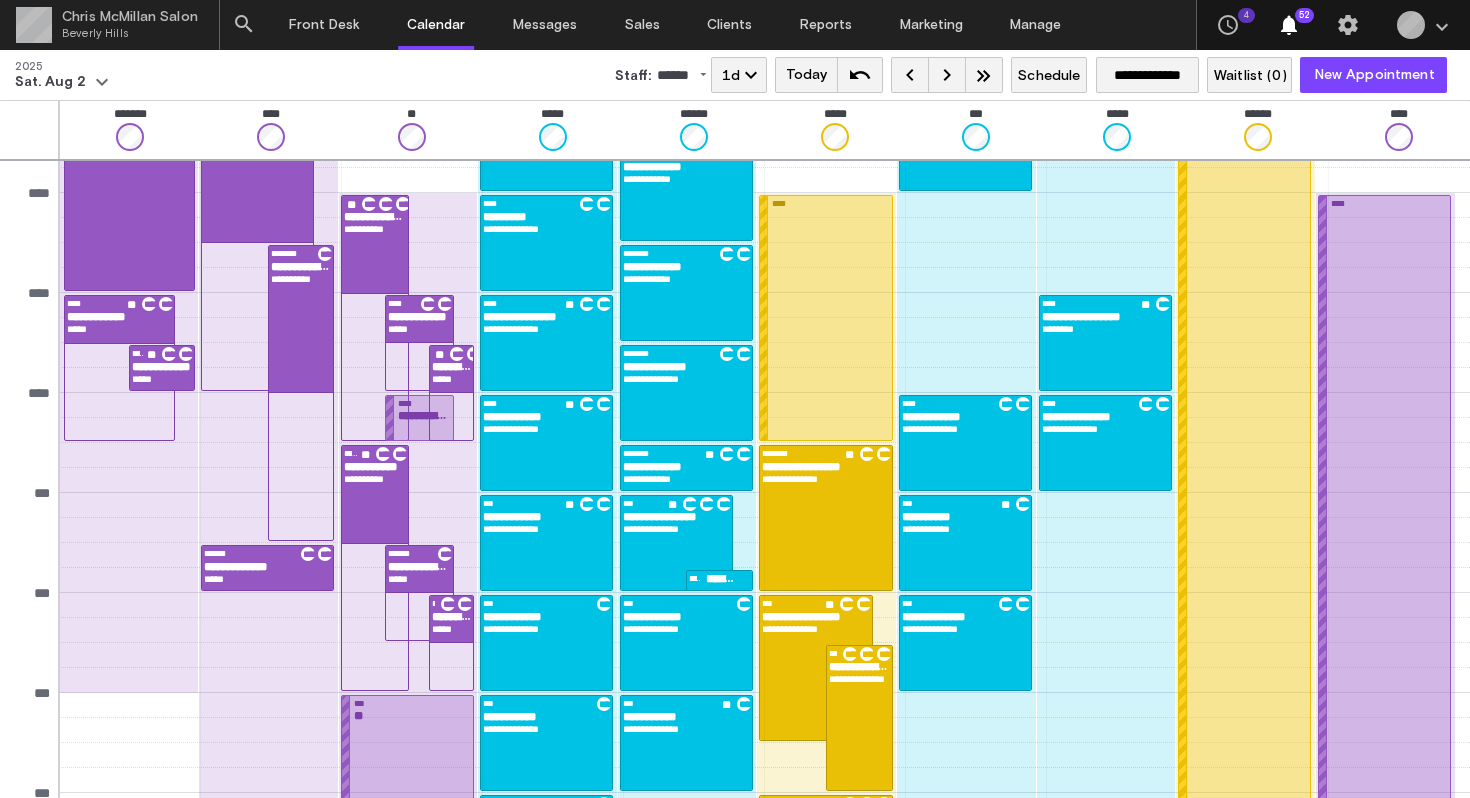 click on "**********" at bounding box center [546, 643] 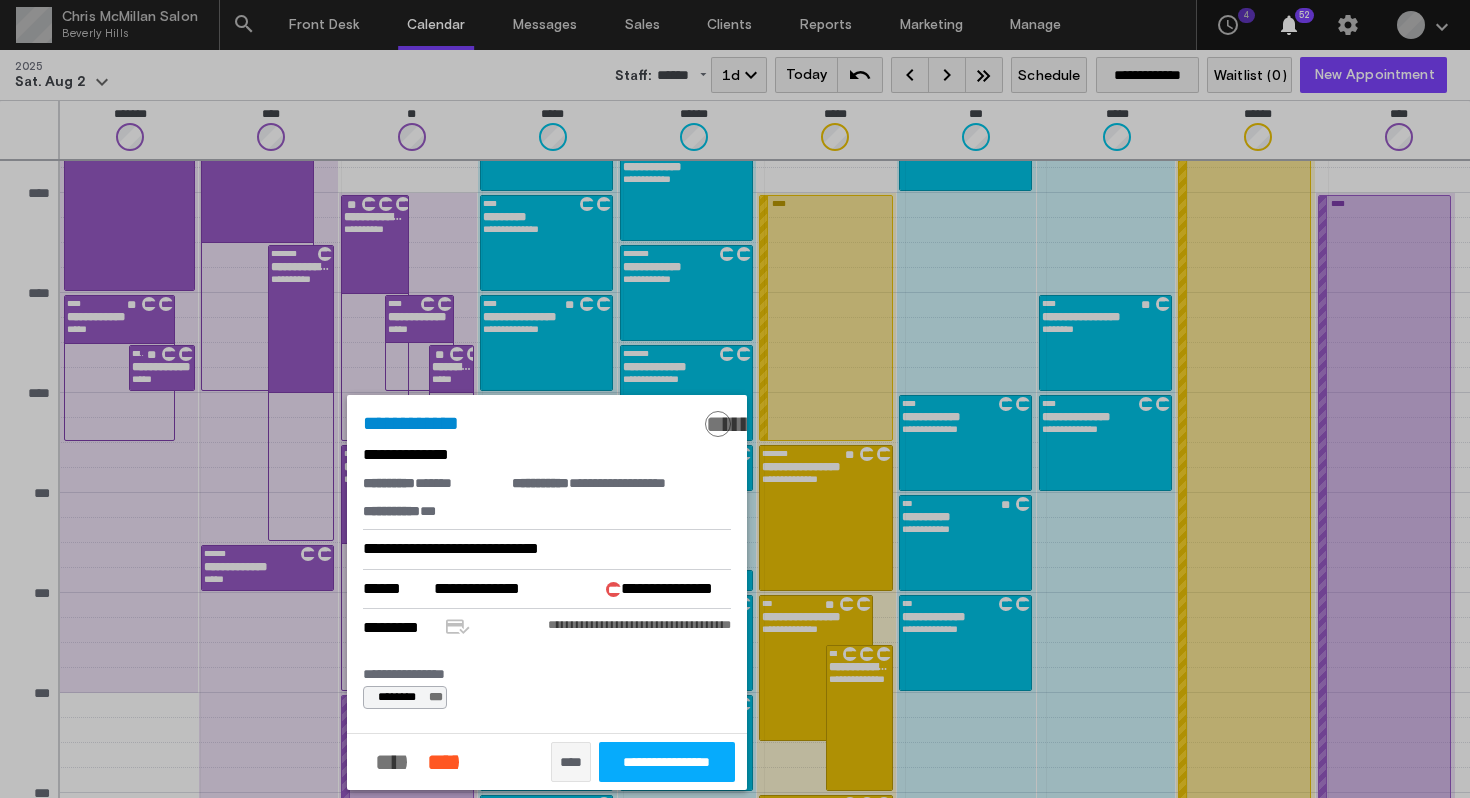 click on "**********" 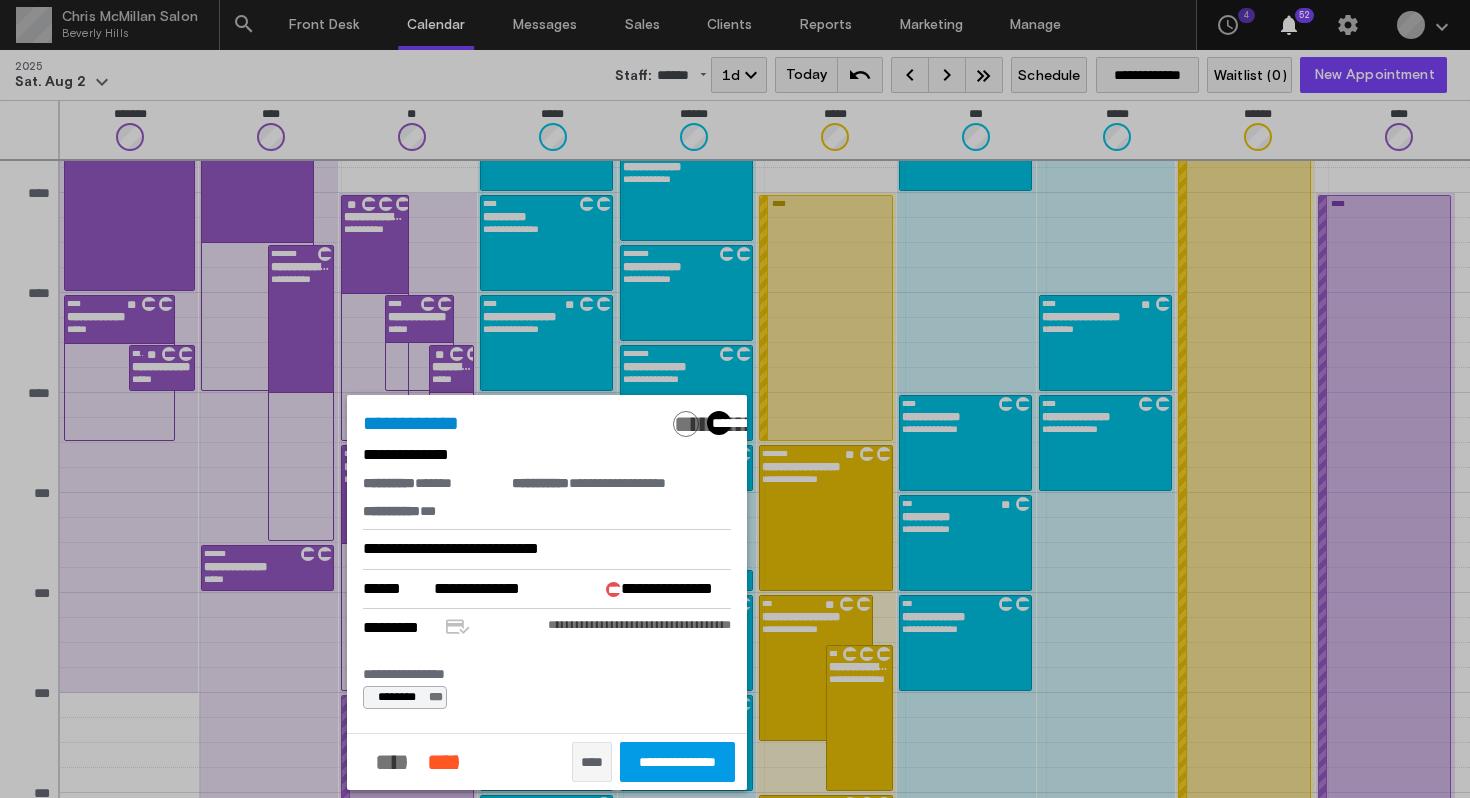 click at bounding box center (735, 399) 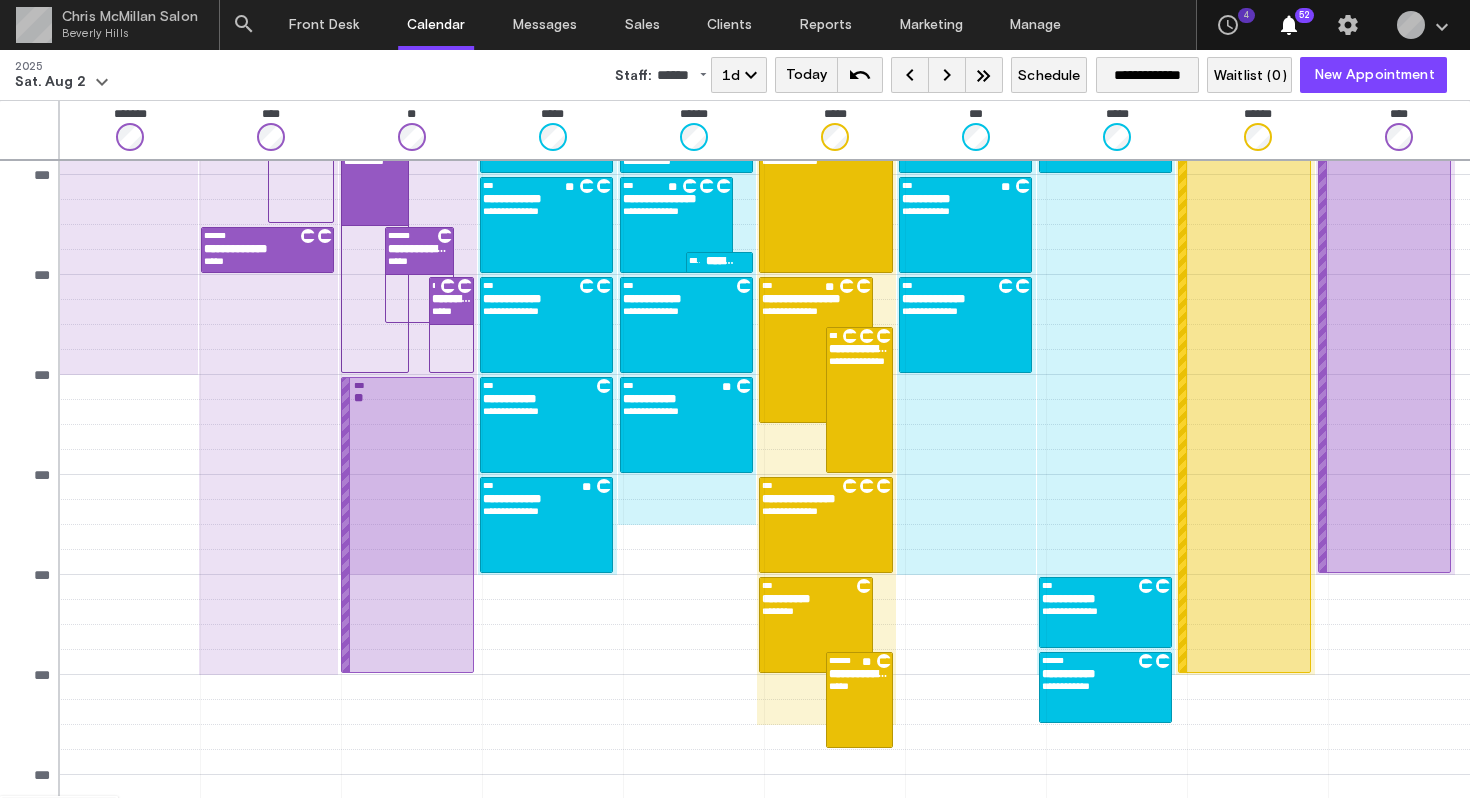 scroll, scrollTop: 621, scrollLeft: 0, axis: vertical 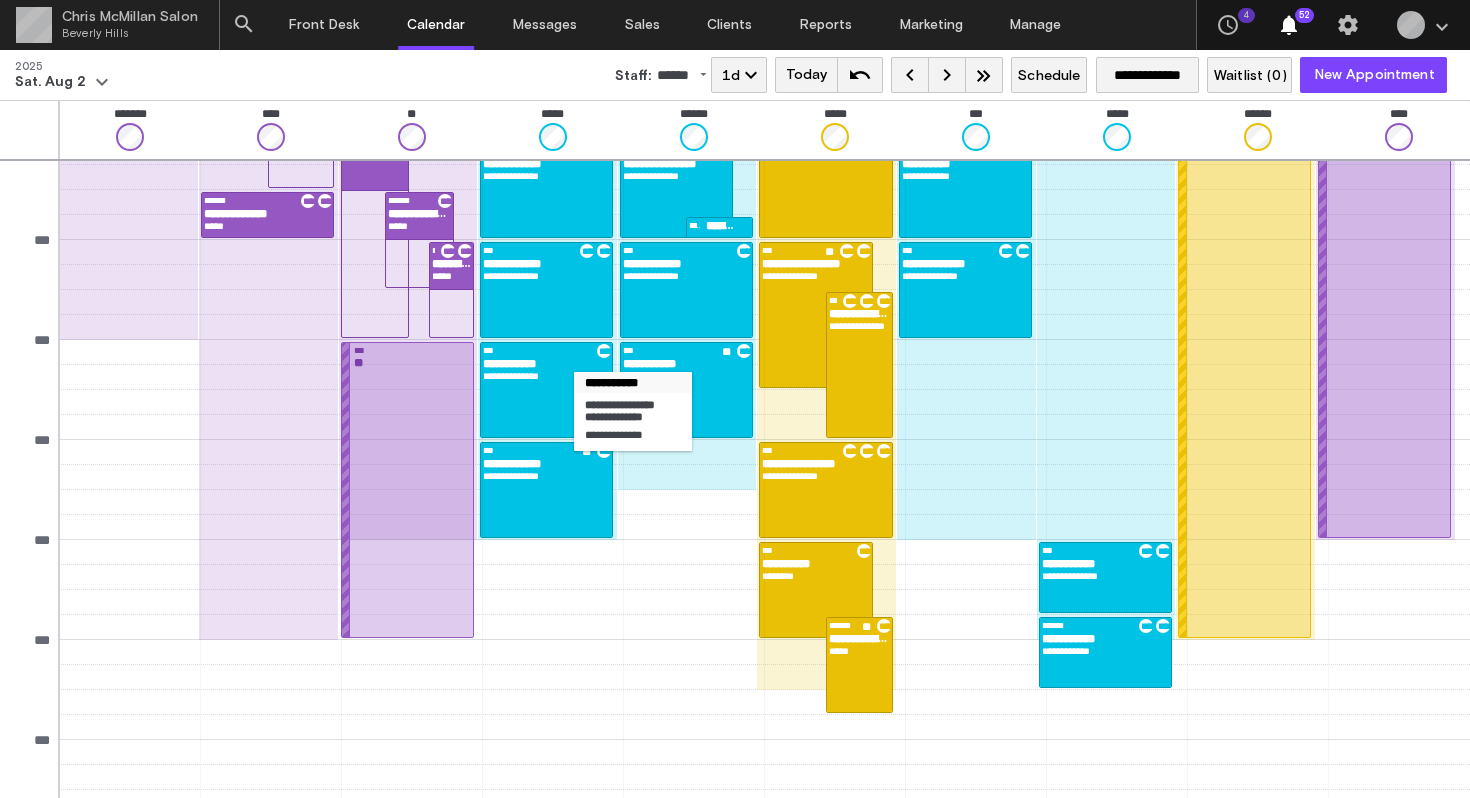 click on "**********" at bounding box center (546, 376) 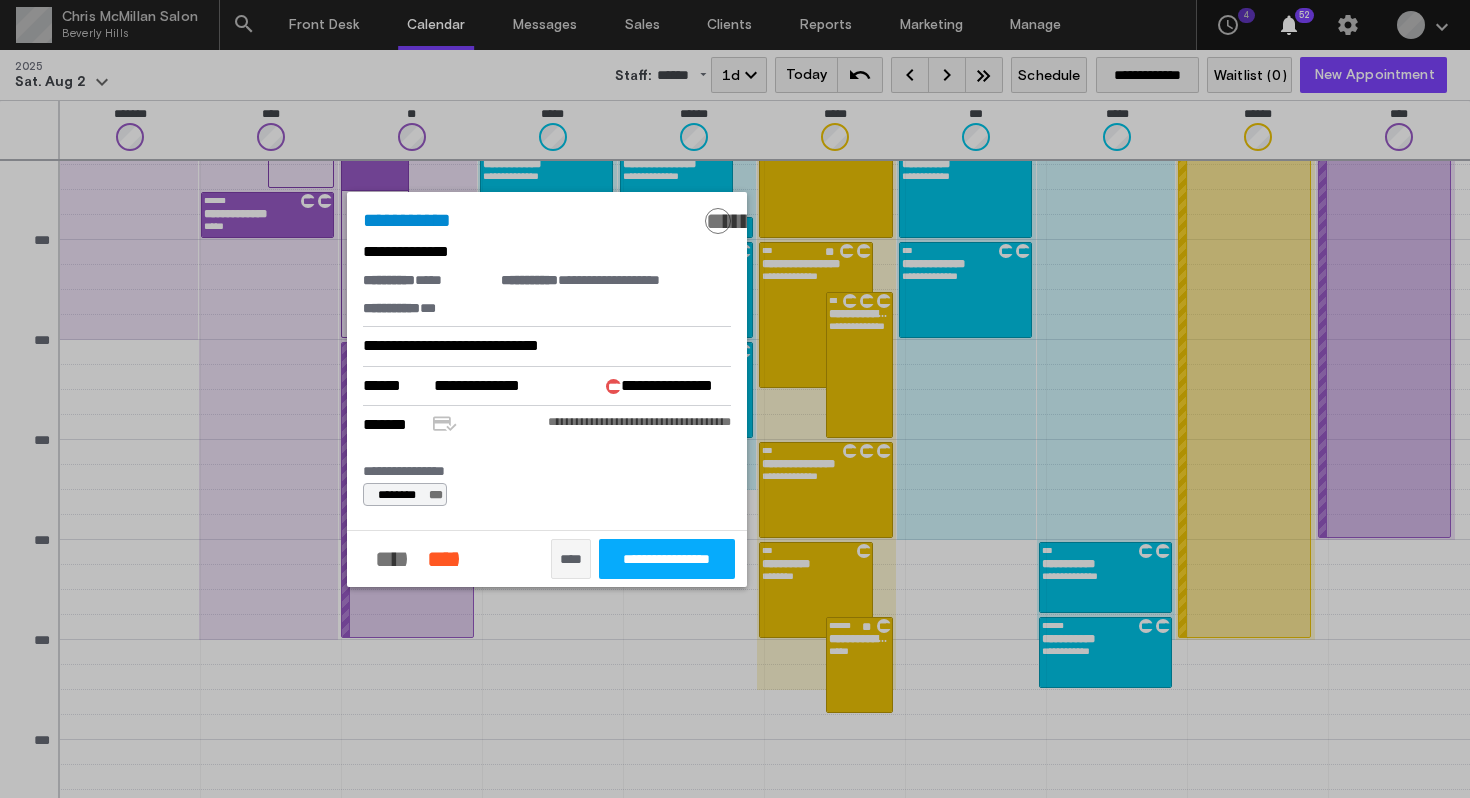 click on "**********" 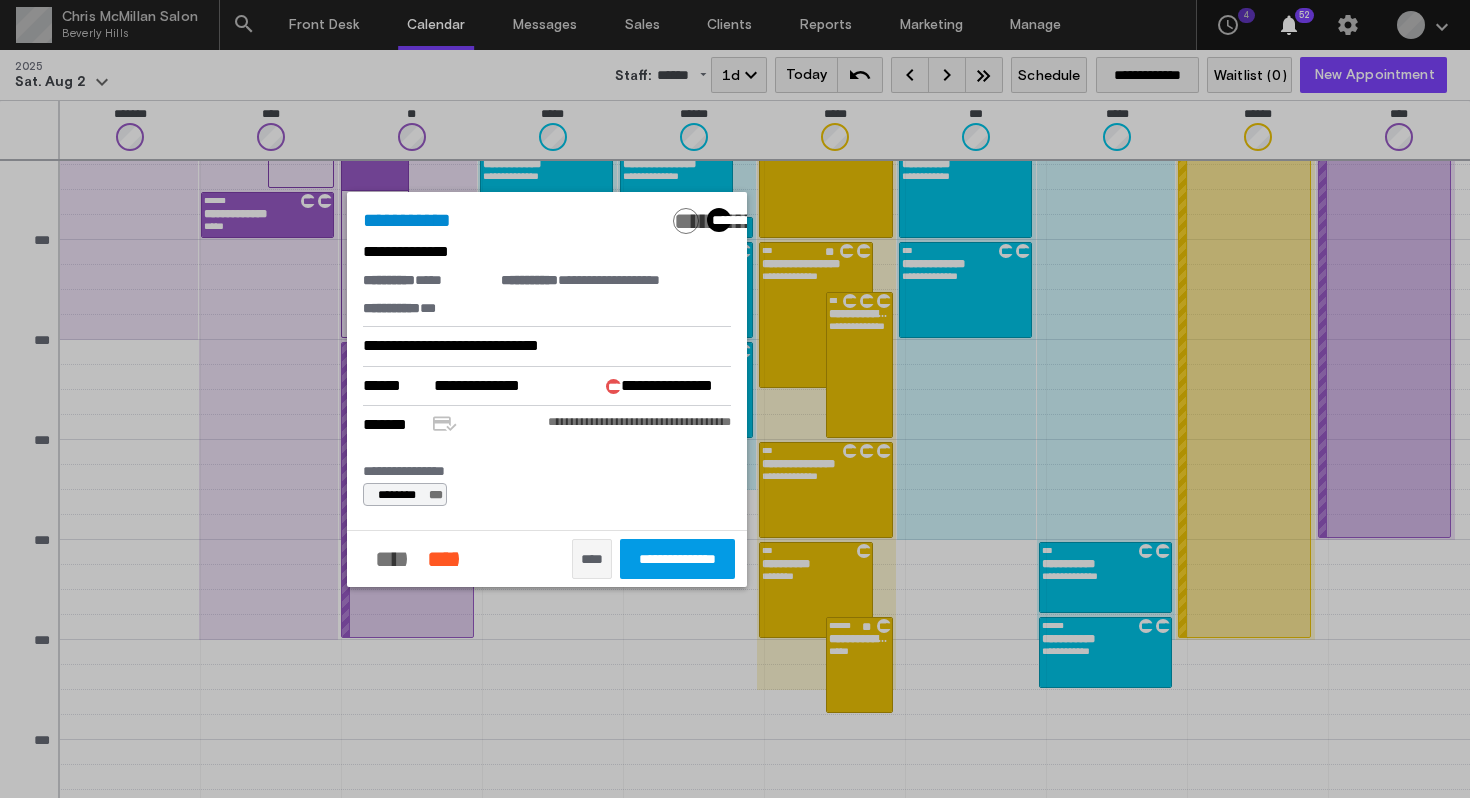 click at bounding box center [735, 399] 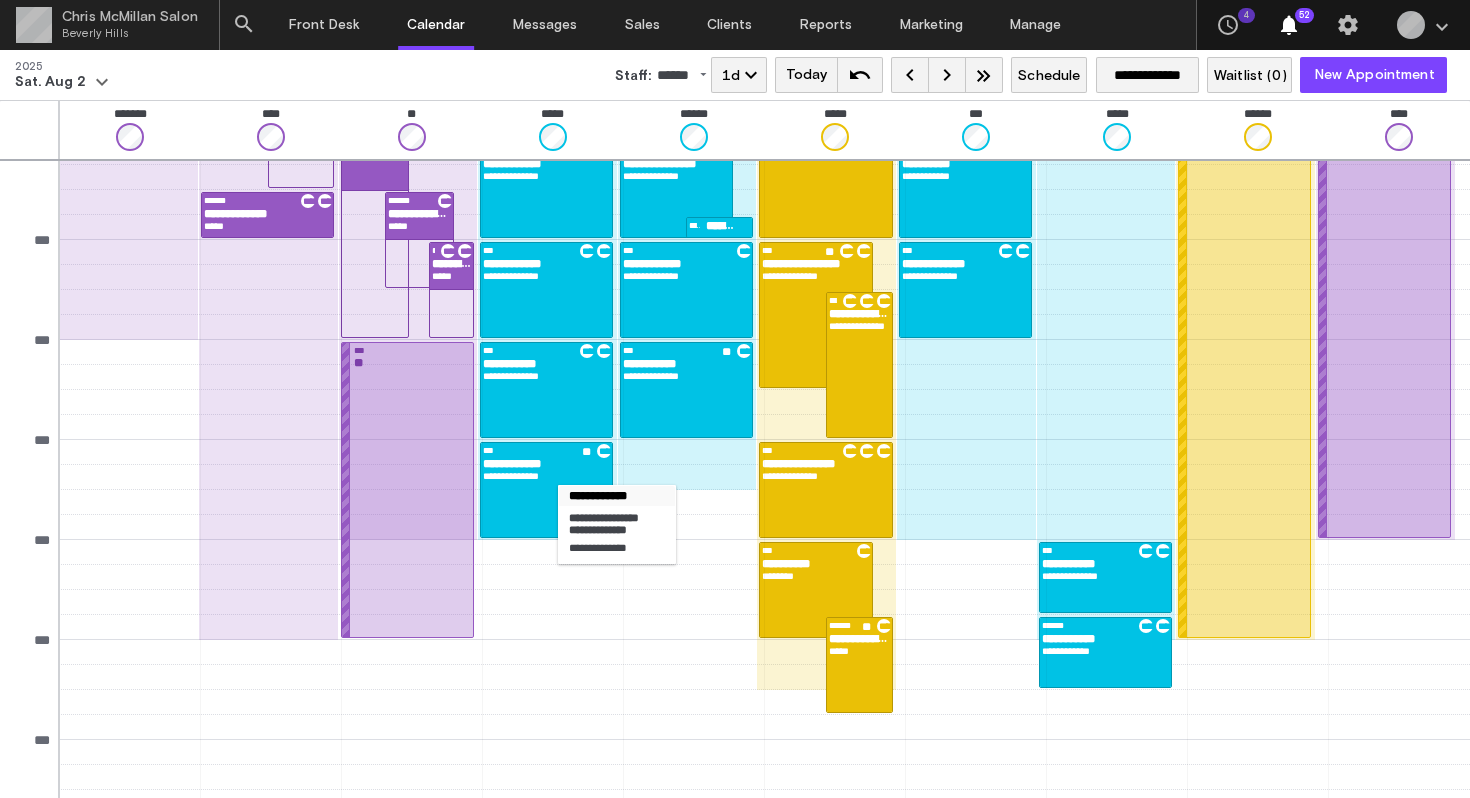 click on "**********" at bounding box center [546, 490] 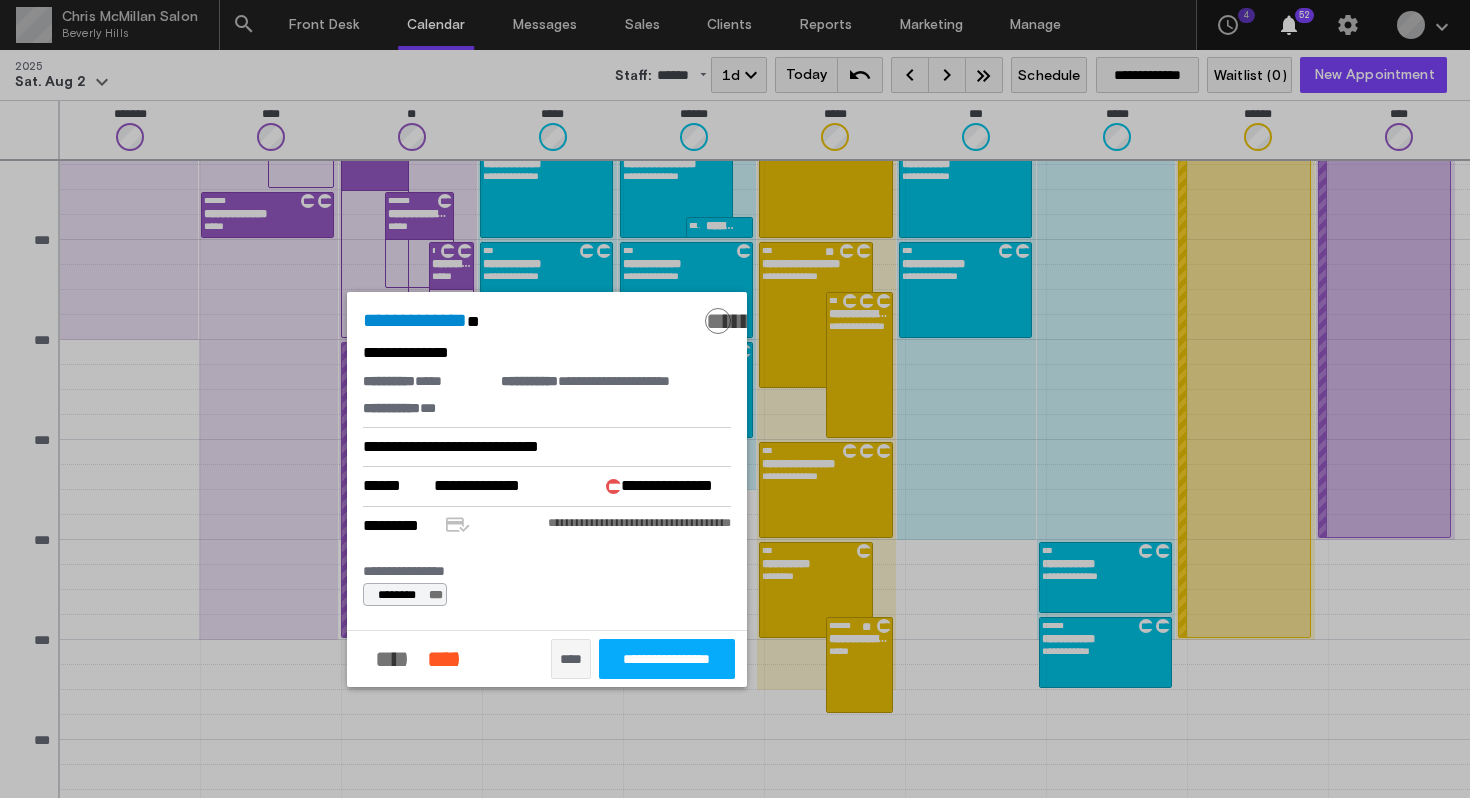 click on "**********" 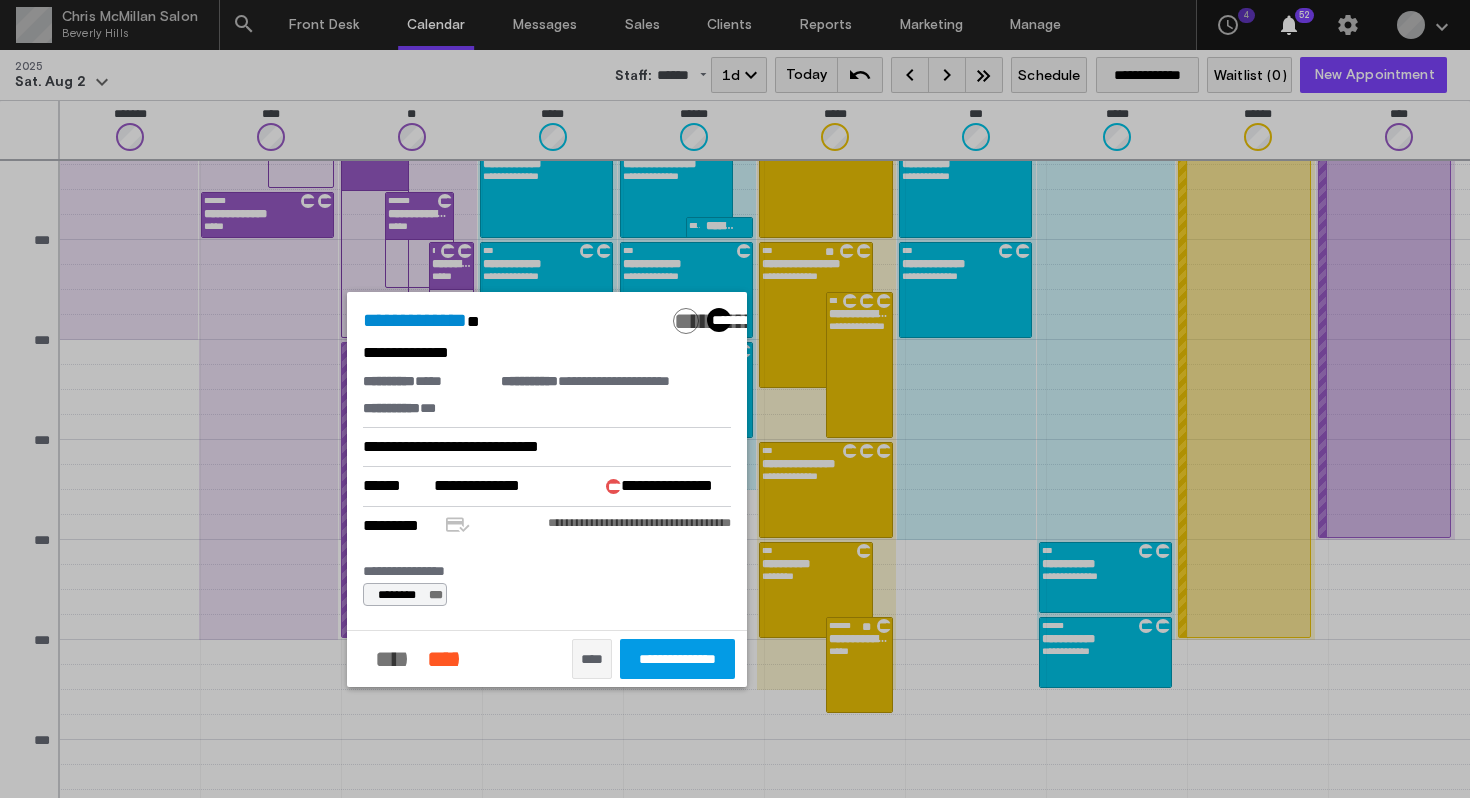 click at bounding box center [735, 399] 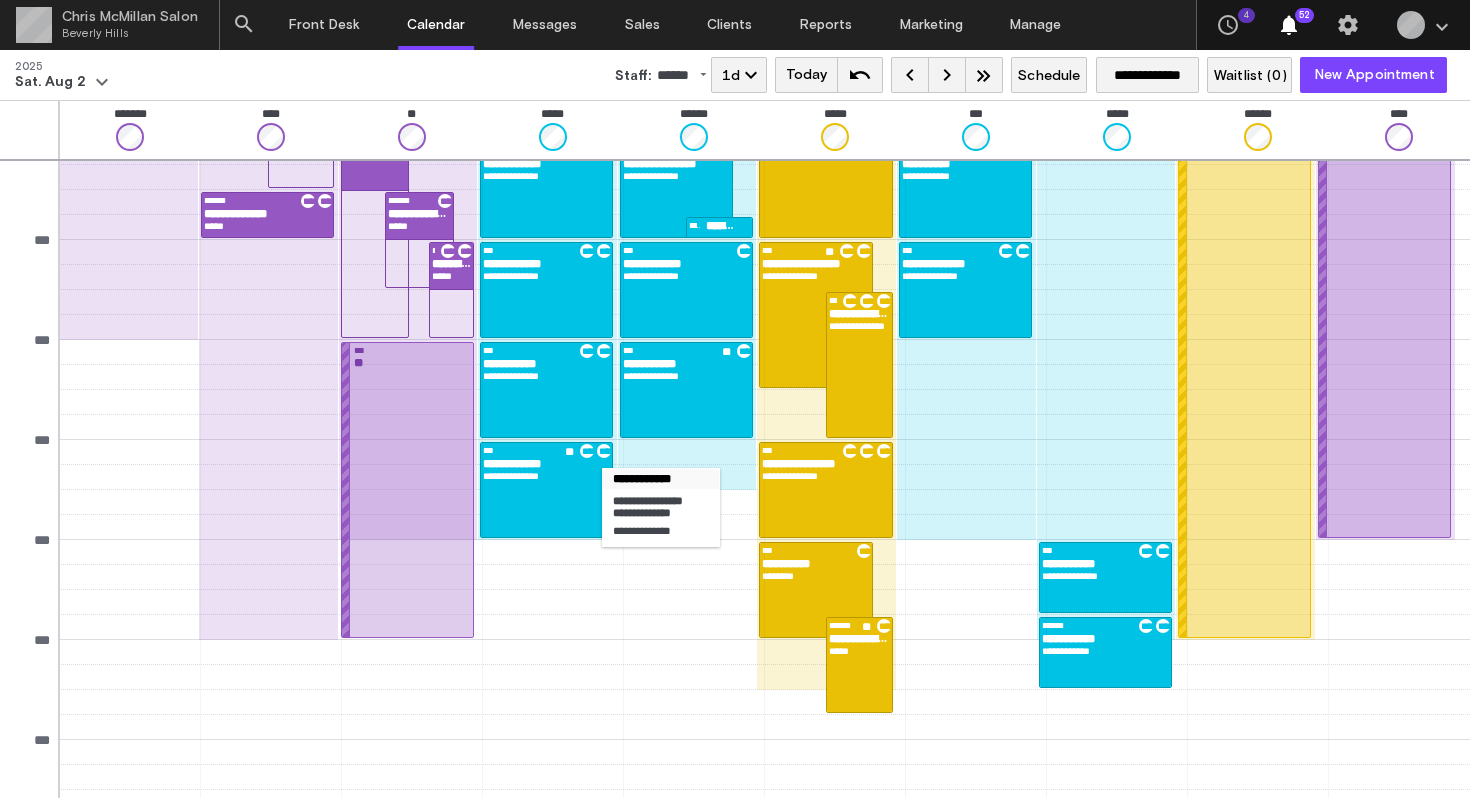 scroll, scrollTop: 353, scrollLeft: 0, axis: vertical 